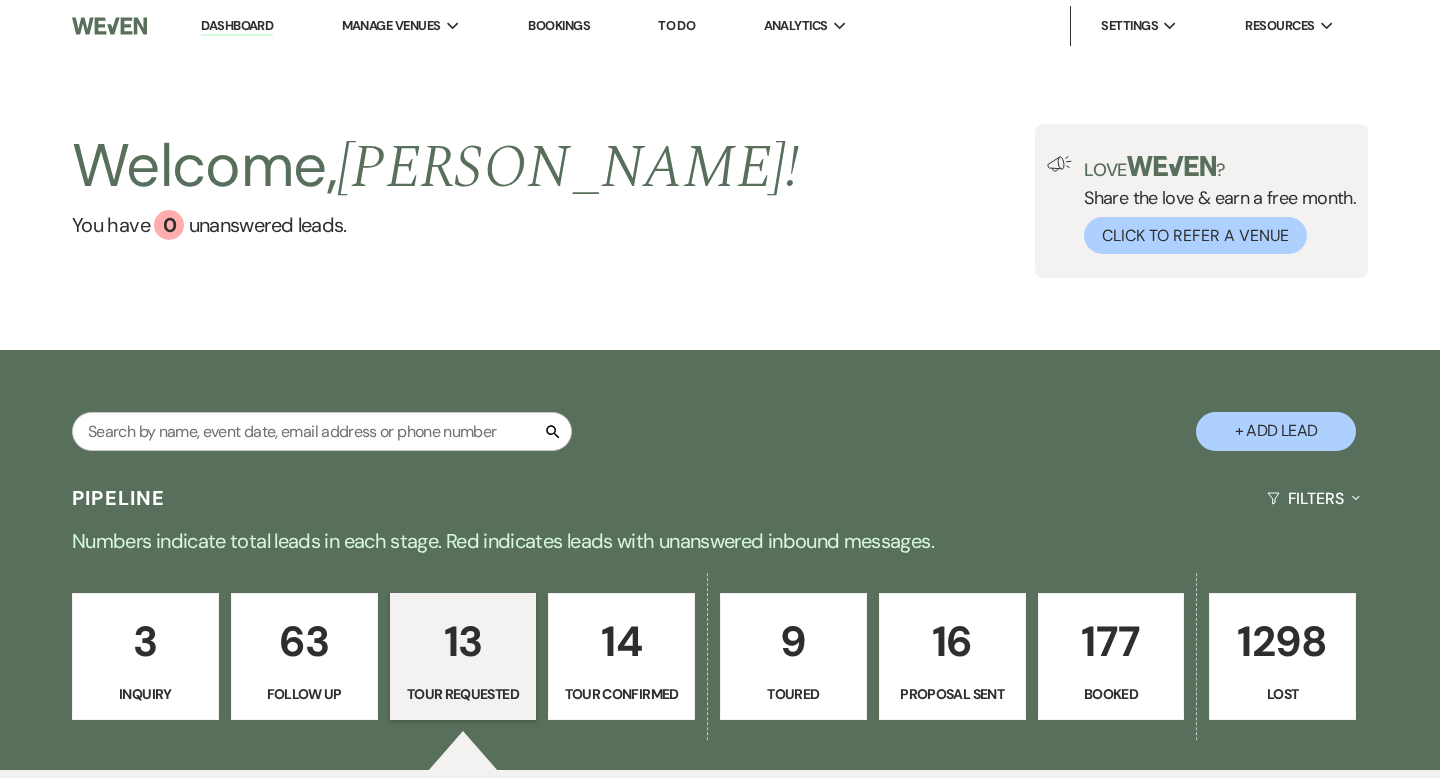 select on "2" 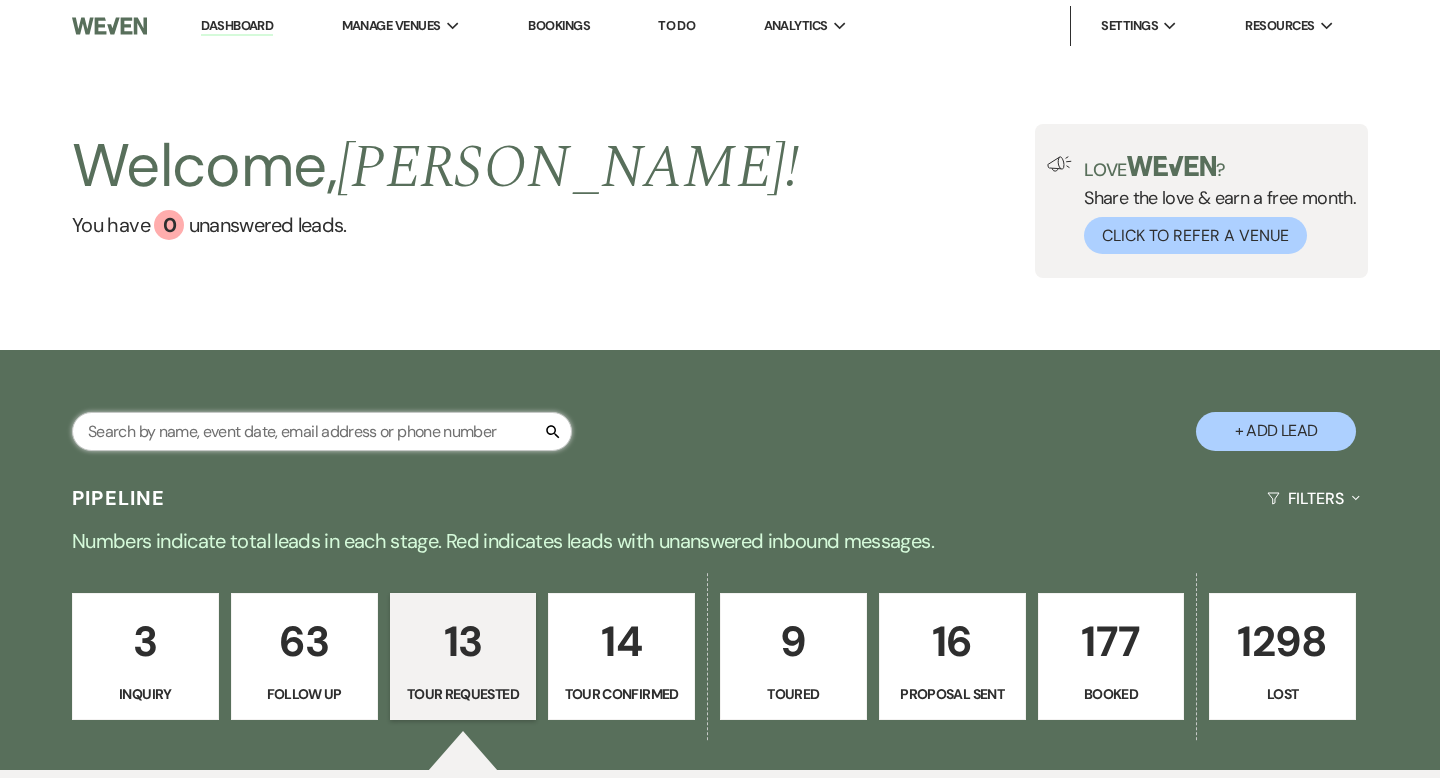 click at bounding box center [322, 431] 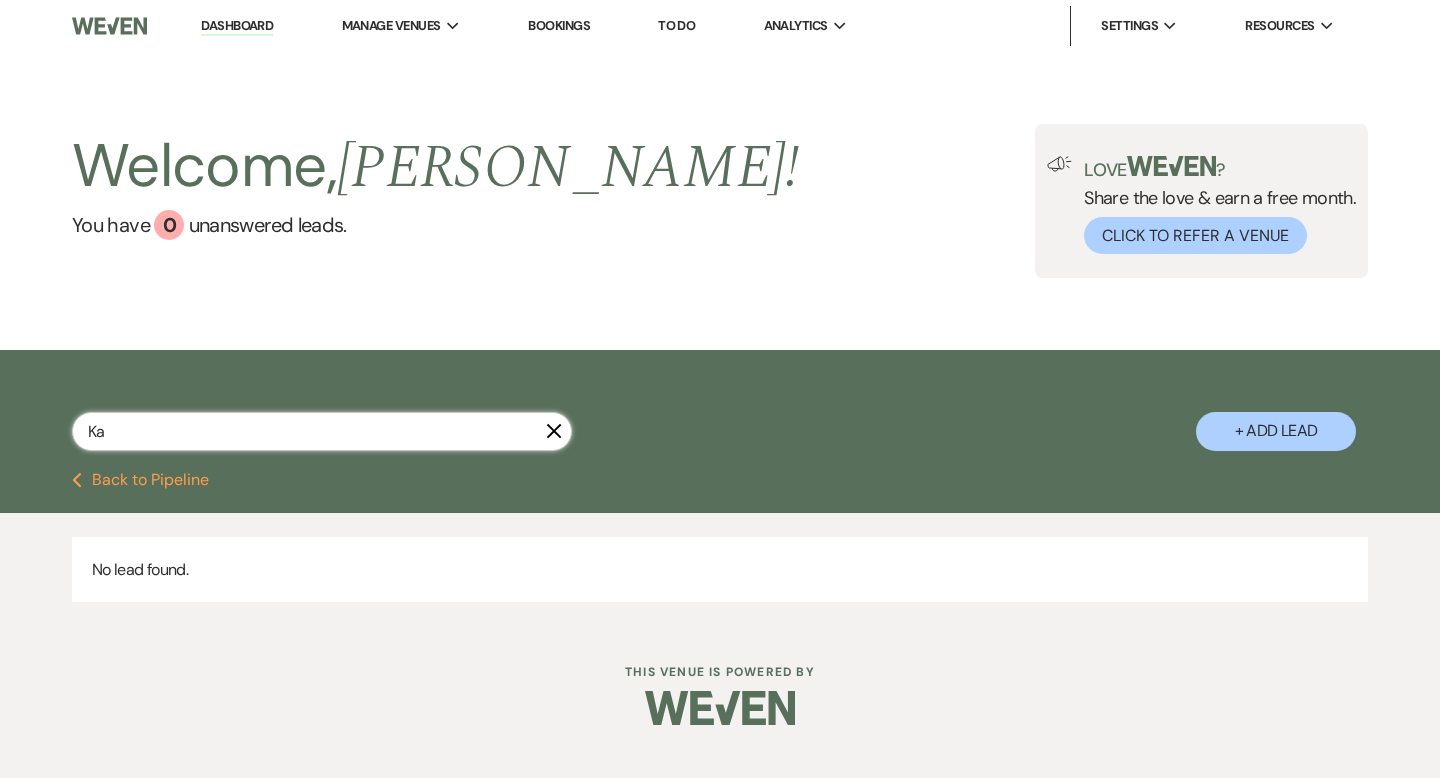 type on "Kat" 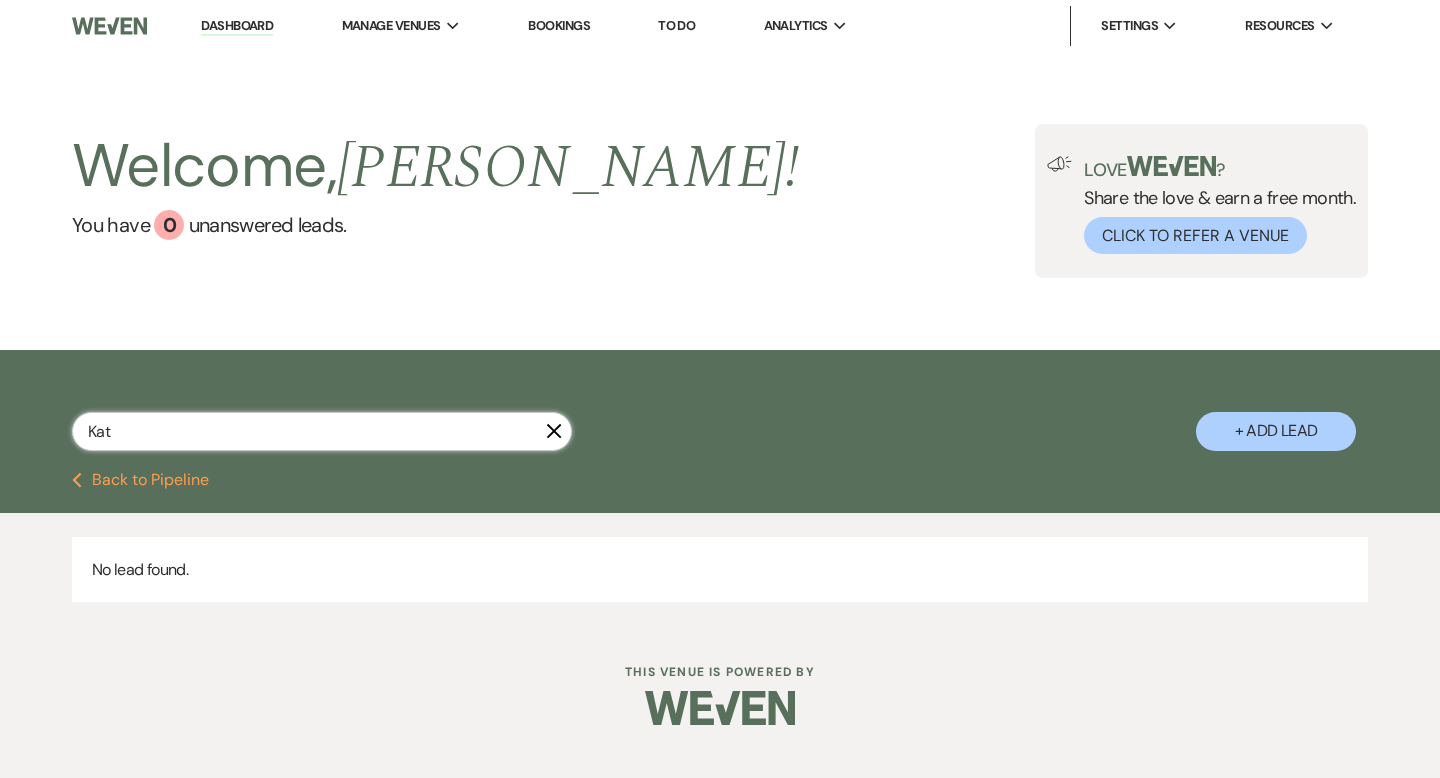 select on "8" 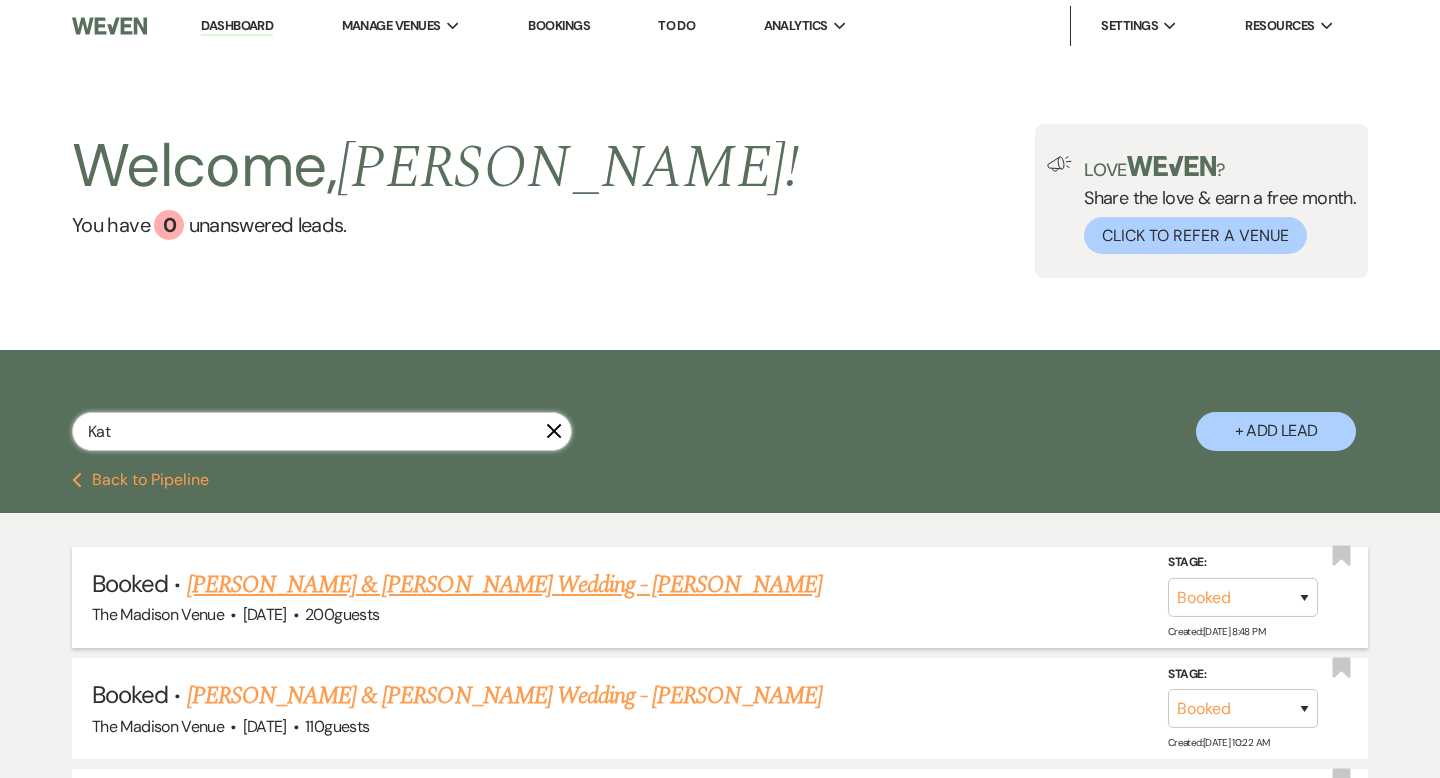 type on "Kat" 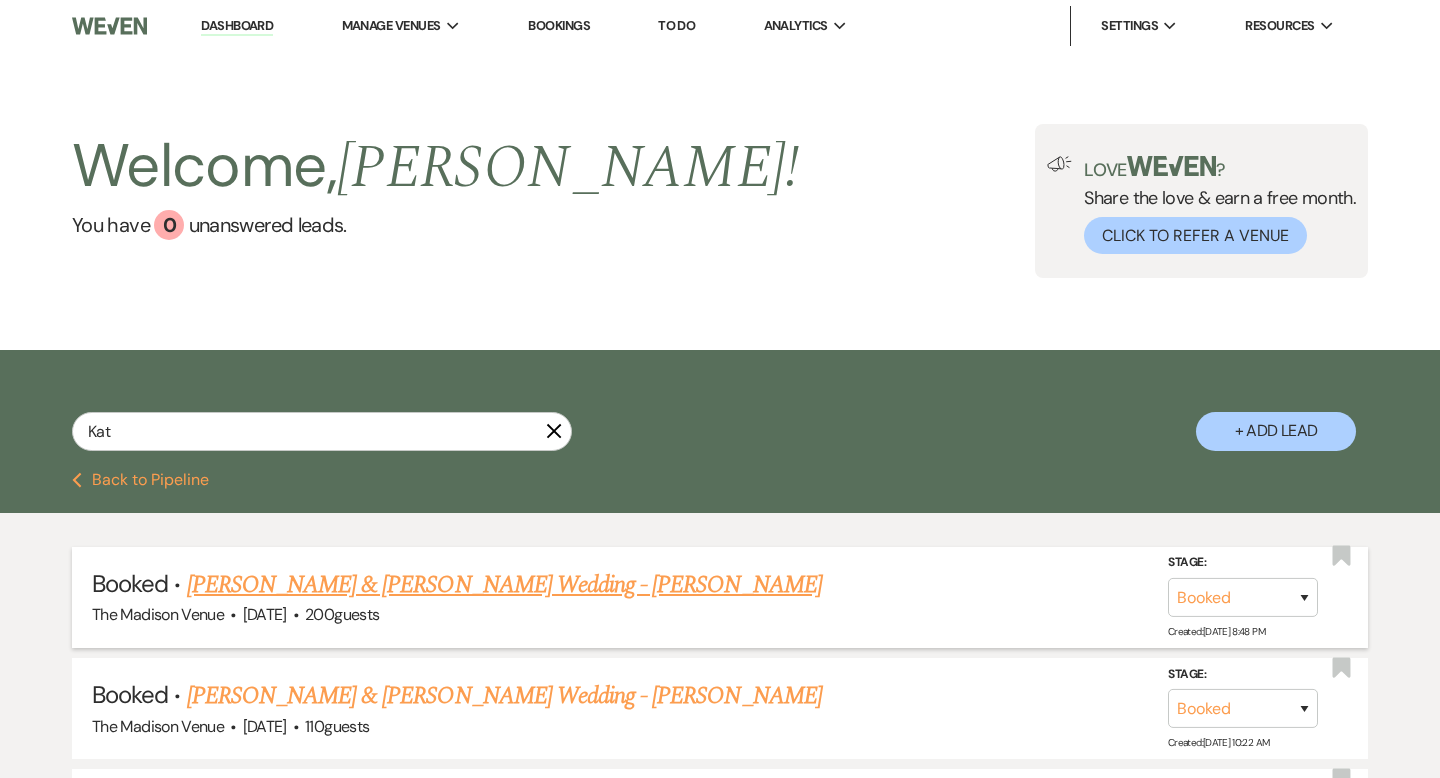 click on "[PERSON_NAME] & [PERSON_NAME] Wedding - [PERSON_NAME]" at bounding box center [504, 585] 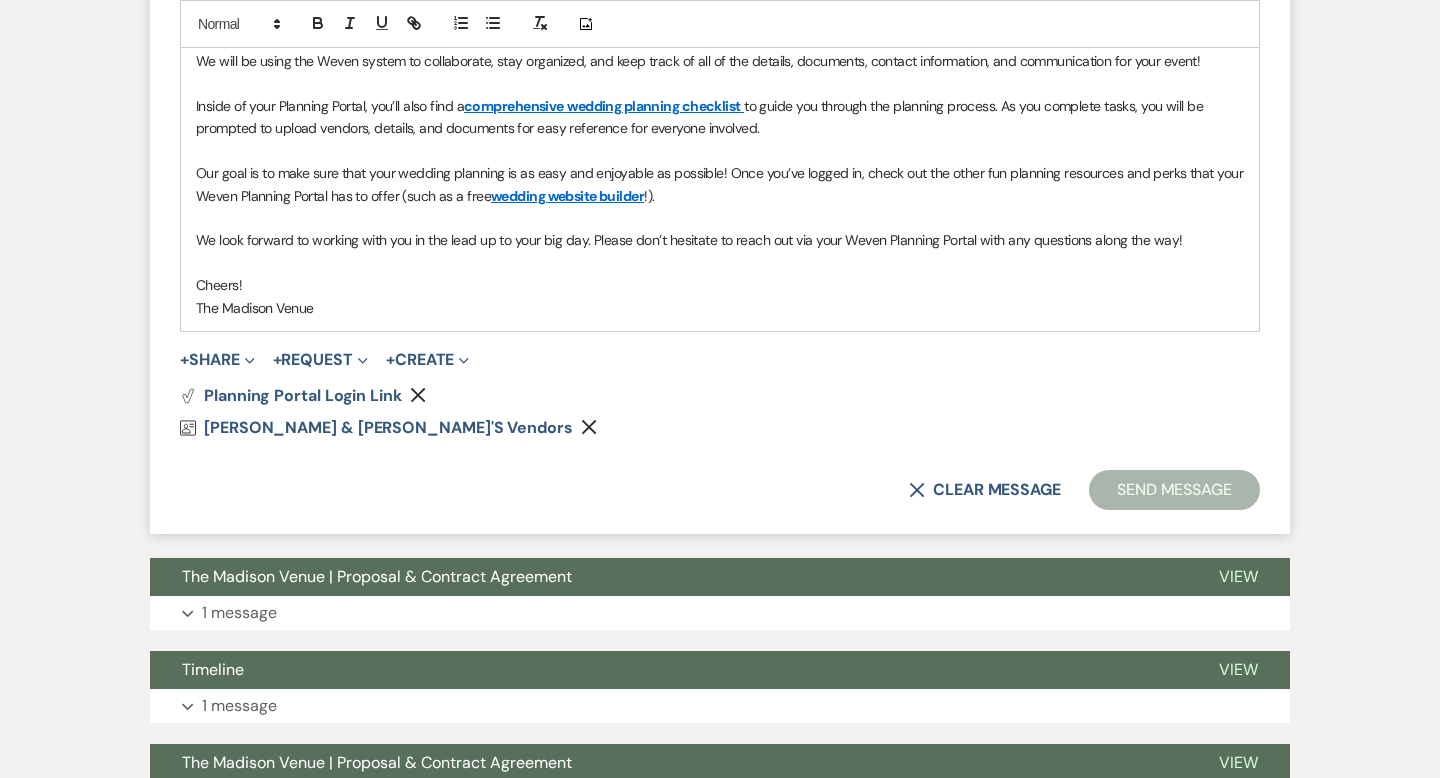scroll, scrollTop: 1294, scrollLeft: 0, axis: vertical 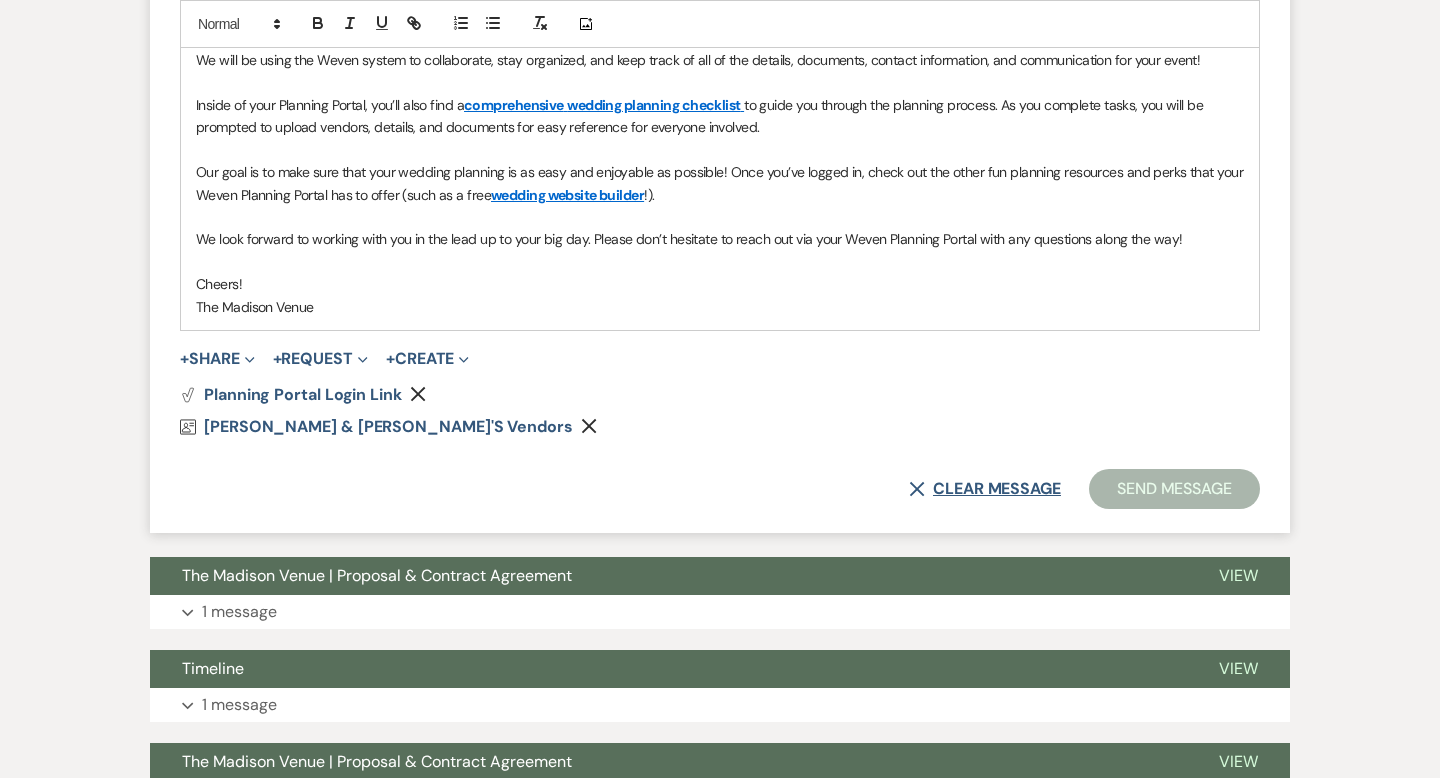 click on "X" 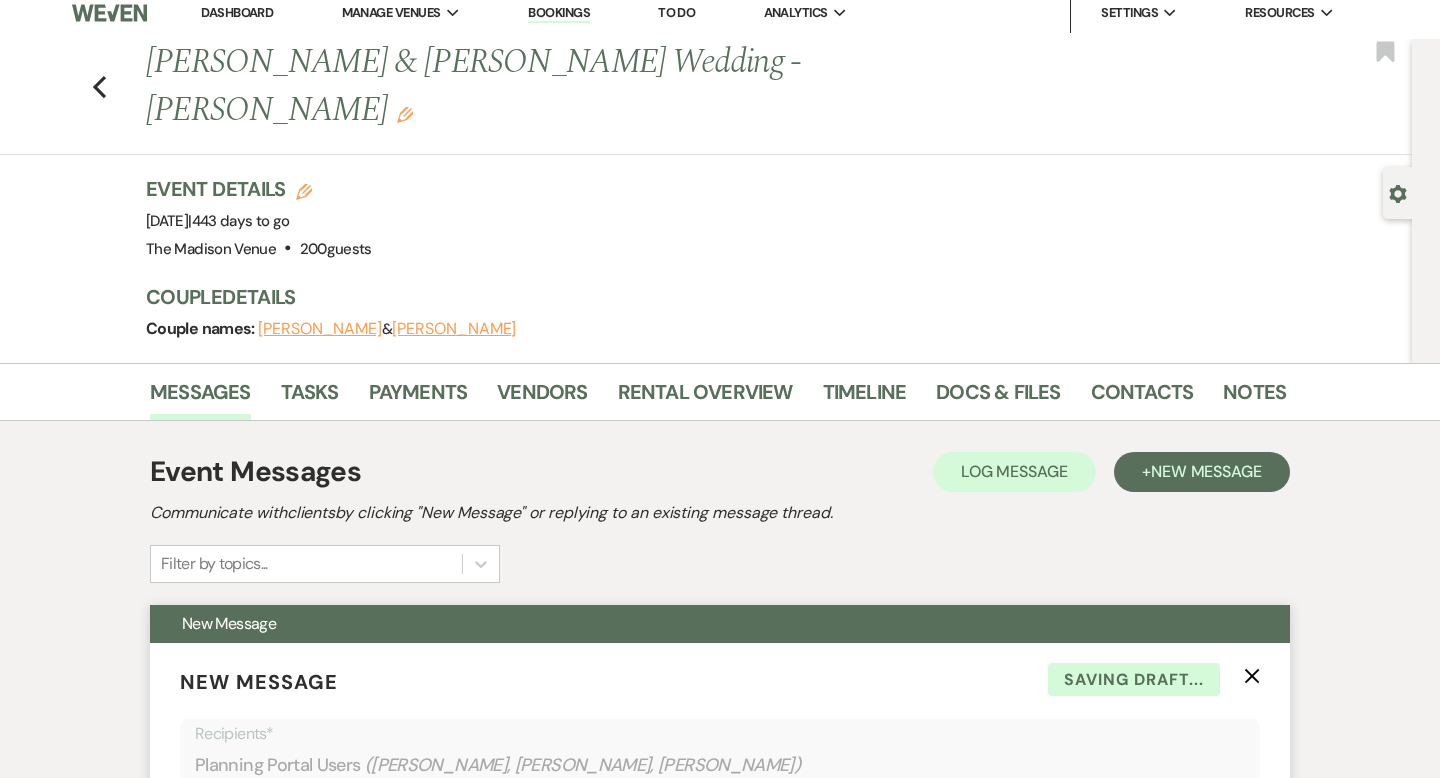 scroll, scrollTop: 0, scrollLeft: 0, axis: both 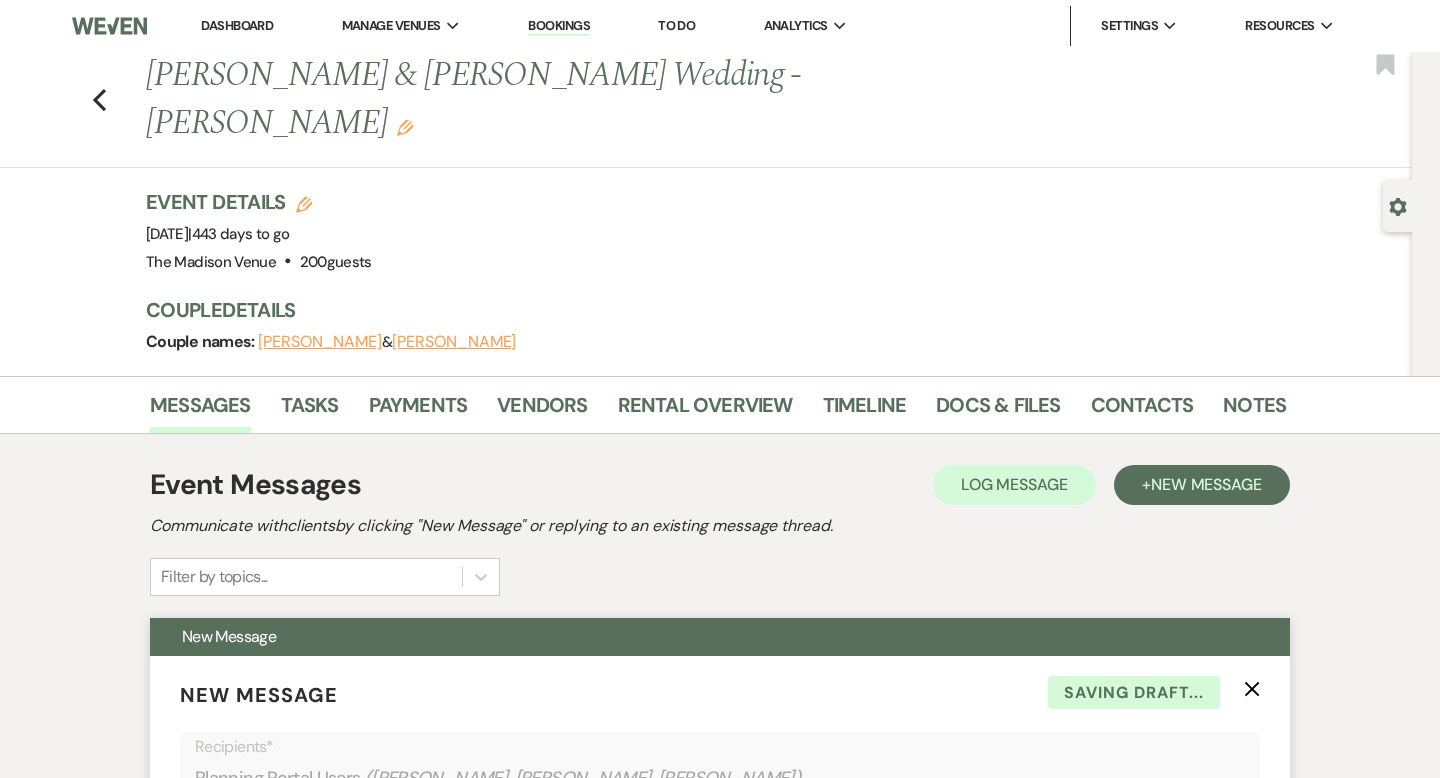 click on "X" 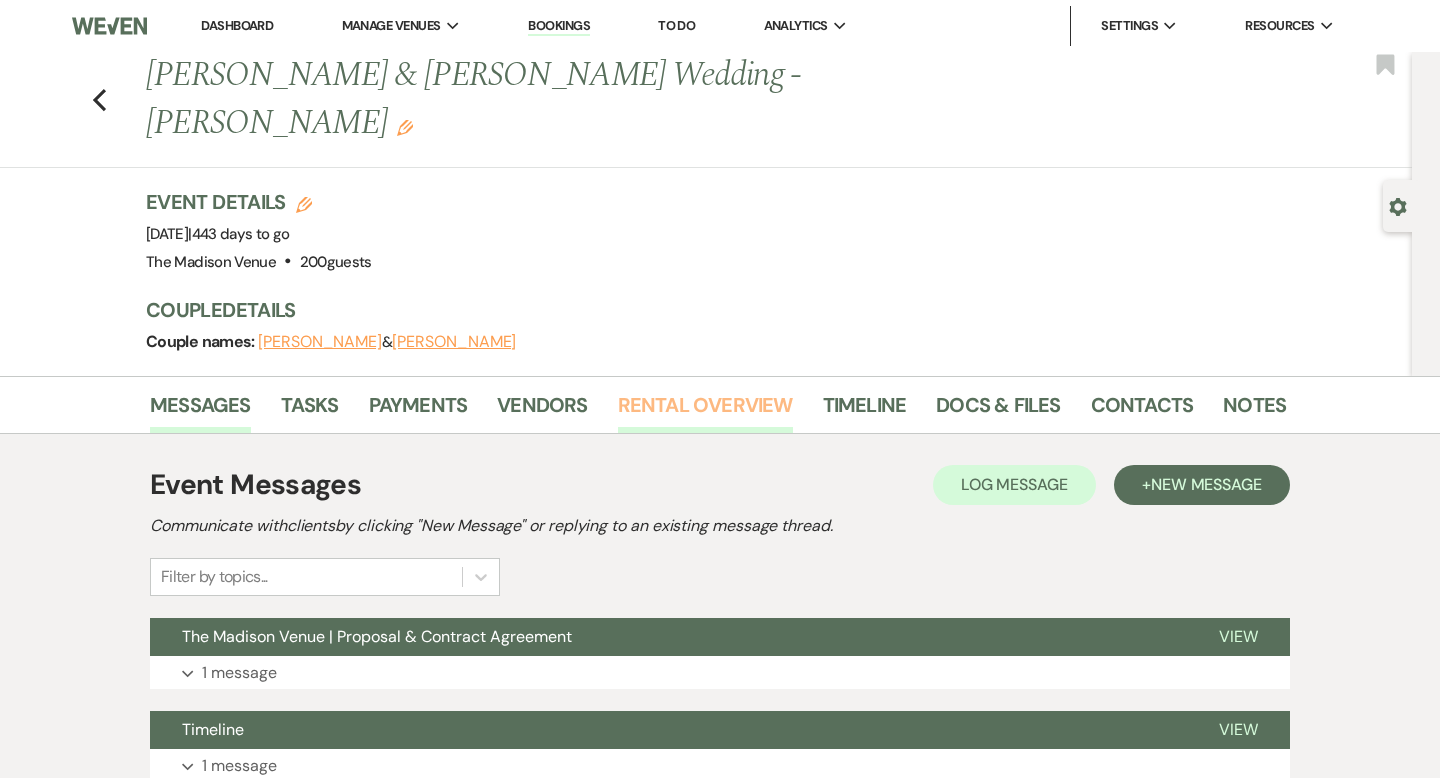 click on "Rental Overview" at bounding box center (705, 411) 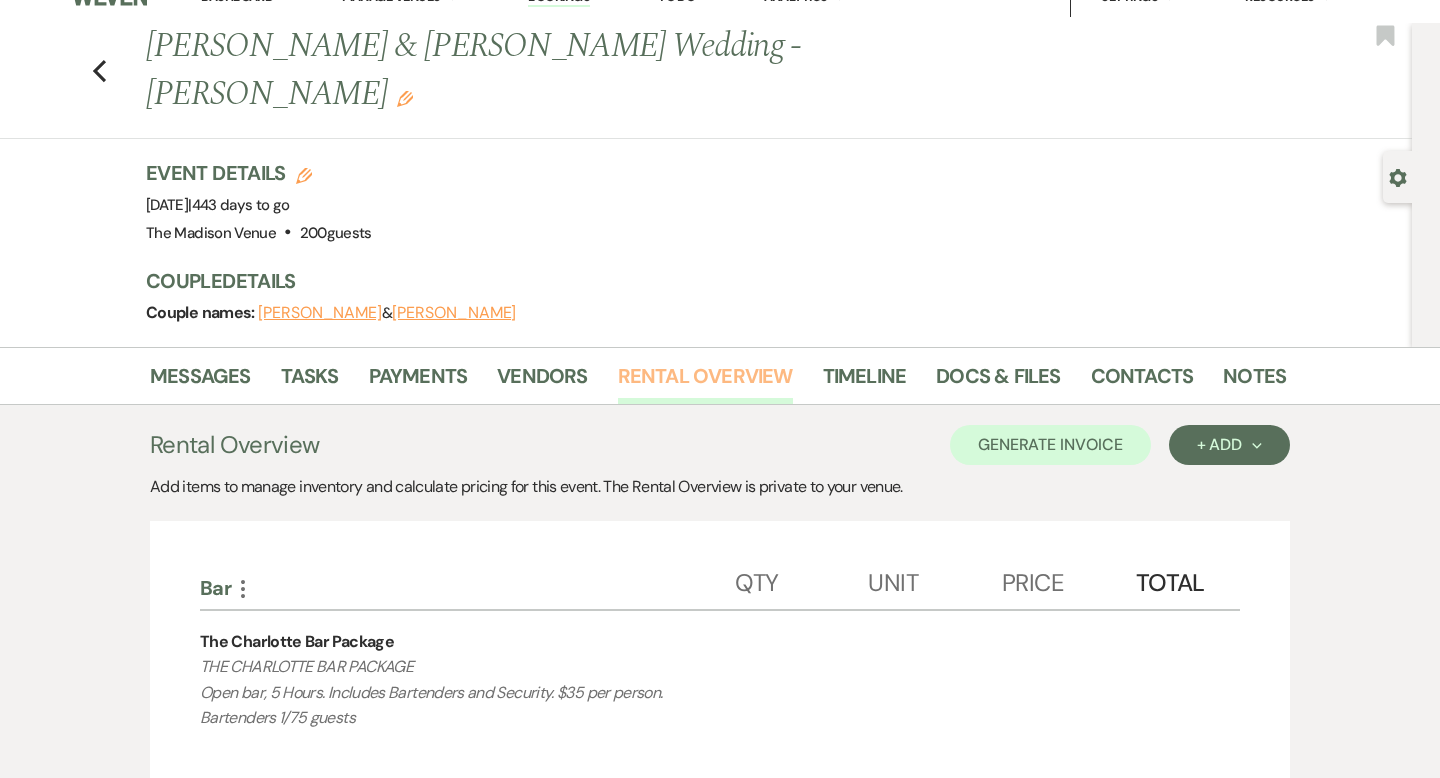 scroll, scrollTop: 0, scrollLeft: 0, axis: both 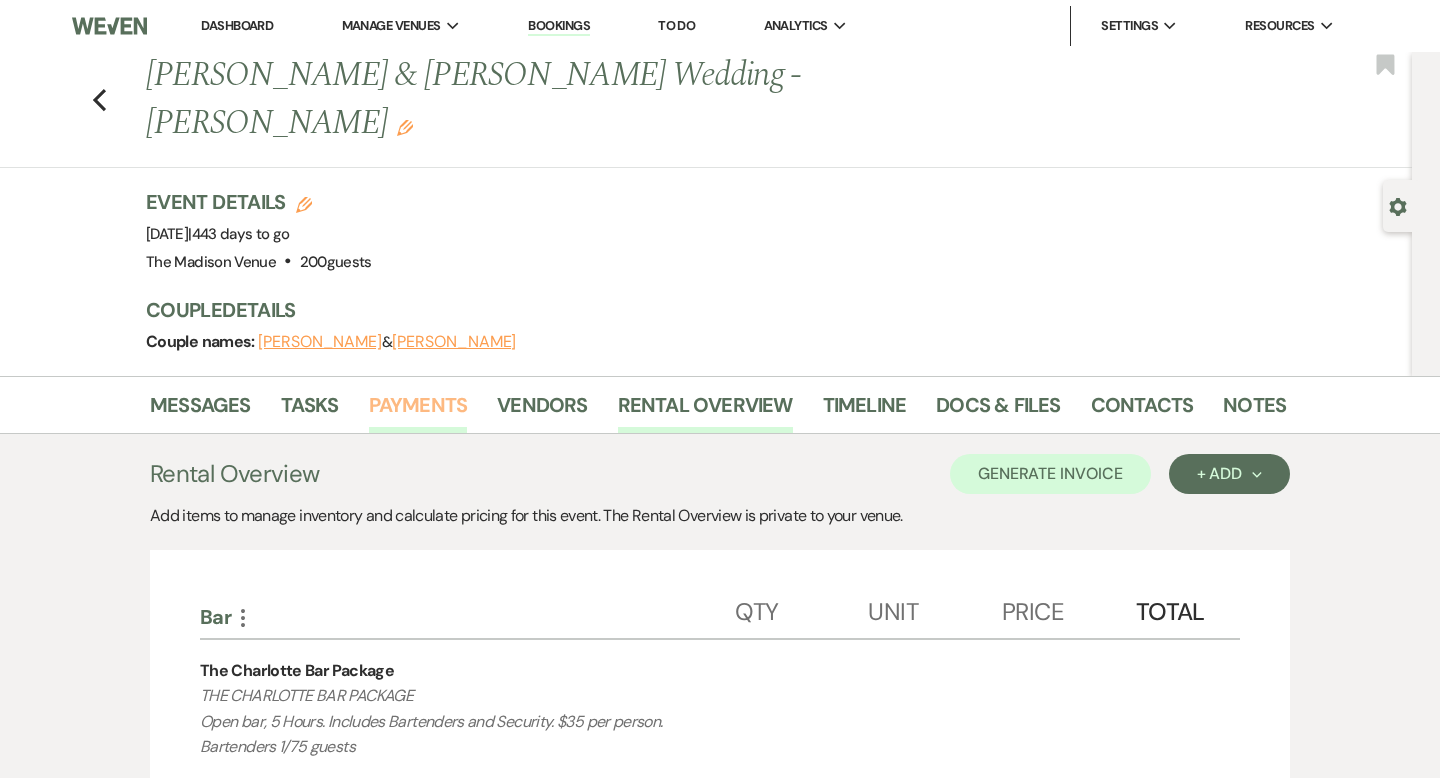 click on "Payments" at bounding box center (418, 411) 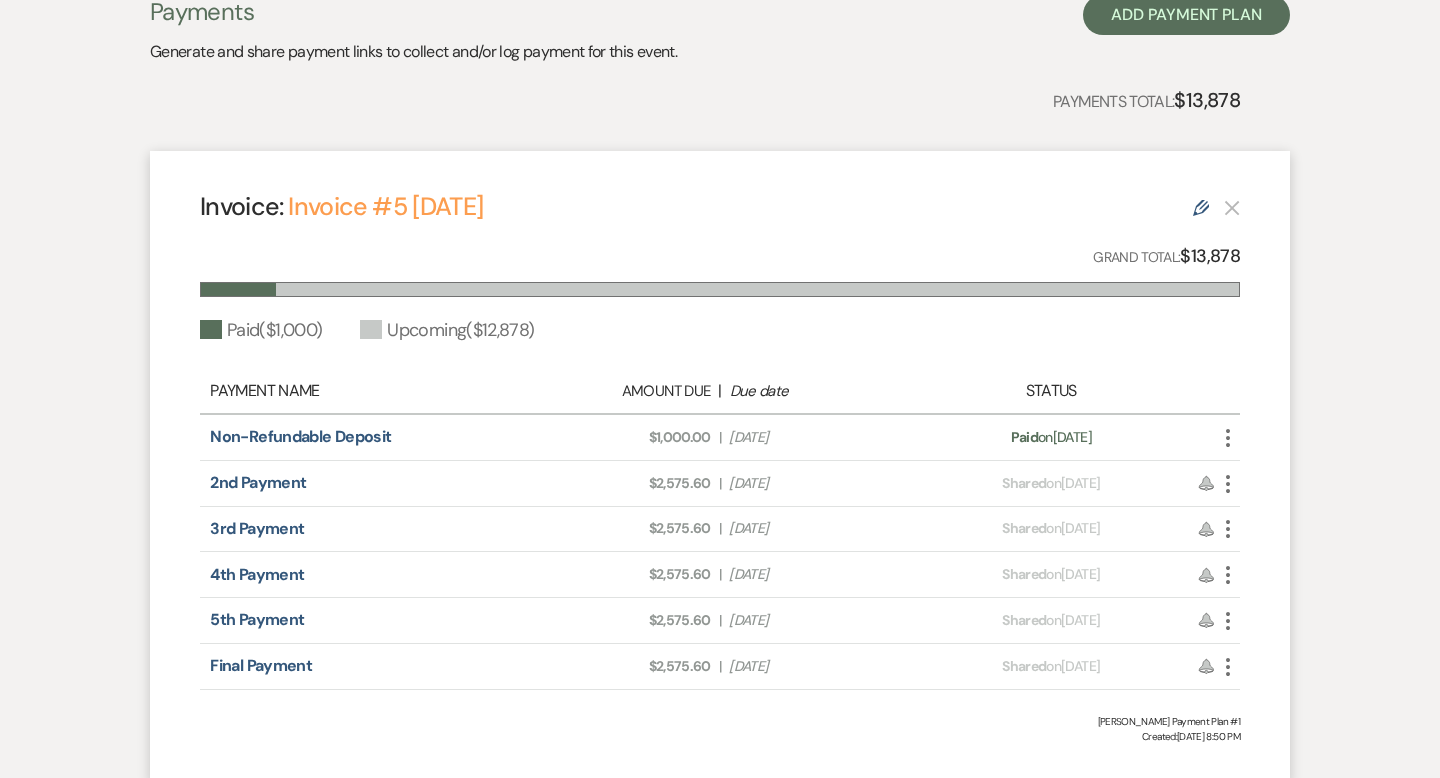 scroll, scrollTop: 480, scrollLeft: 0, axis: vertical 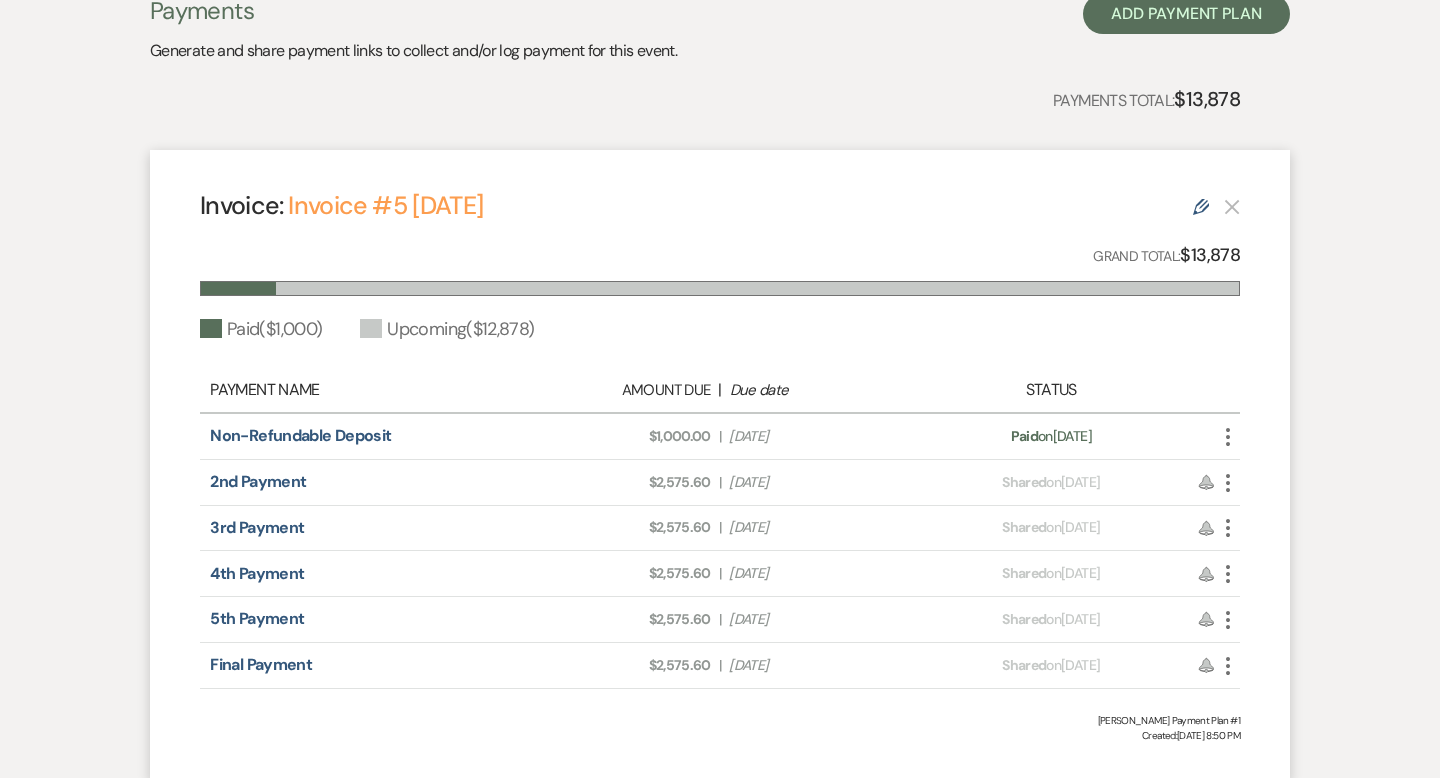 click 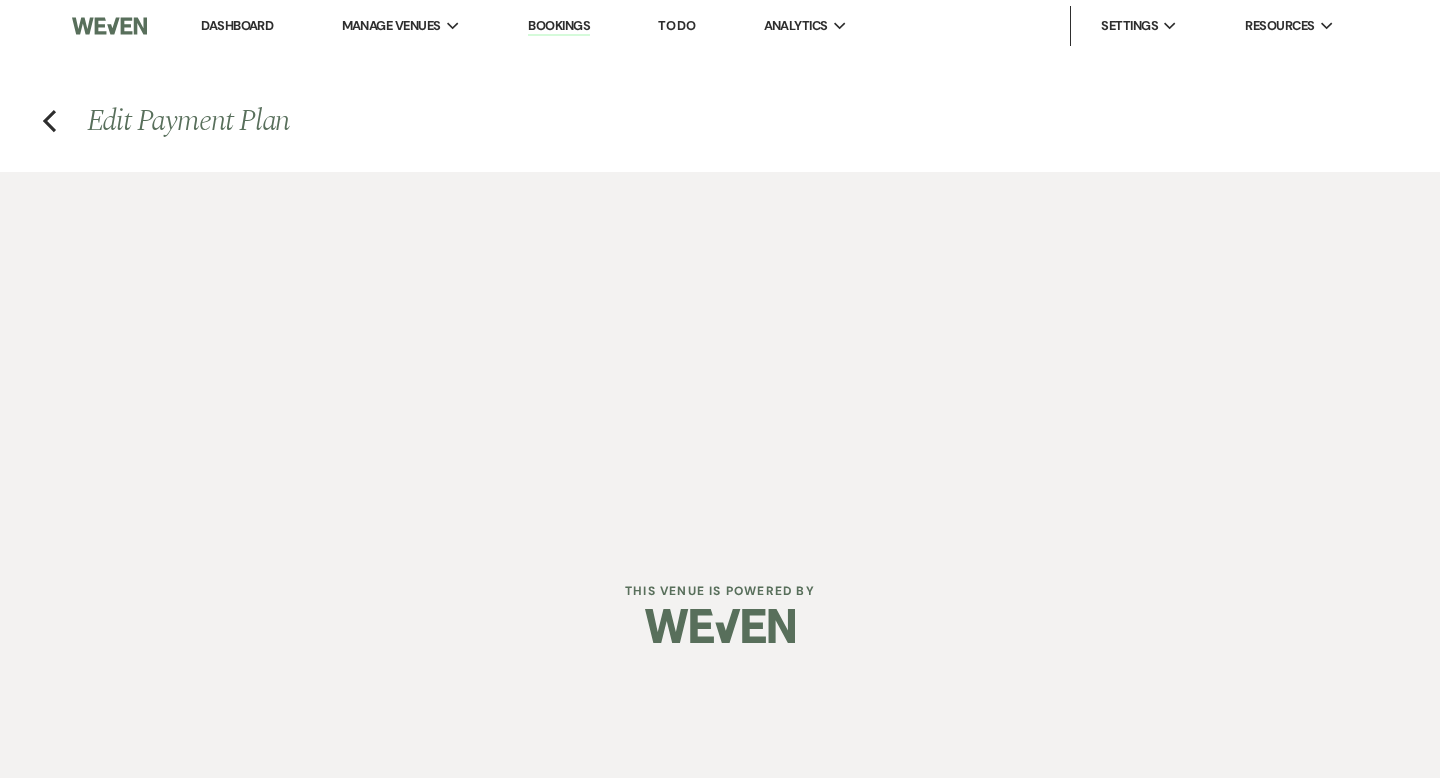 scroll, scrollTop: 0, scrollLeft: 0, axis: both 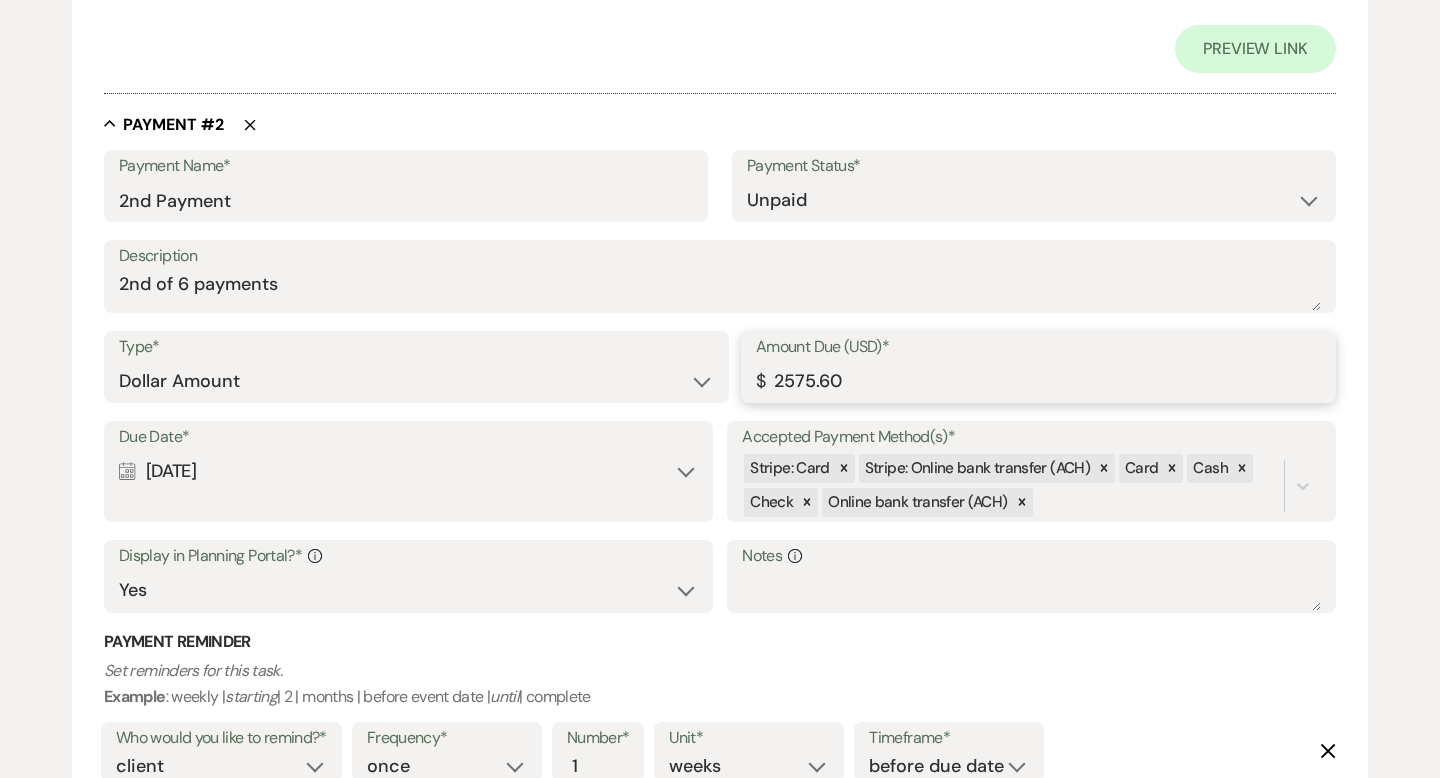 click on "2575.60" at bounding box center [1038, 381] 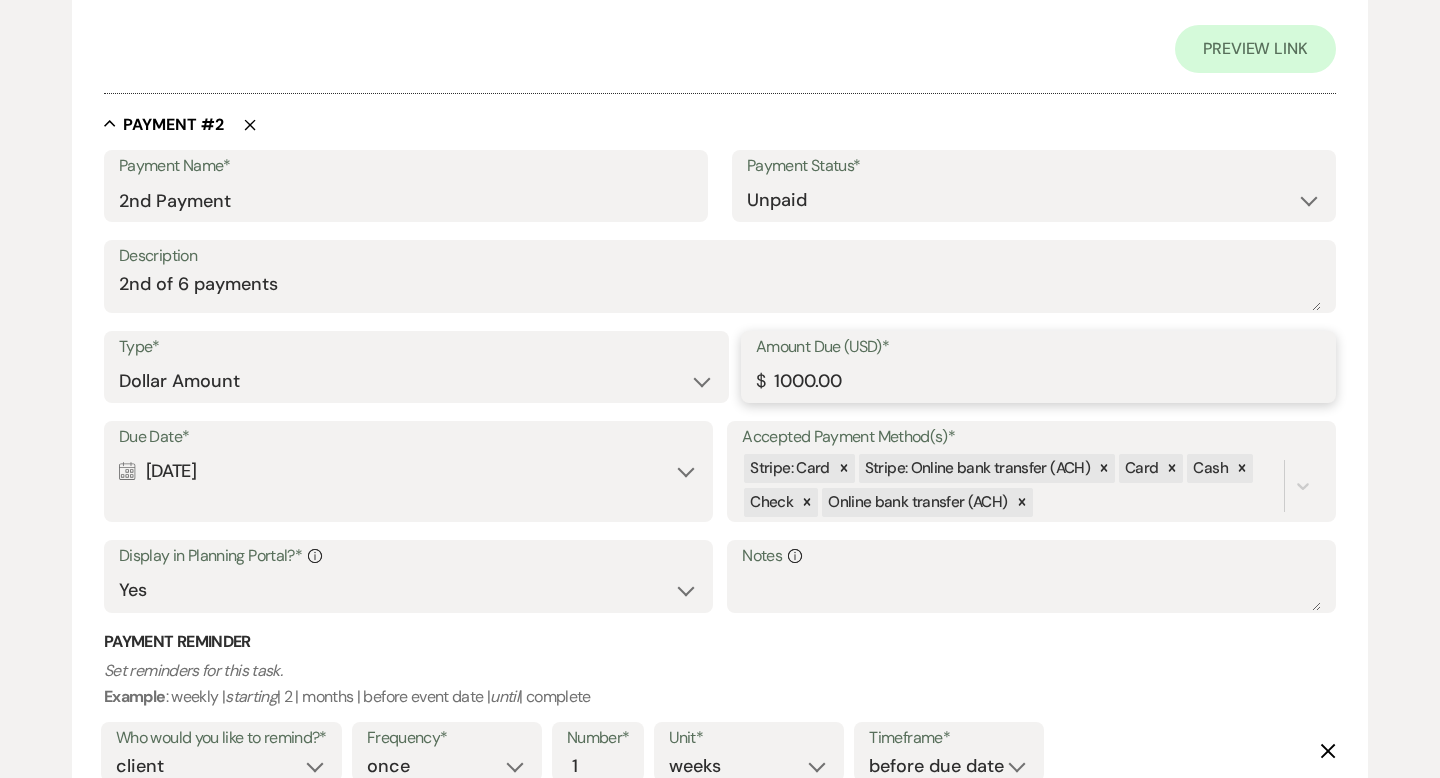 type on "1000.00" 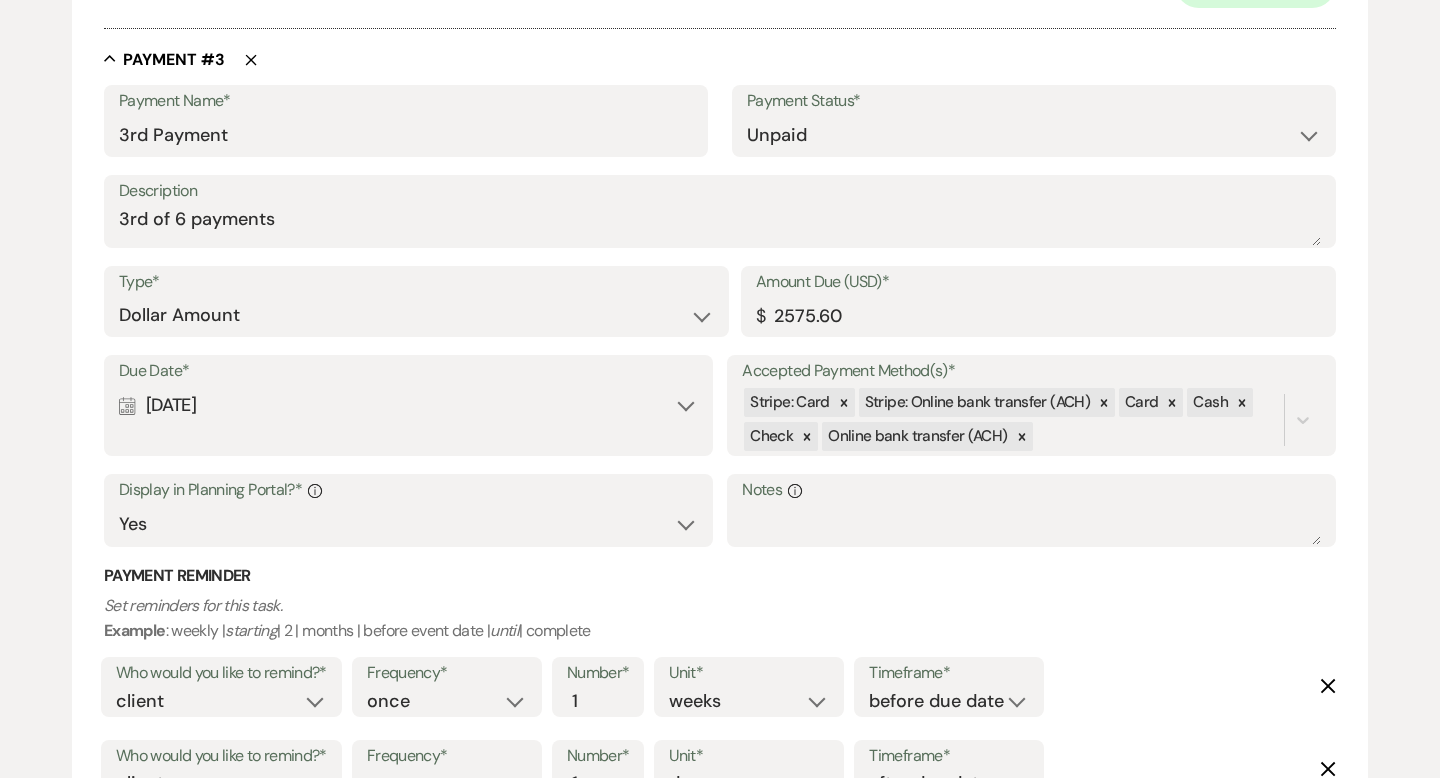 scroll, scrollTop: 2197, scrollLeft: 0, axis: vertical 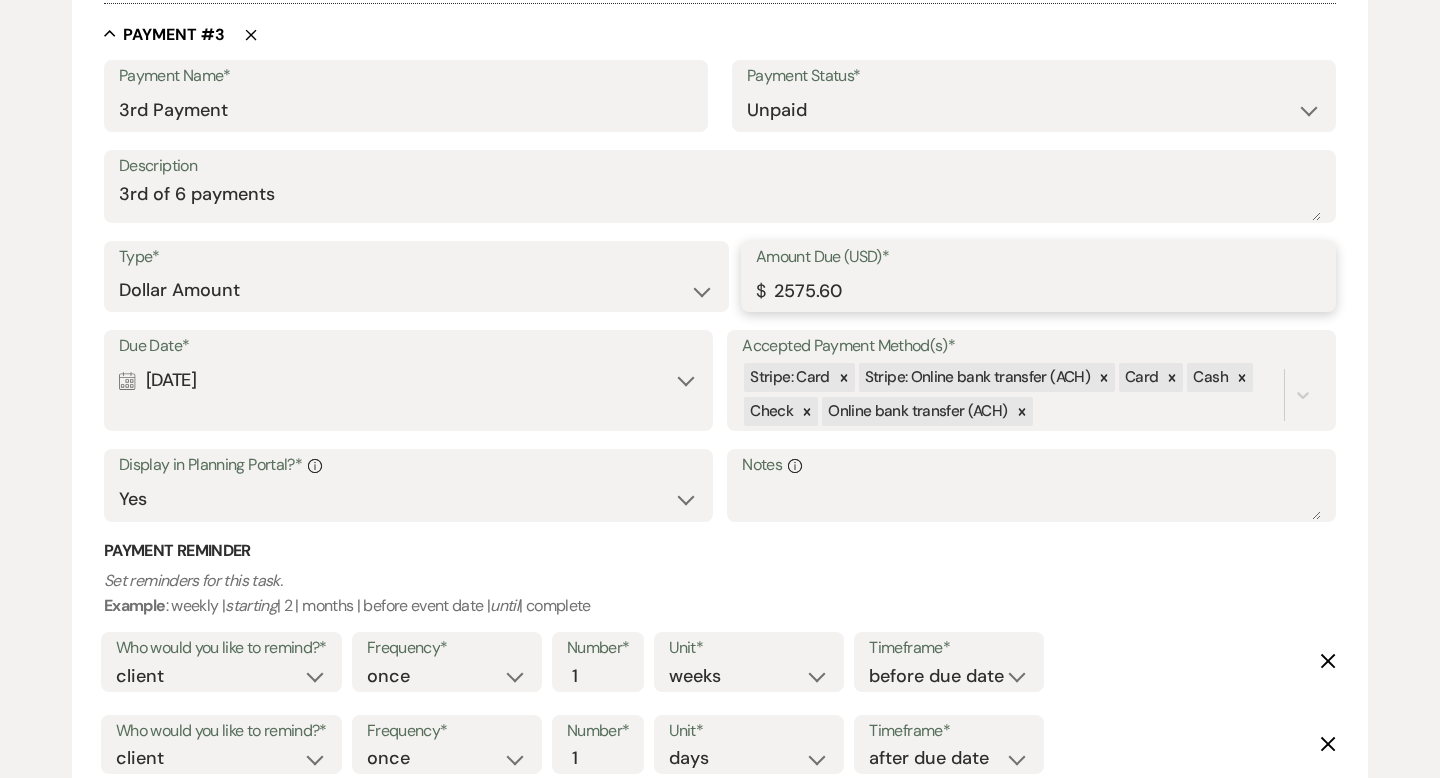 click on "2575.60" at bounding box center [1038, 290] 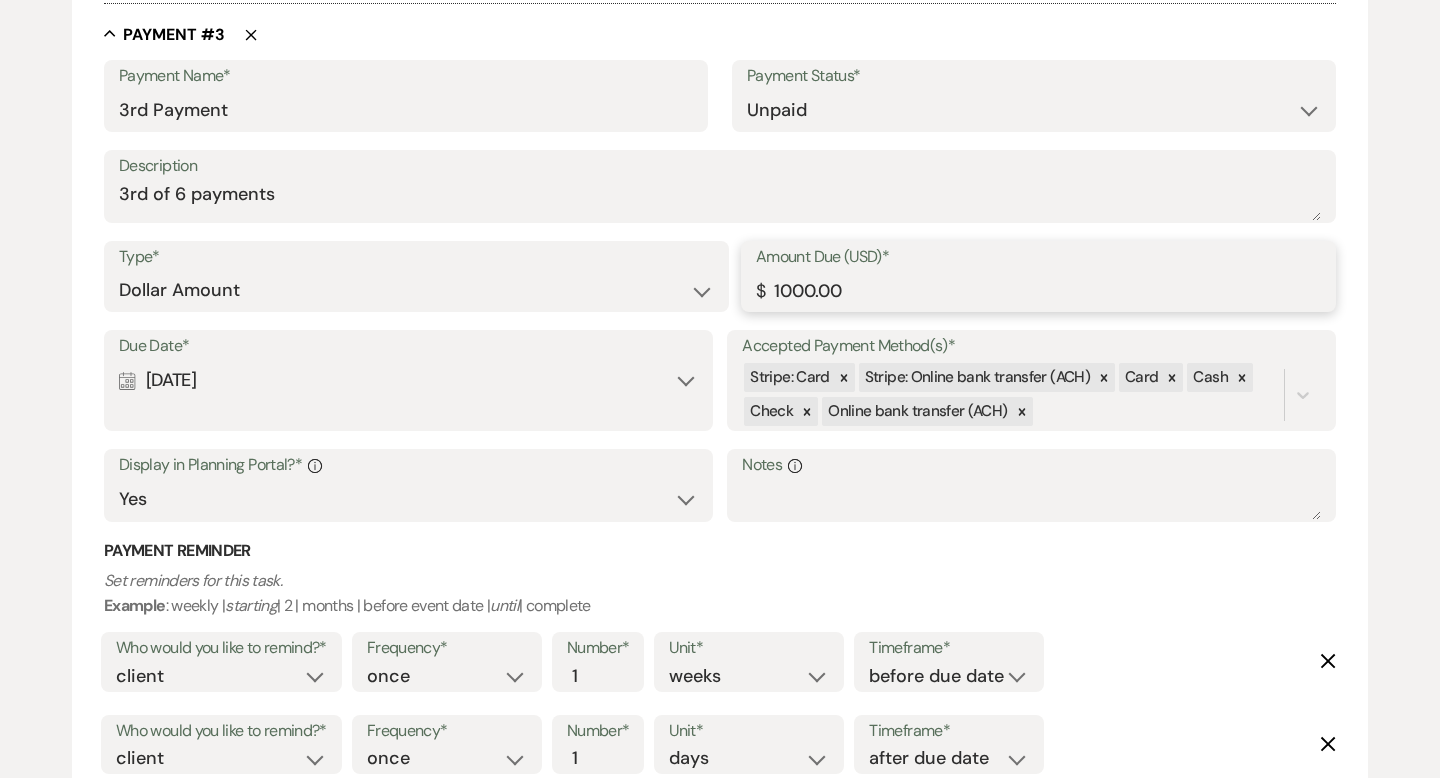 type on "1000.00" 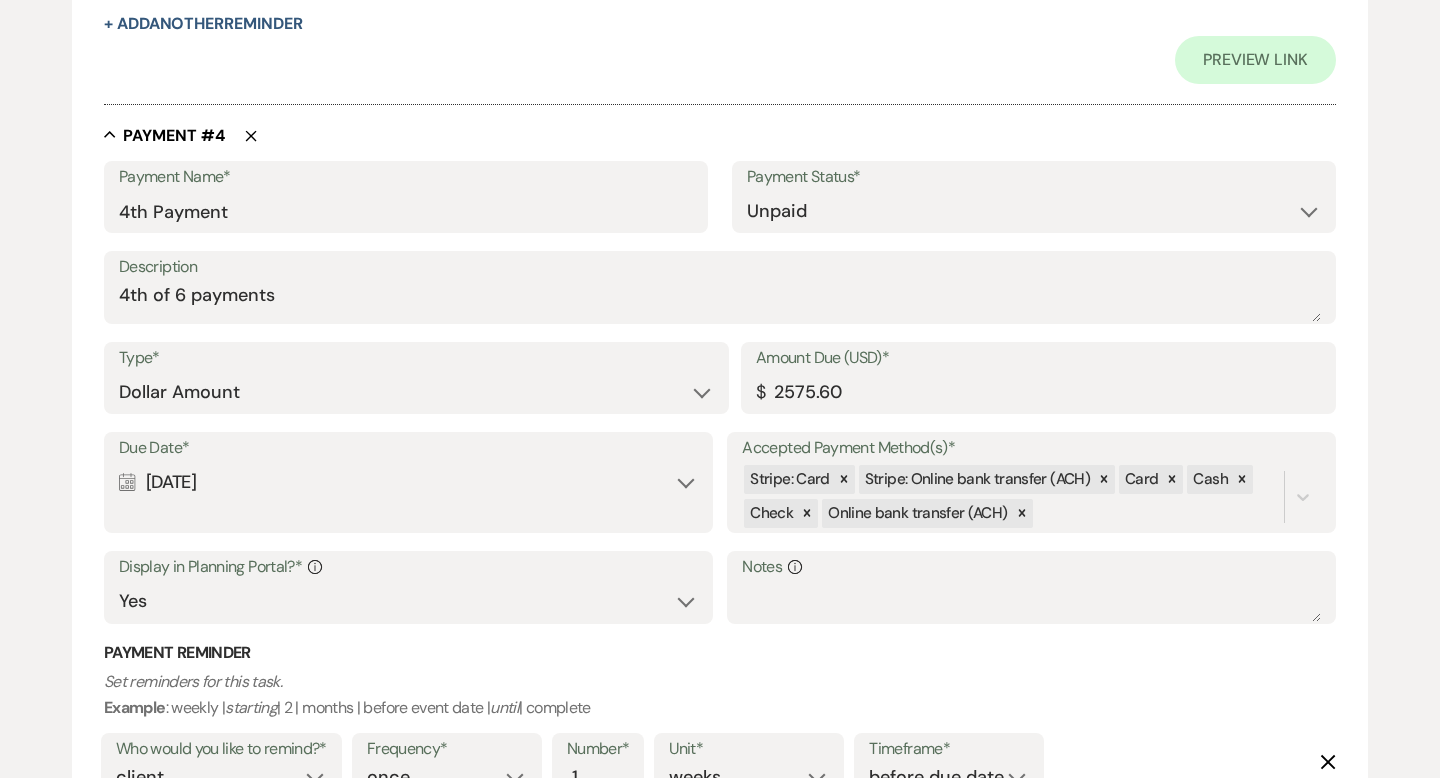 scroll, scrollTop: 3166, scrollLeft: 0, axis: vertical 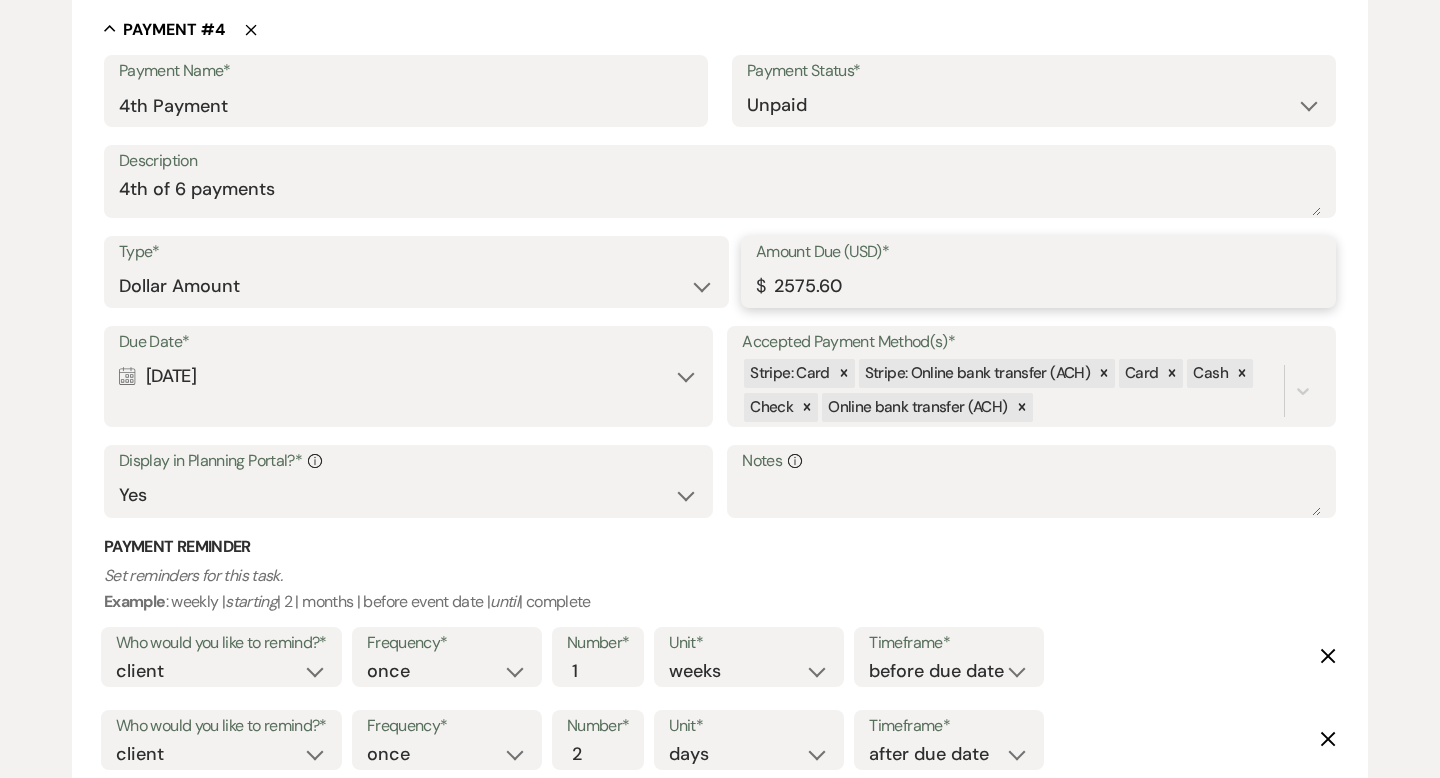 click on "2575.60" at bounding box center [1038, 286] 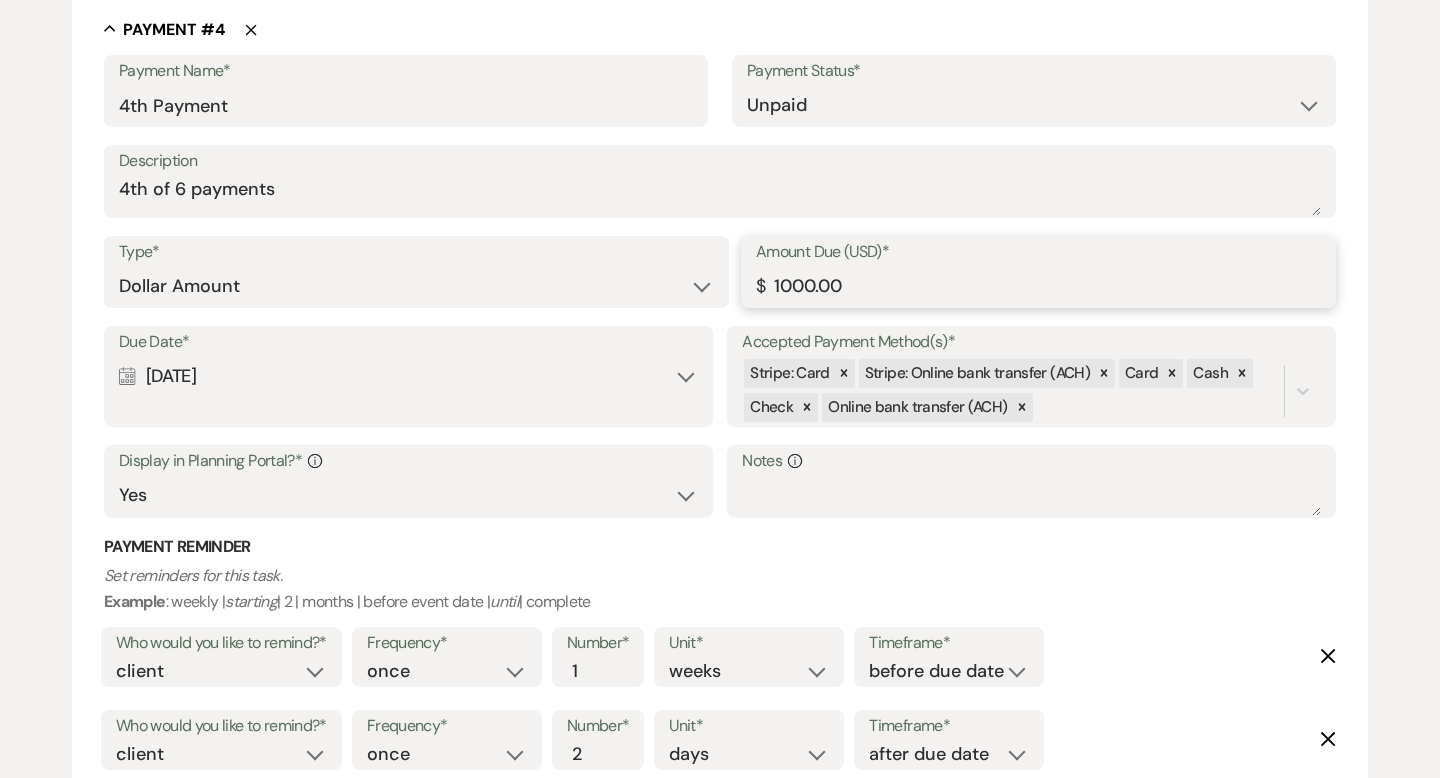 type on "1000.00" 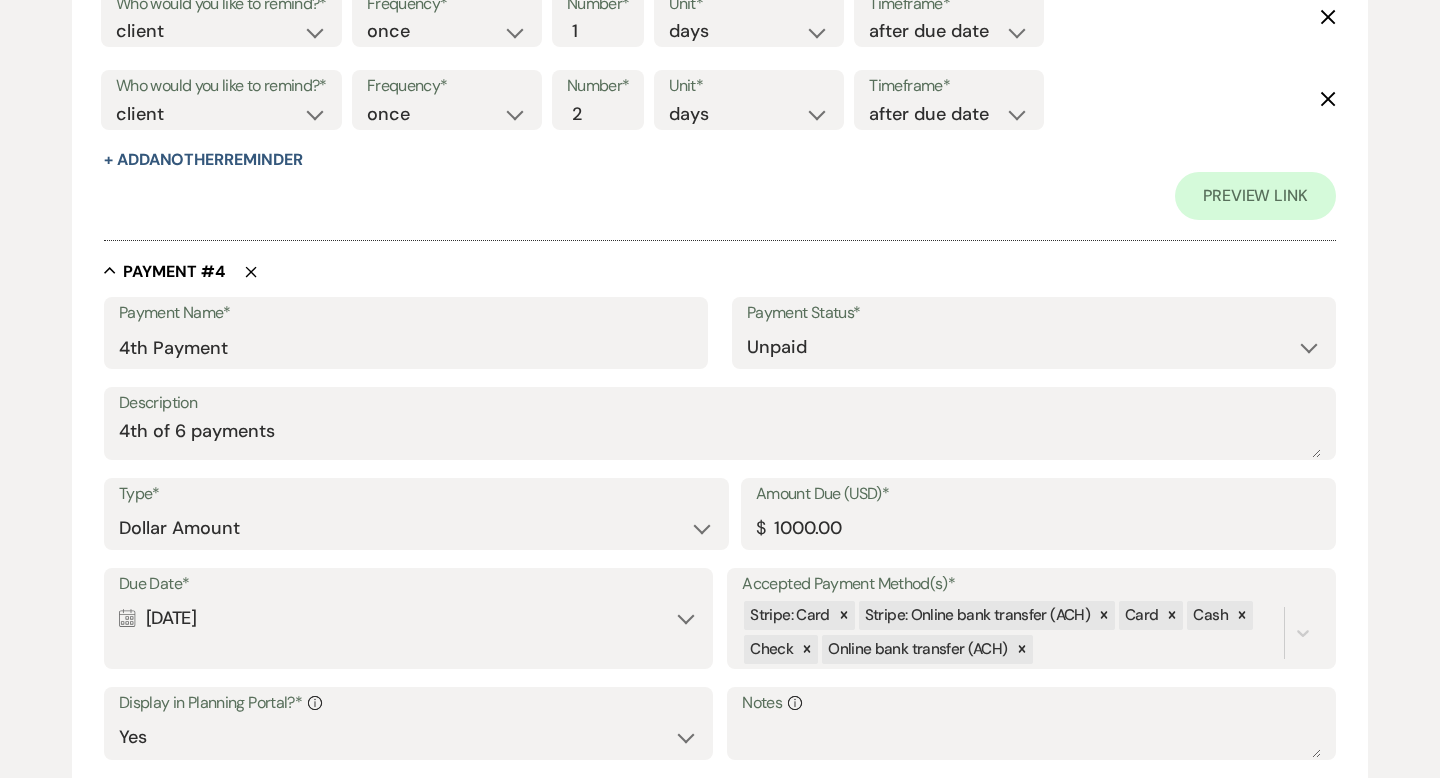 scroll, scrollTop: 2926, scrollLeft: 0, axis: vertical 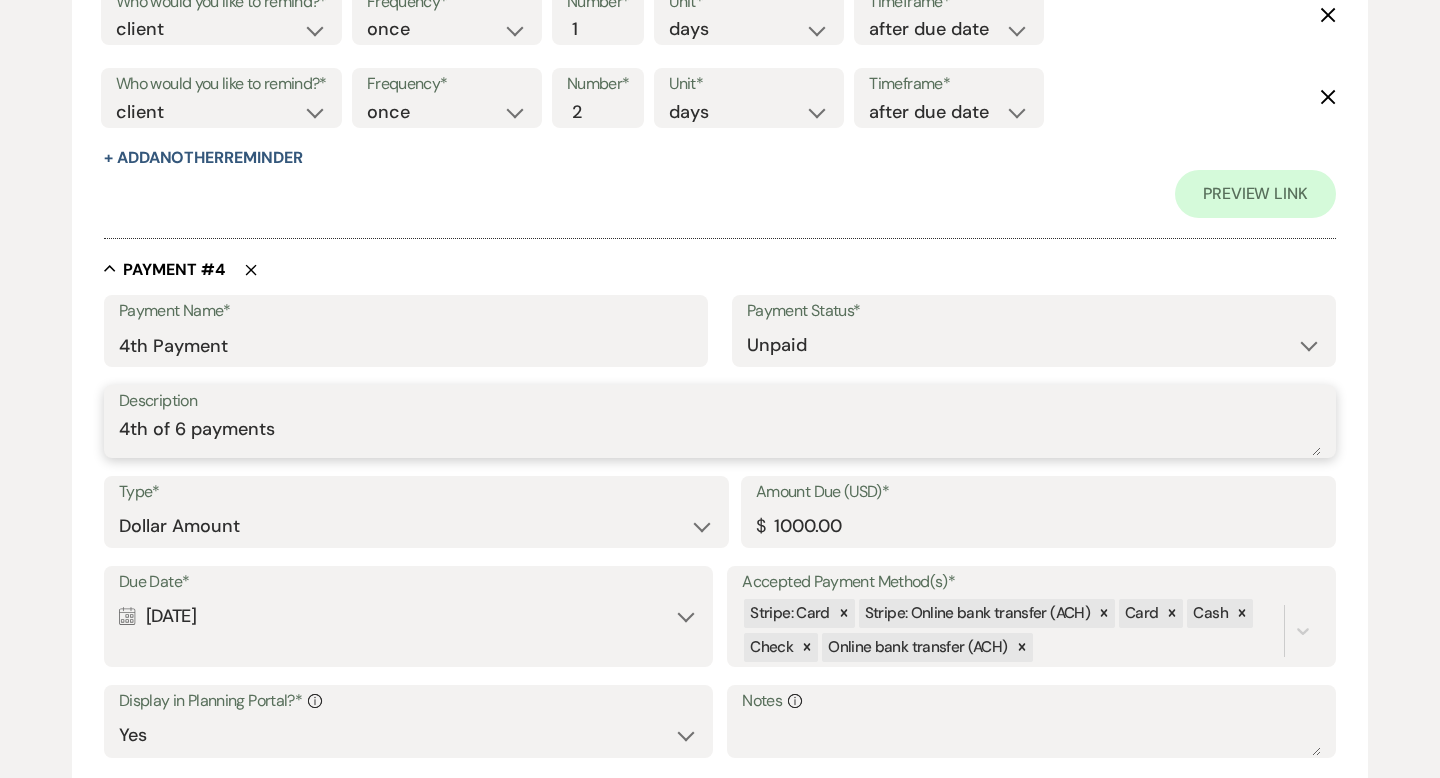 click on "4th of 6 payments" at bounding box center (720, 436) 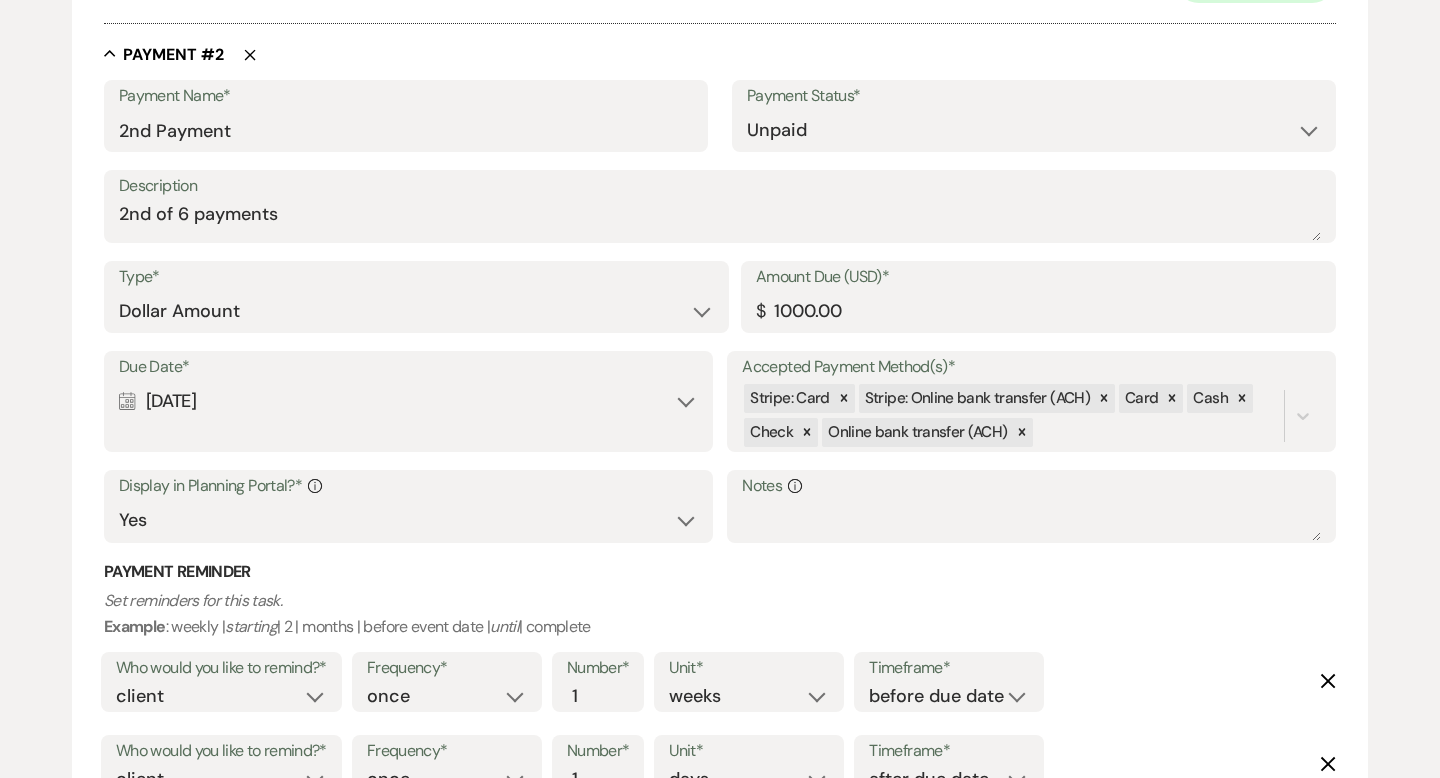 scroll, scrollTop: 1214, scrollLeft: 0, axis: vertical 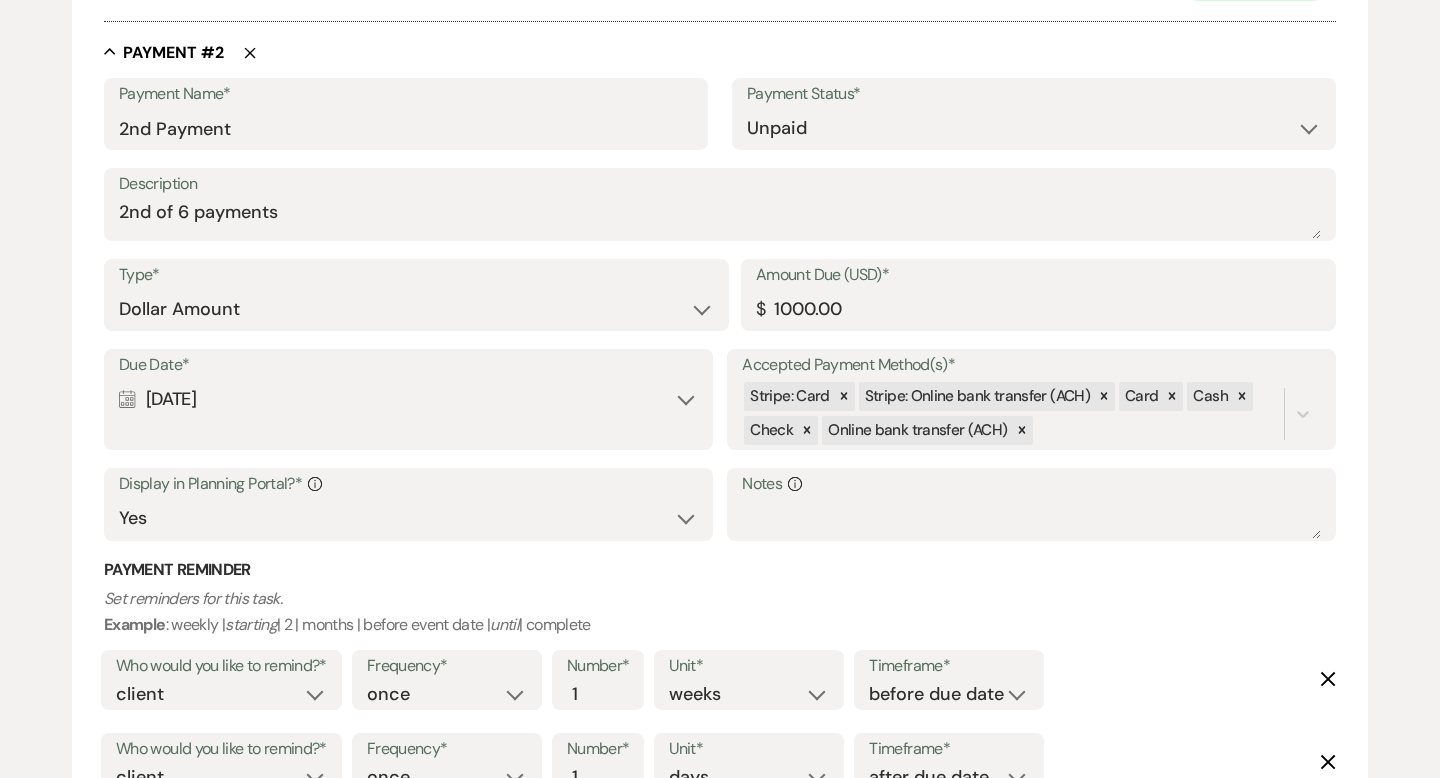 click on "Calendar [DATE] Expand" at bounding box center (408, 399) 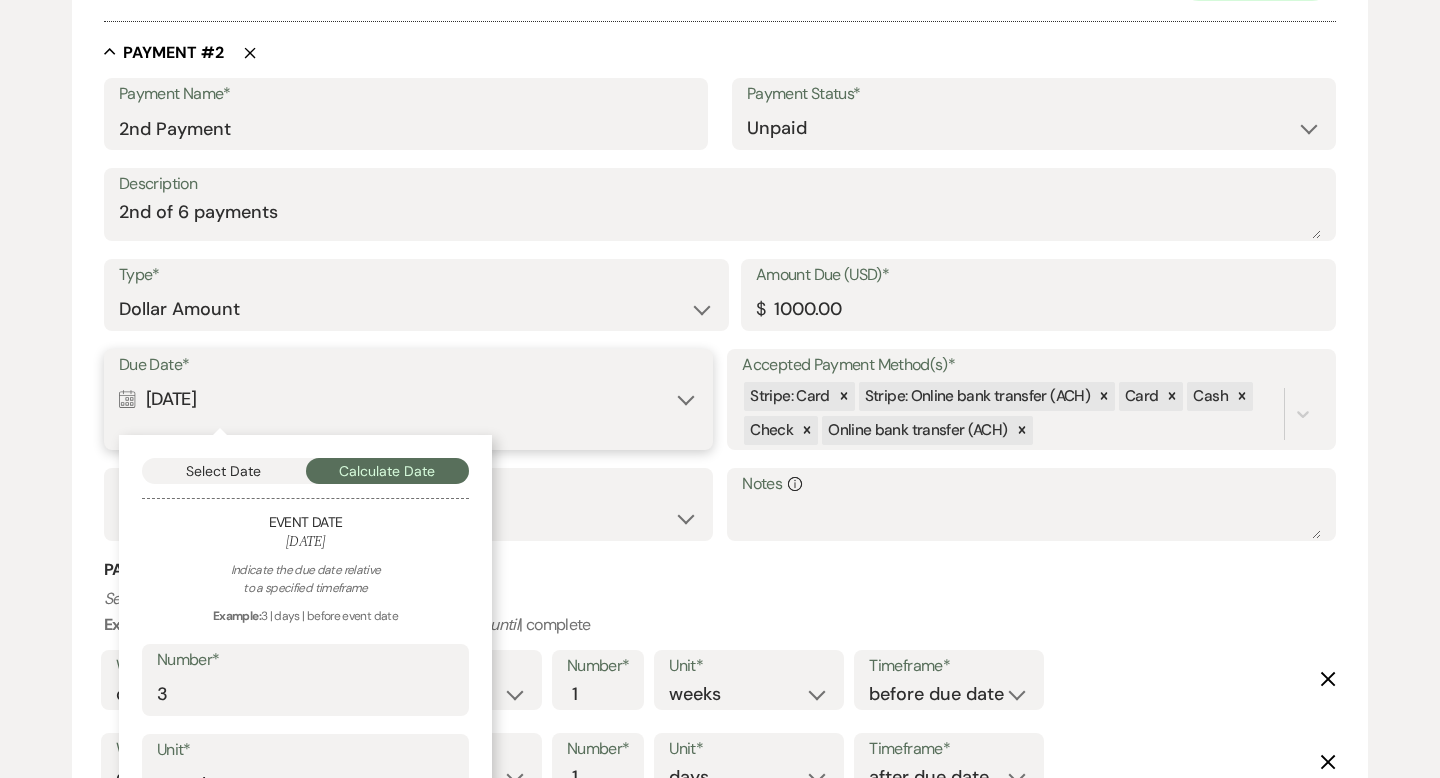 click on "Select Date" at bounding box center (224, 471) 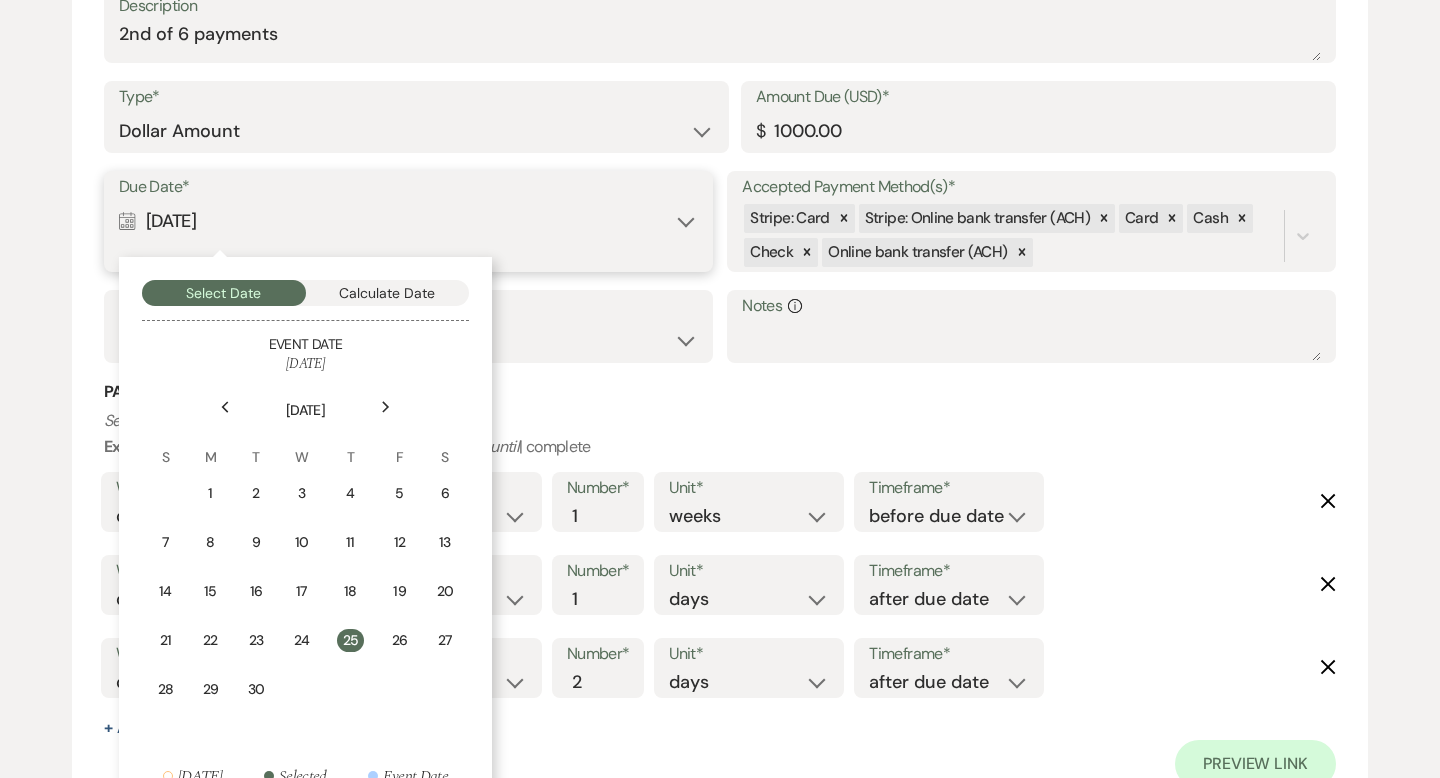 scroll, scrollTop: 1397, scrollLeft: 0, axis: vertical 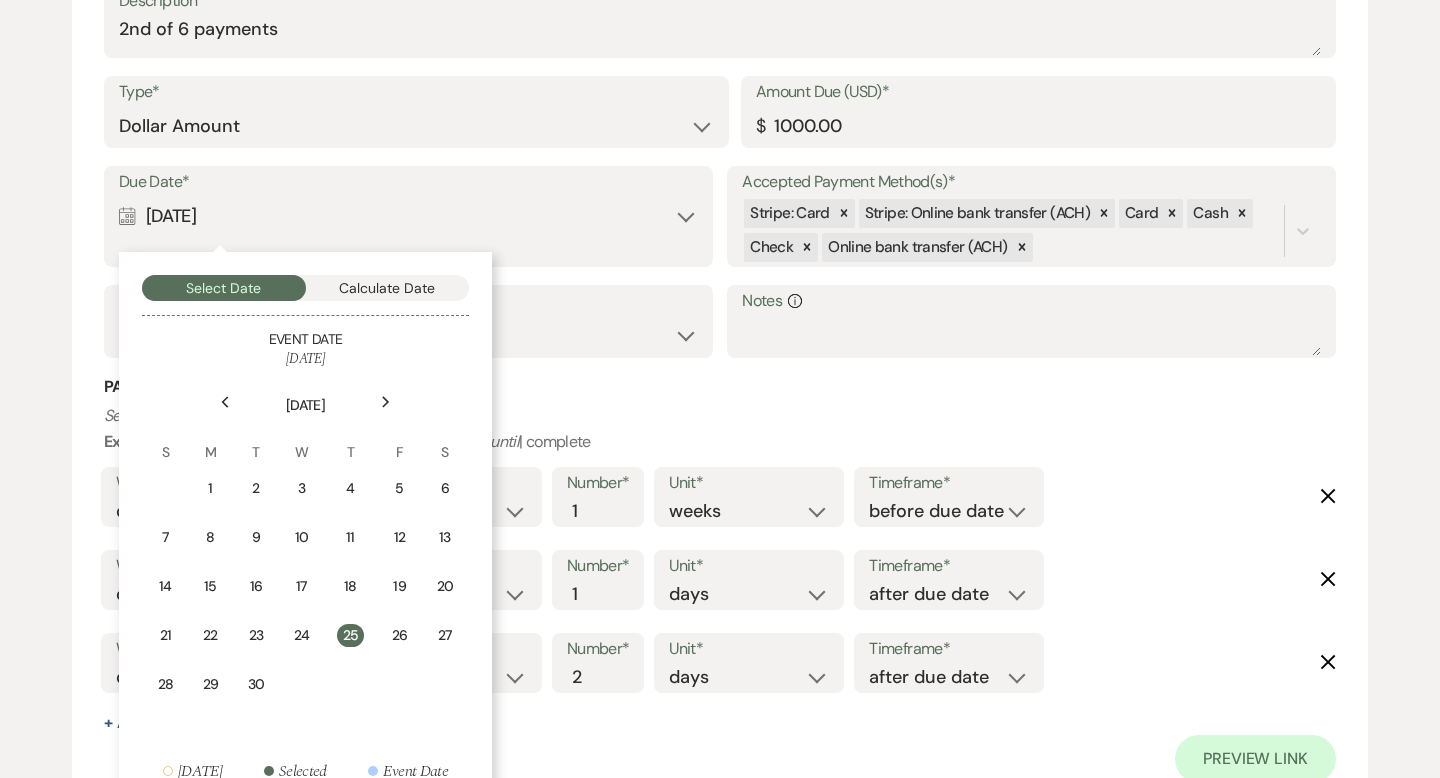 click on "Previous" 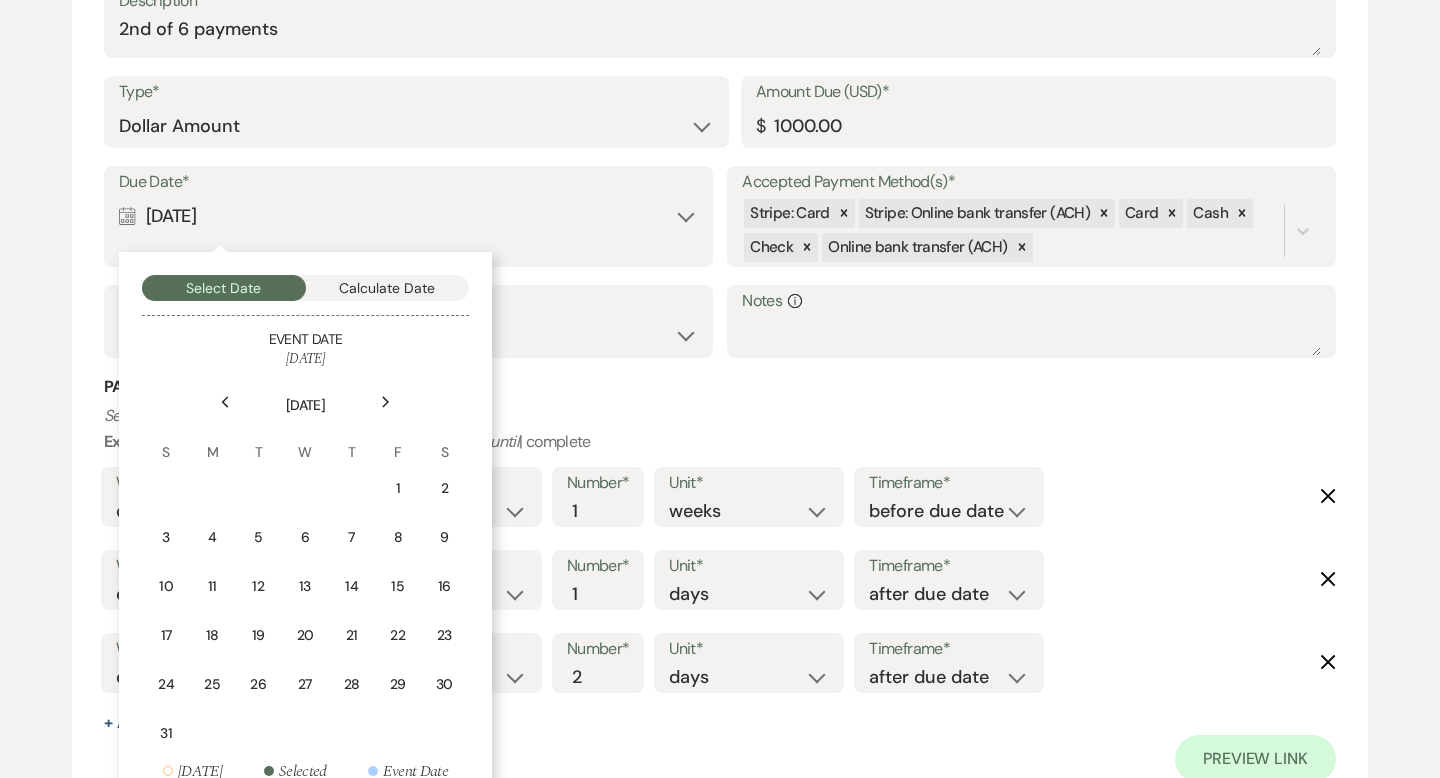 click on "Previous" 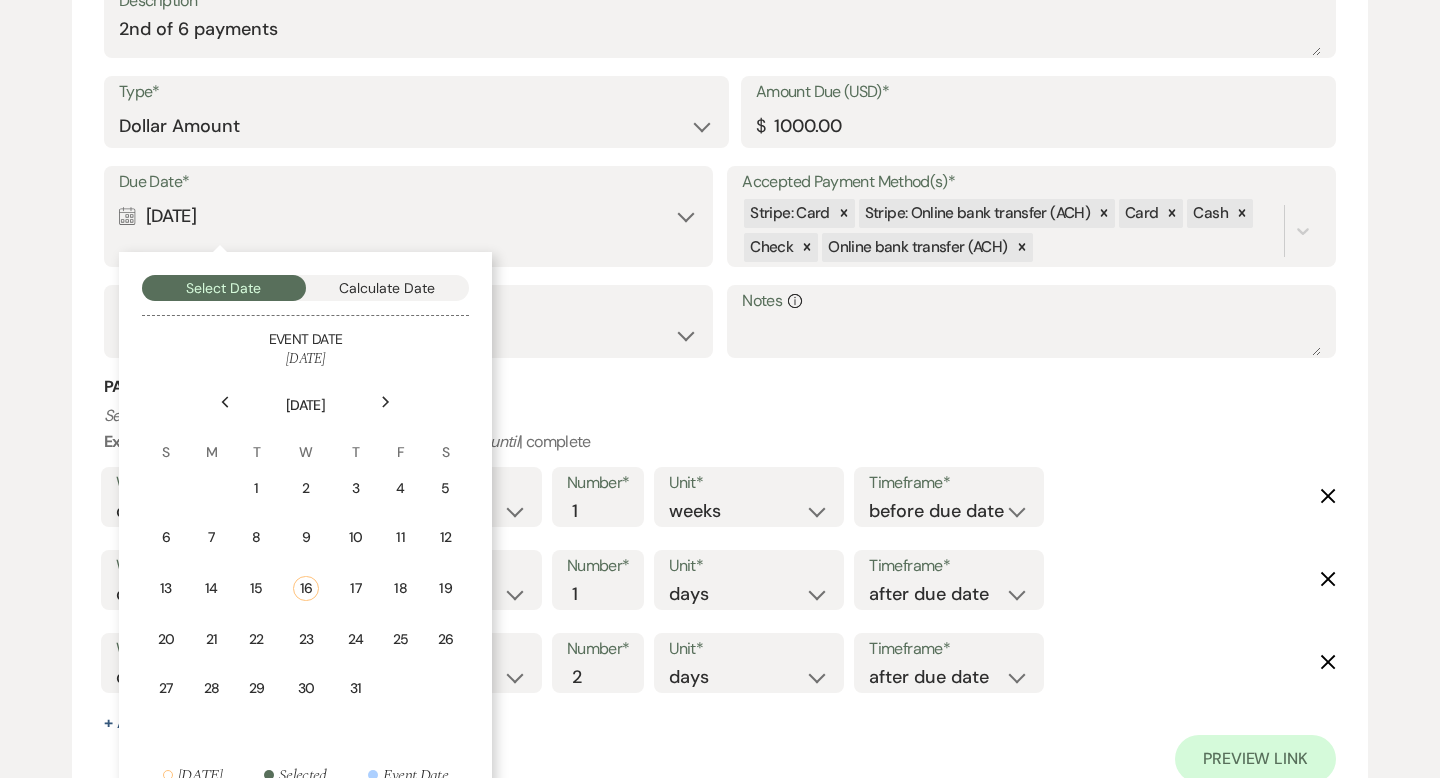 click on "Previous" 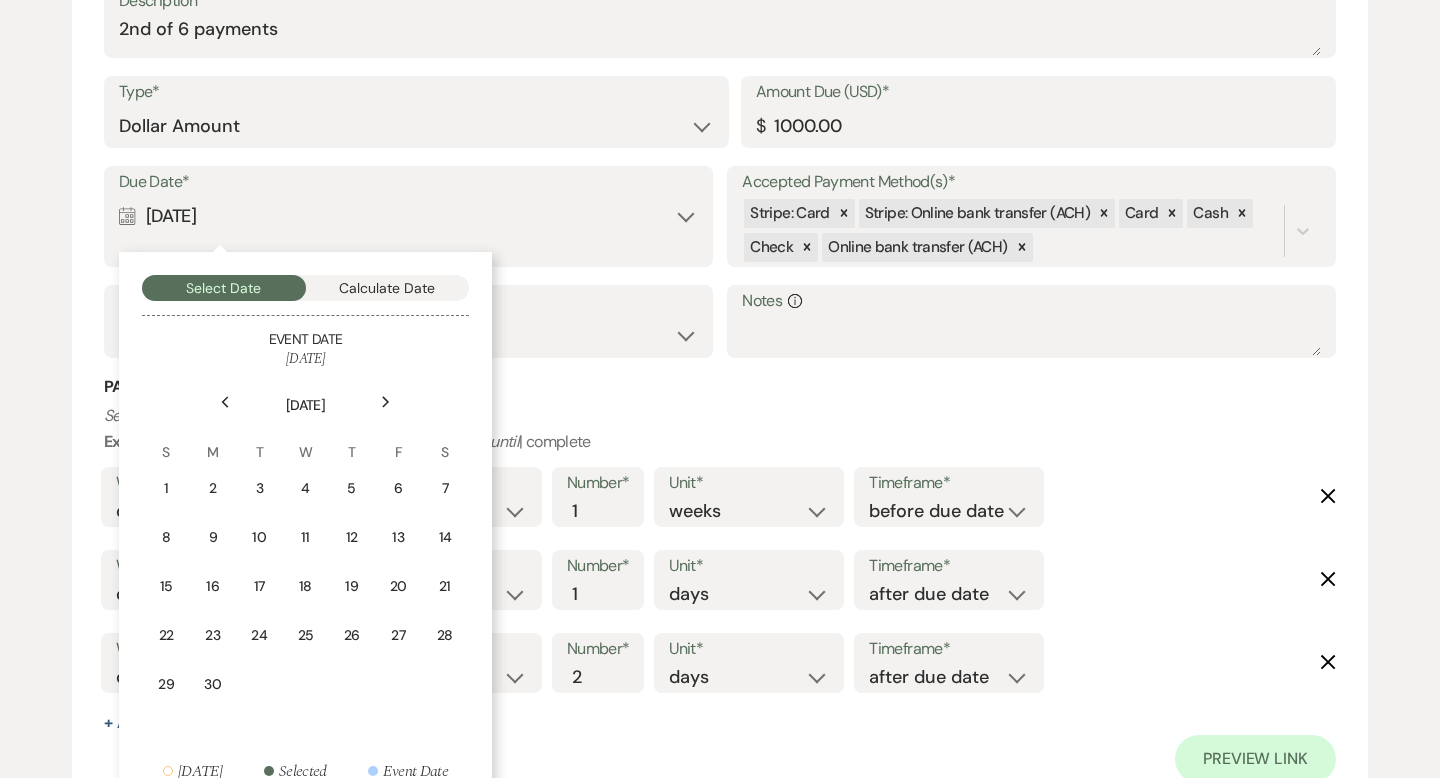click on "Previous" 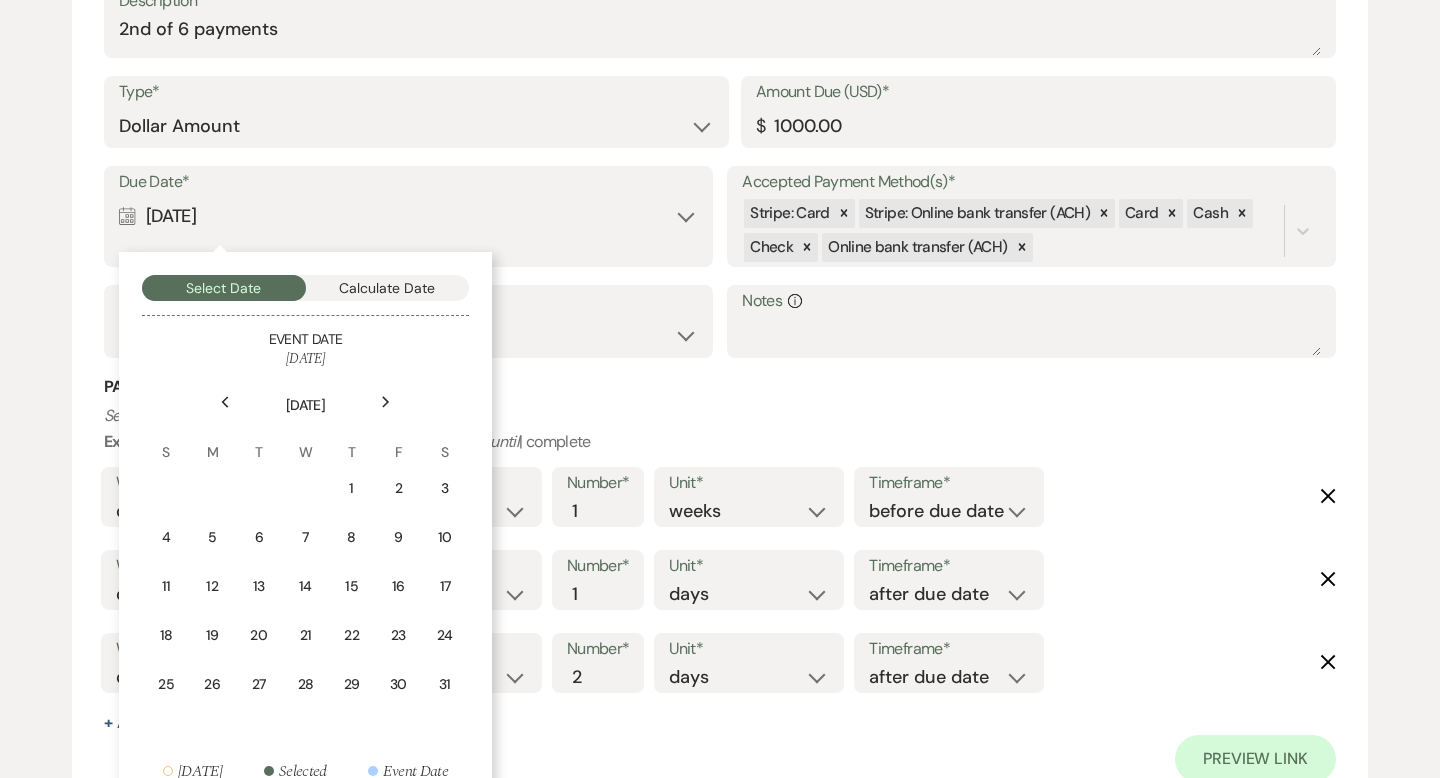 click on "Next" 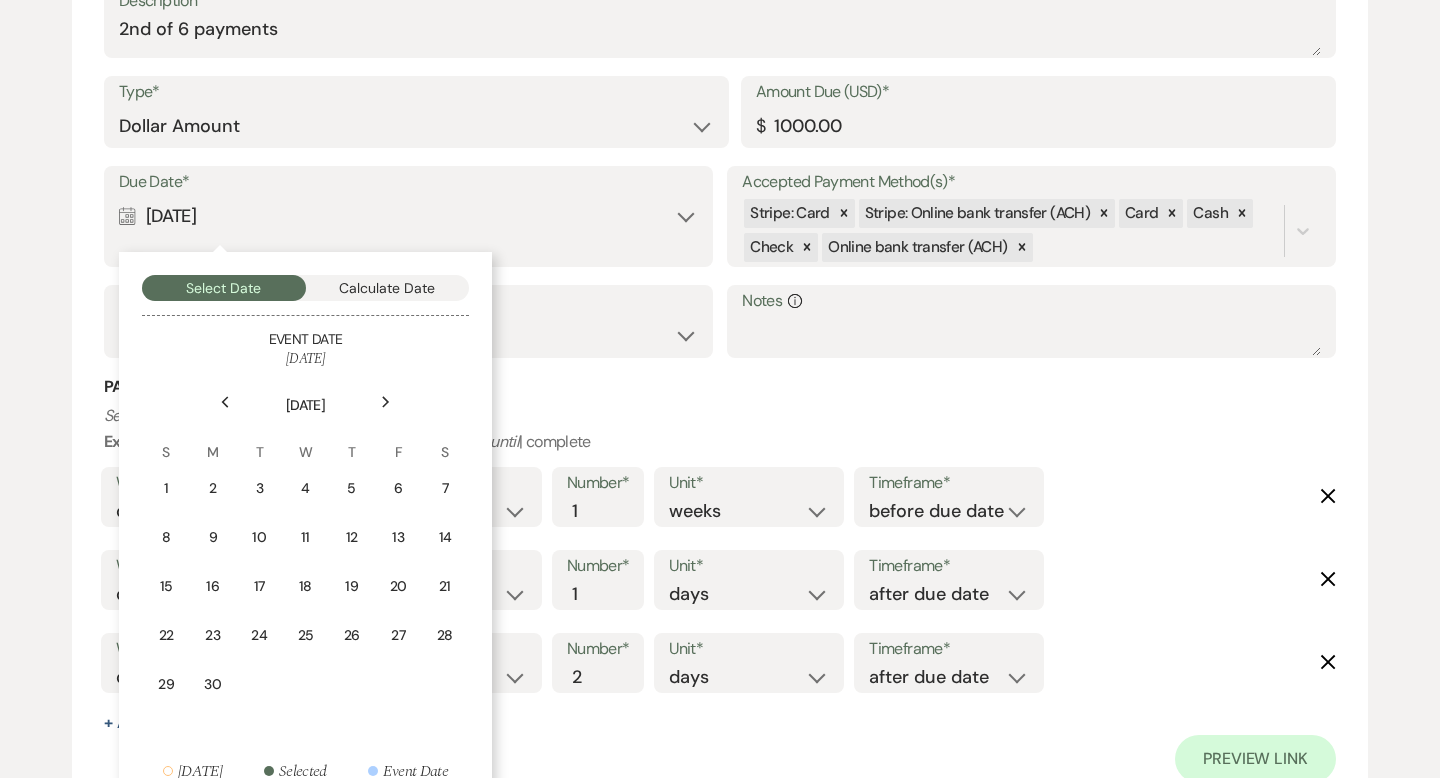 click on "Next" 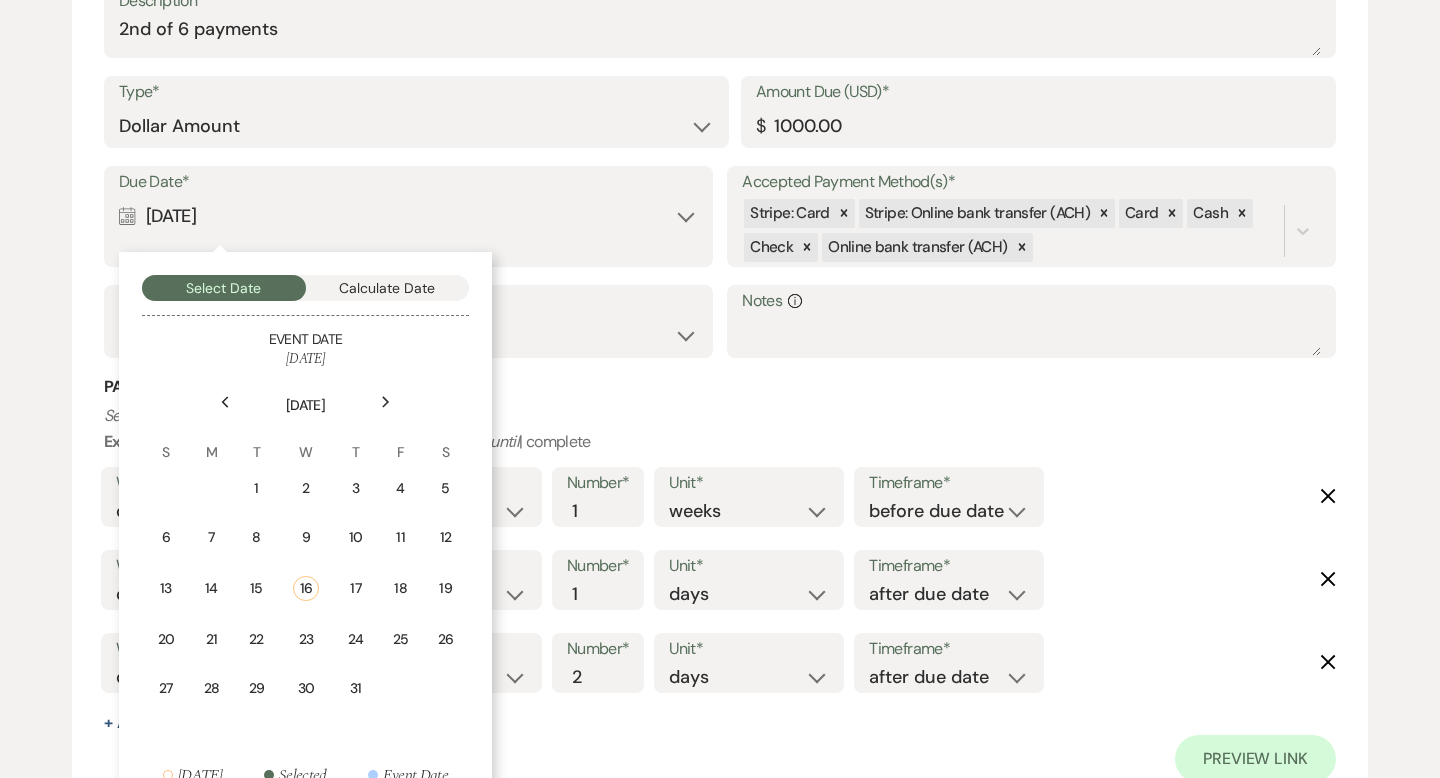 click on "Next" 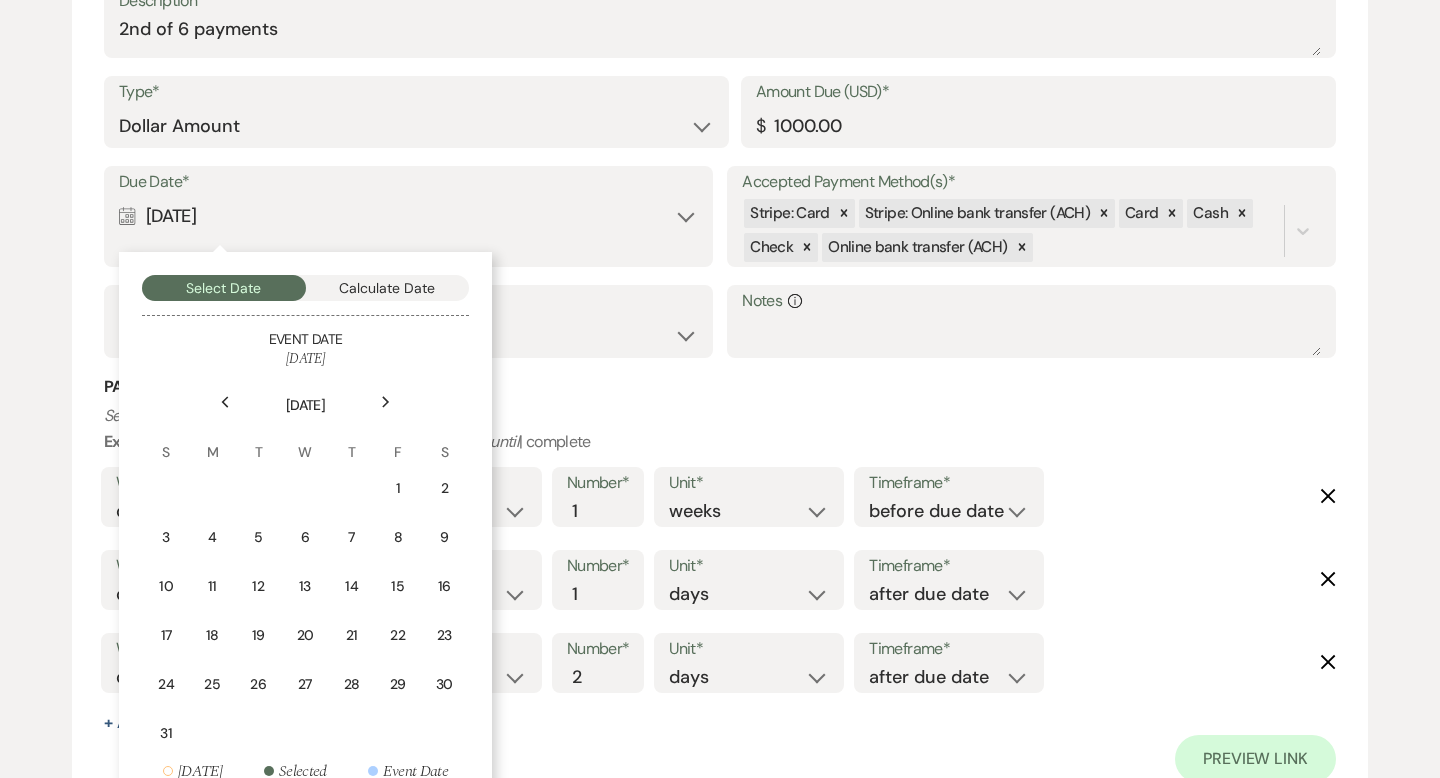 click on "Previous" 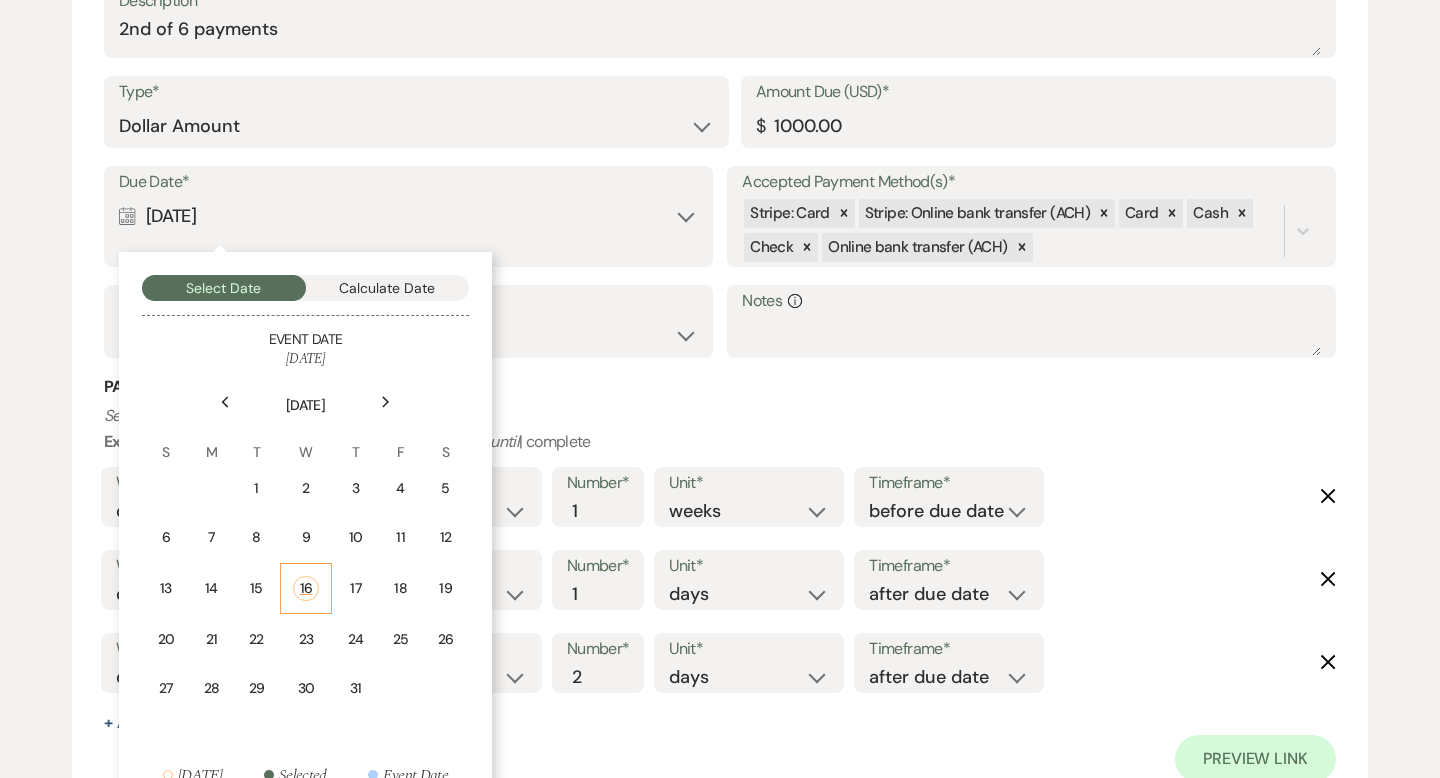 click on "16" at bounding box center (306, 588) 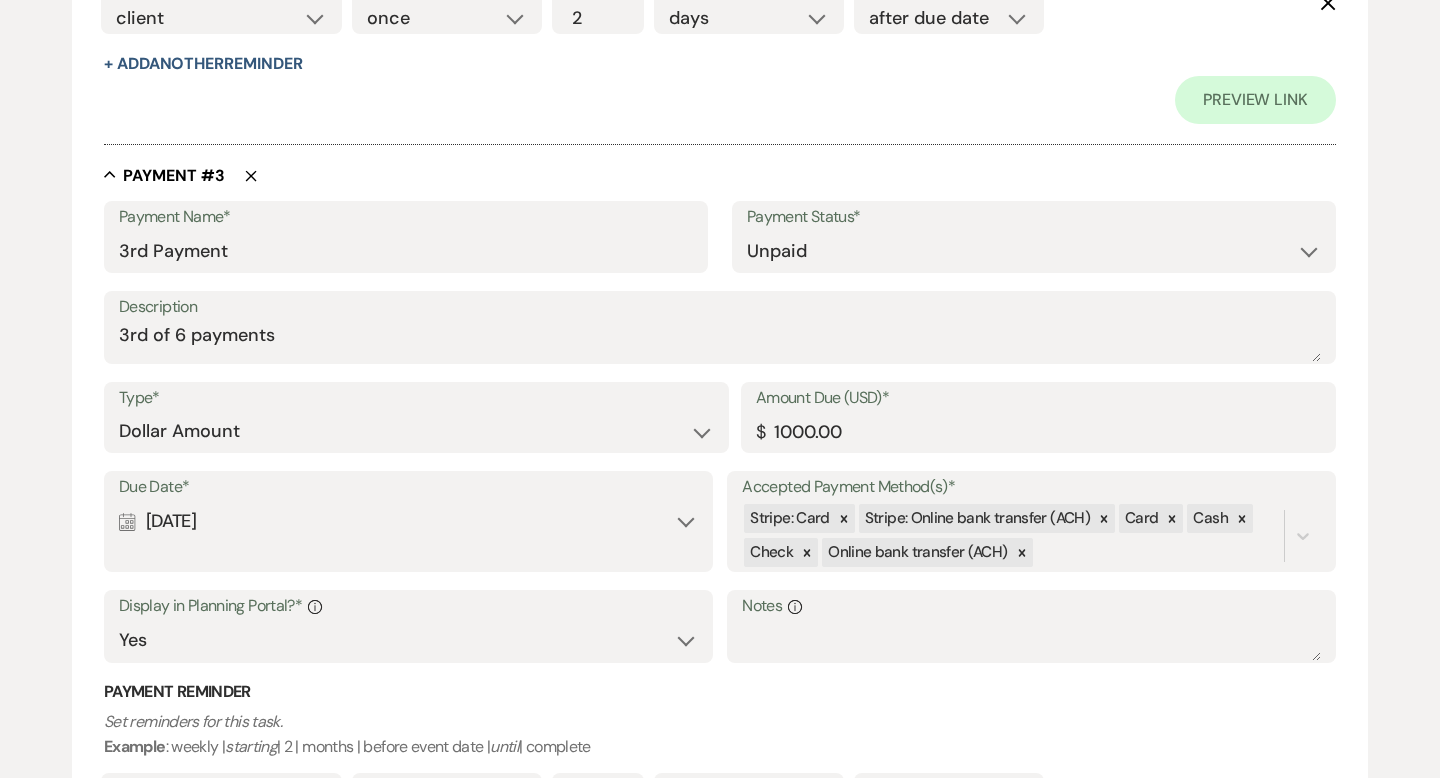 scroll, scrollTop: 2058, scrollLeft: 0, axis: vertical 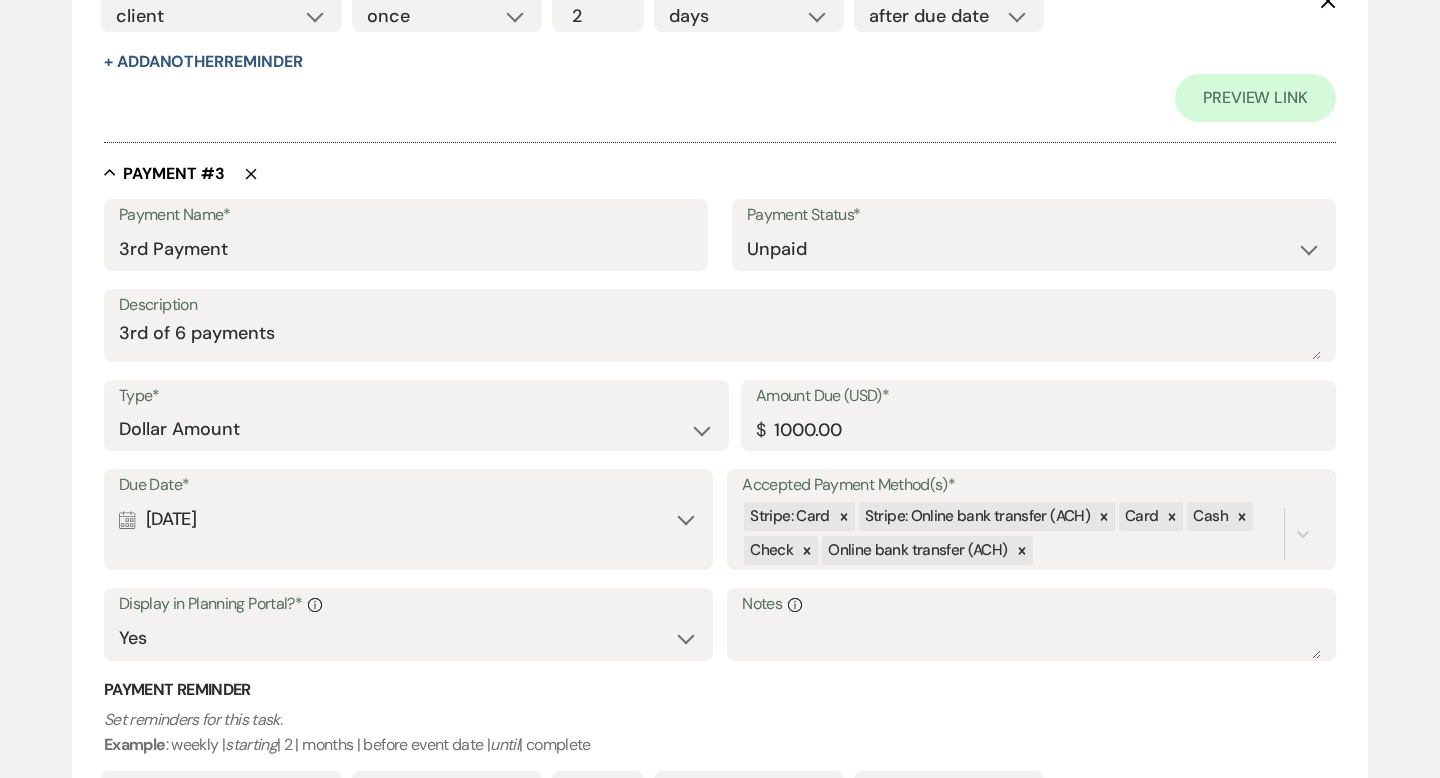 click on "Calendar [DATE] Expand" at bounding box center (408, 519) 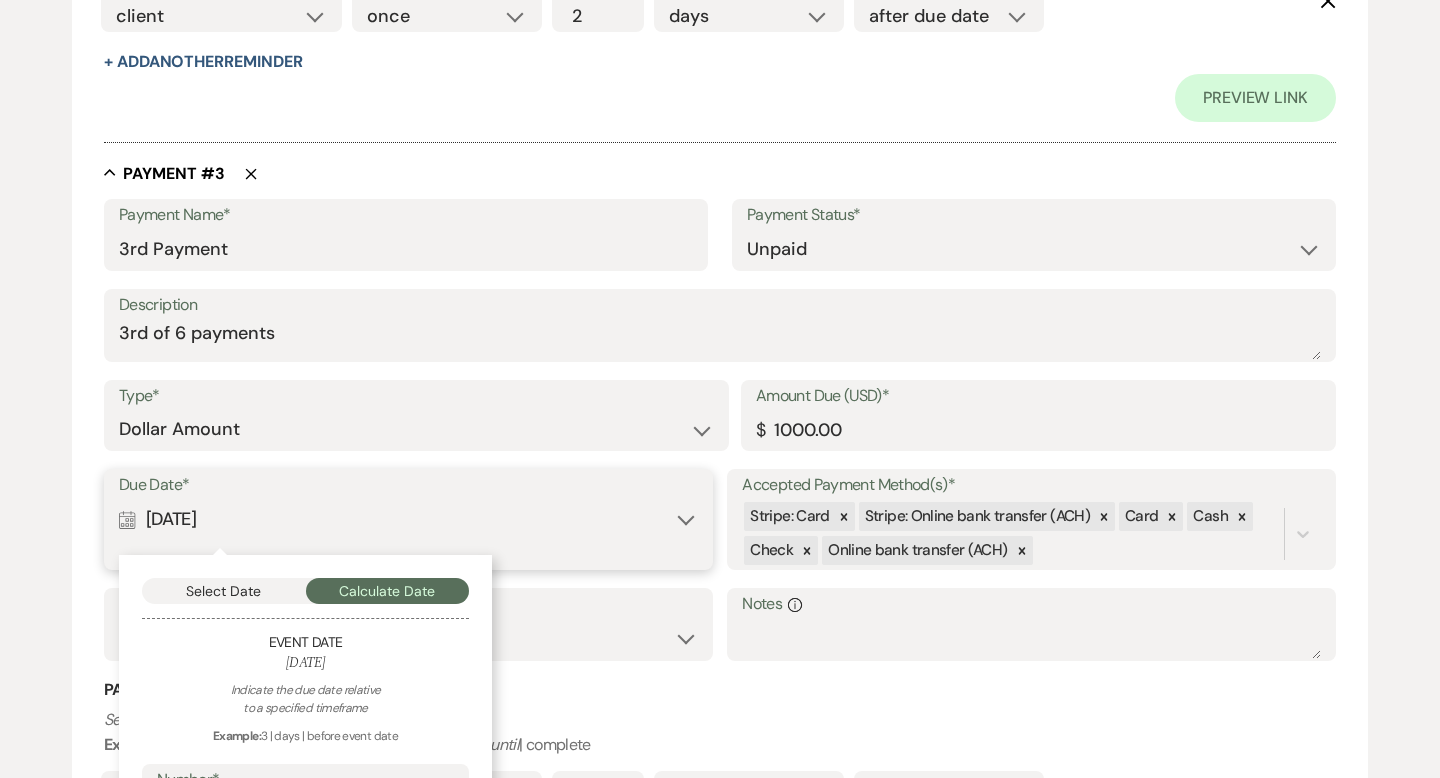 click on "Select Date" at bounding box center (224, 591) 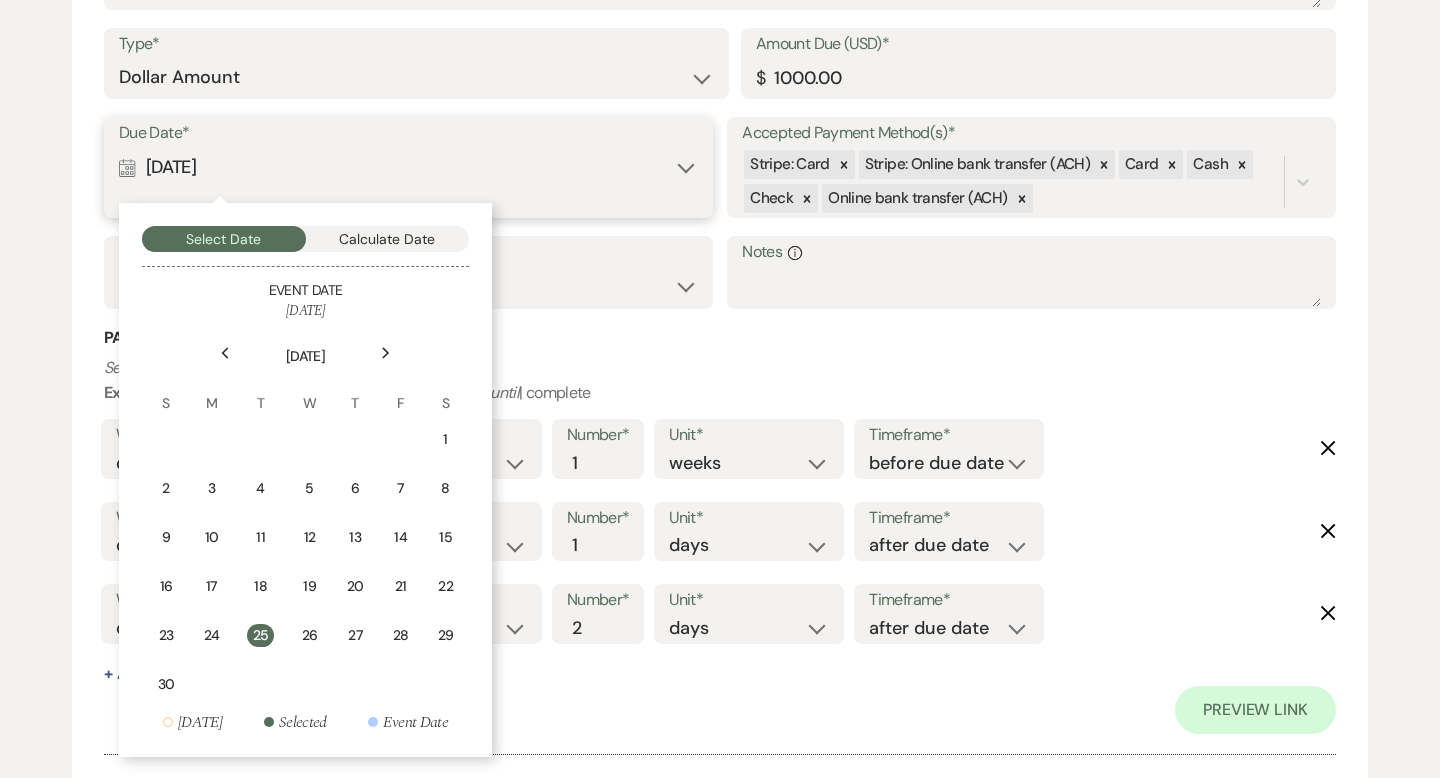scroll, scrollTop: 2412, scrollLeft: 0, axis: vertical 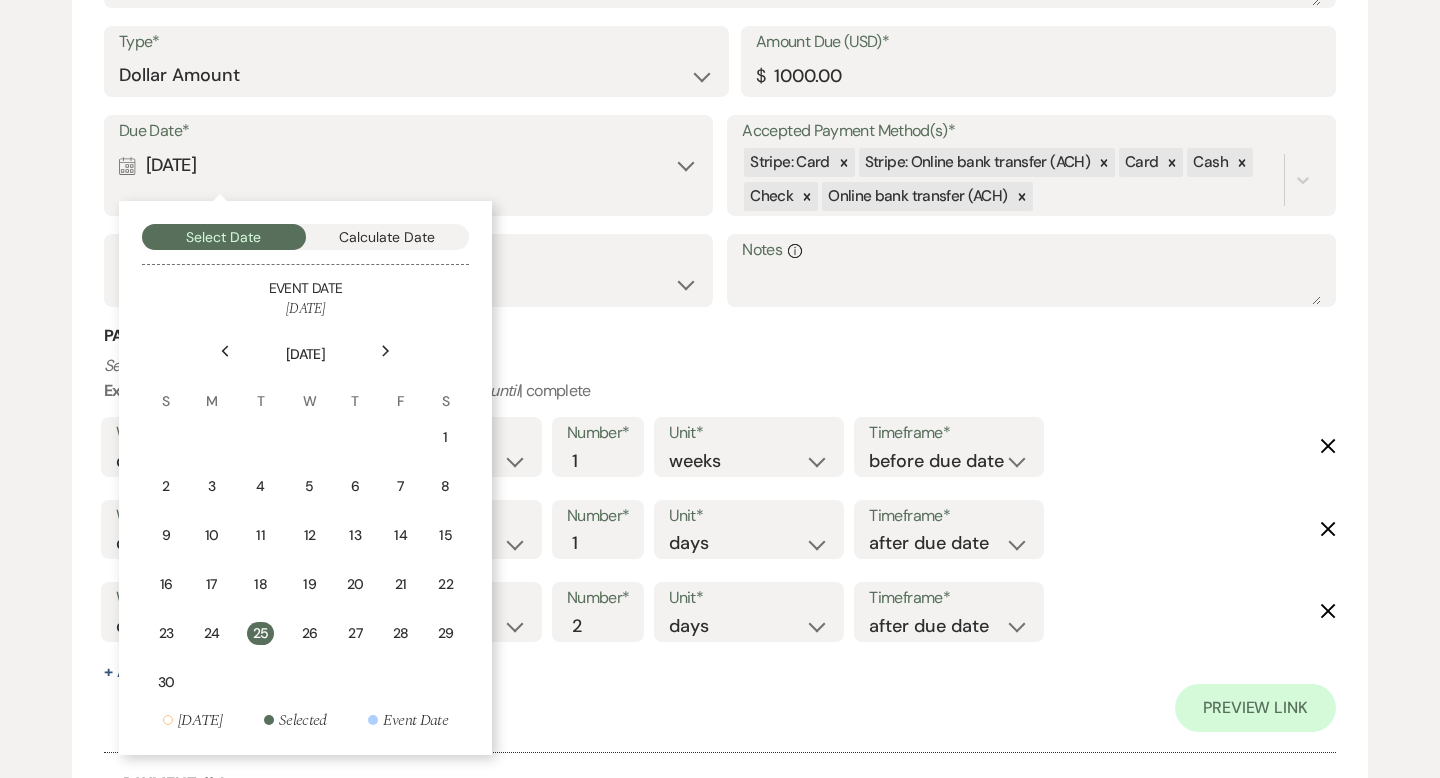 click on "Previous" 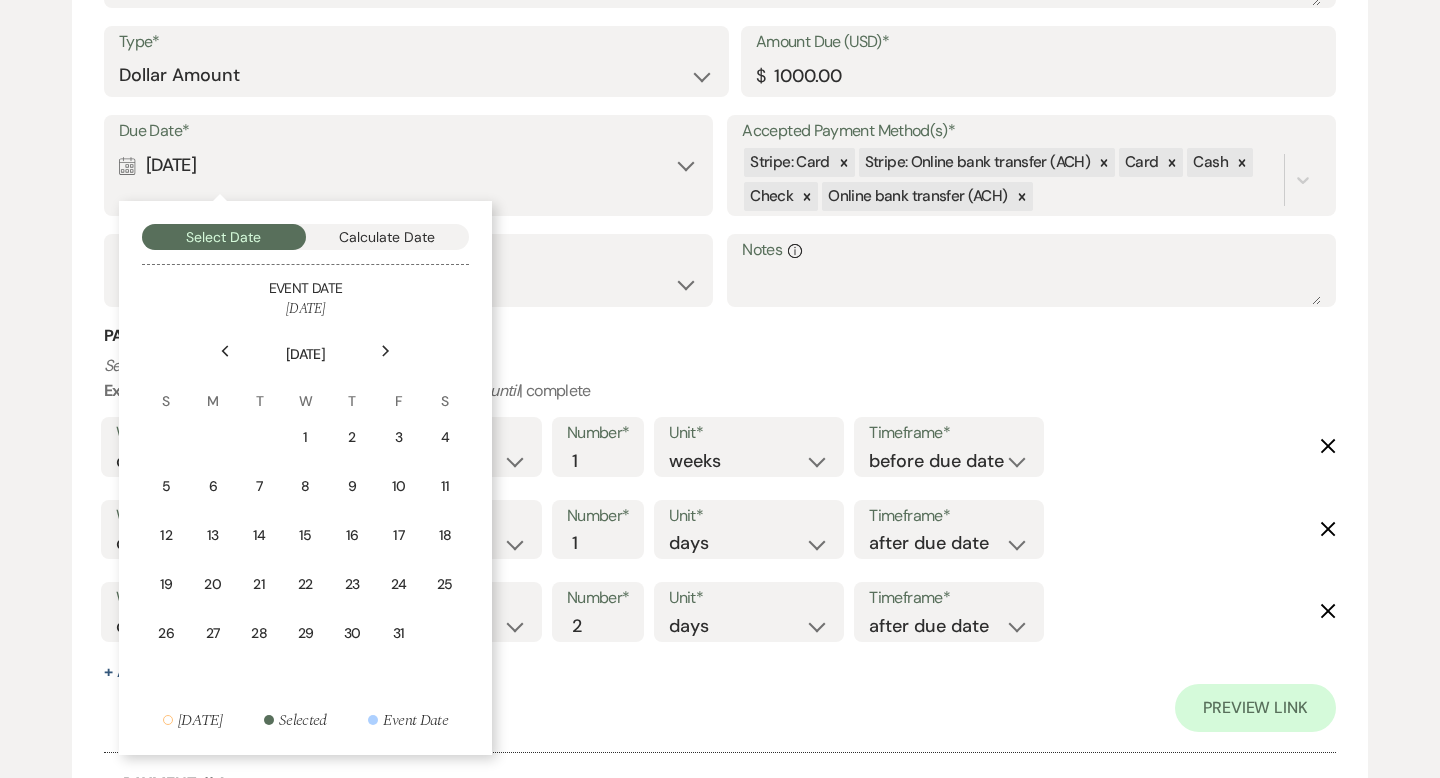 click on "Previous" 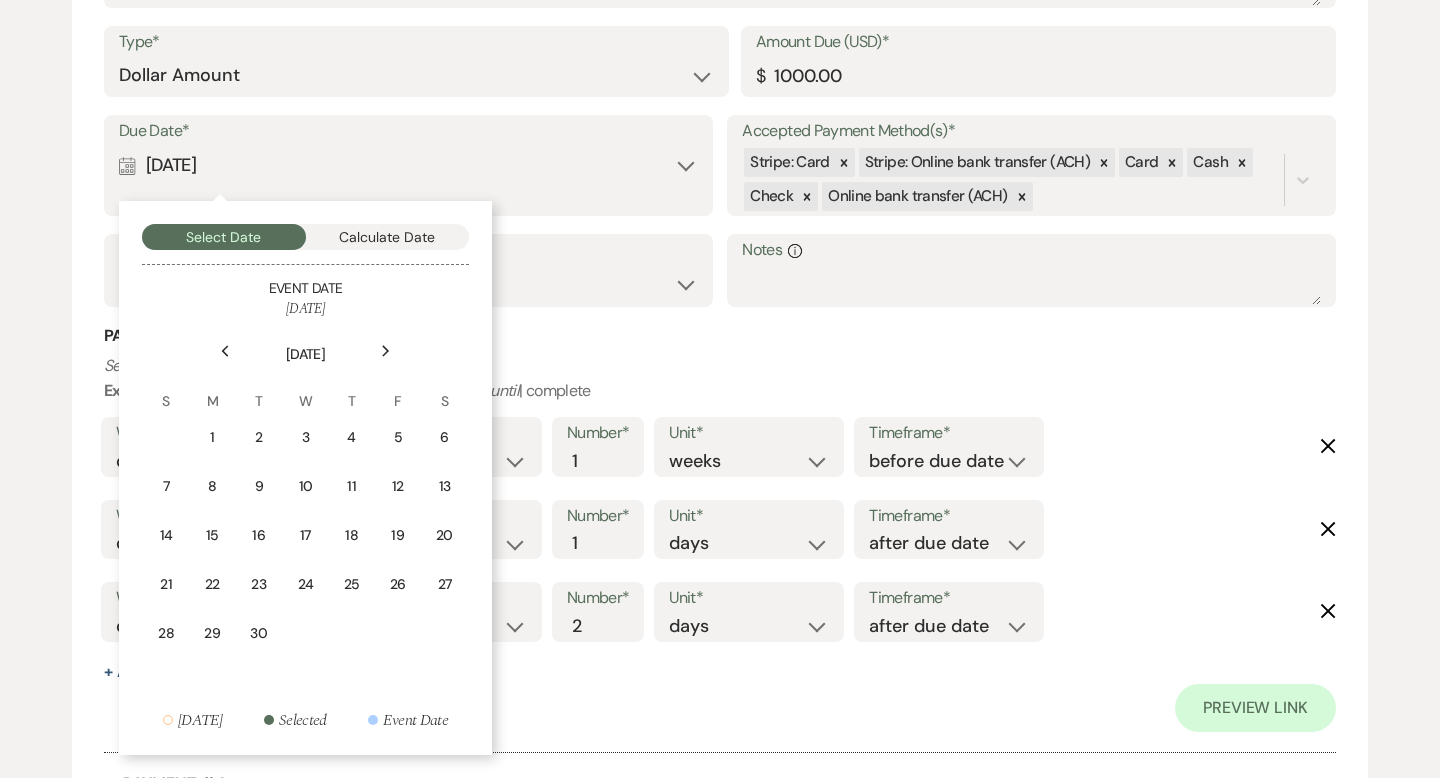 click on "Previous" 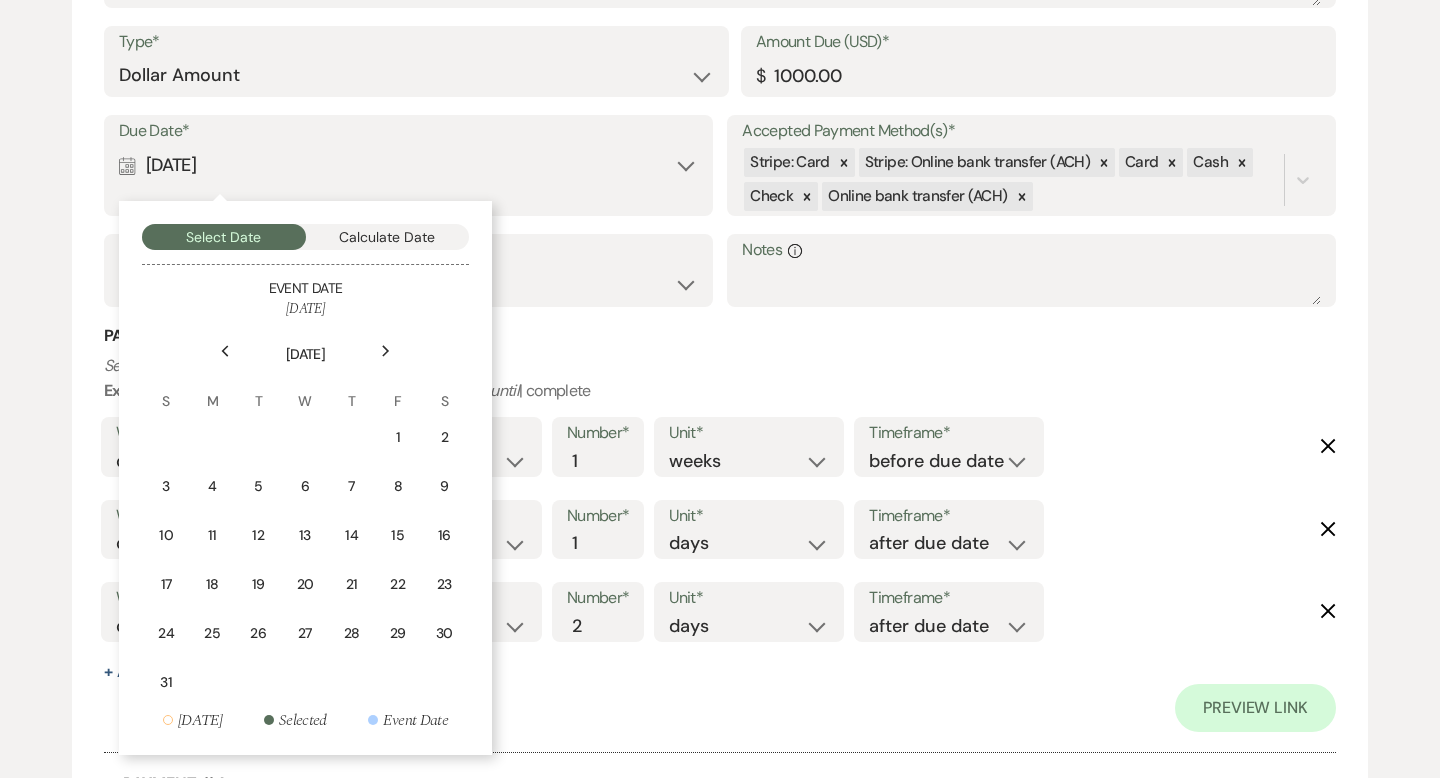 click on "Previous" 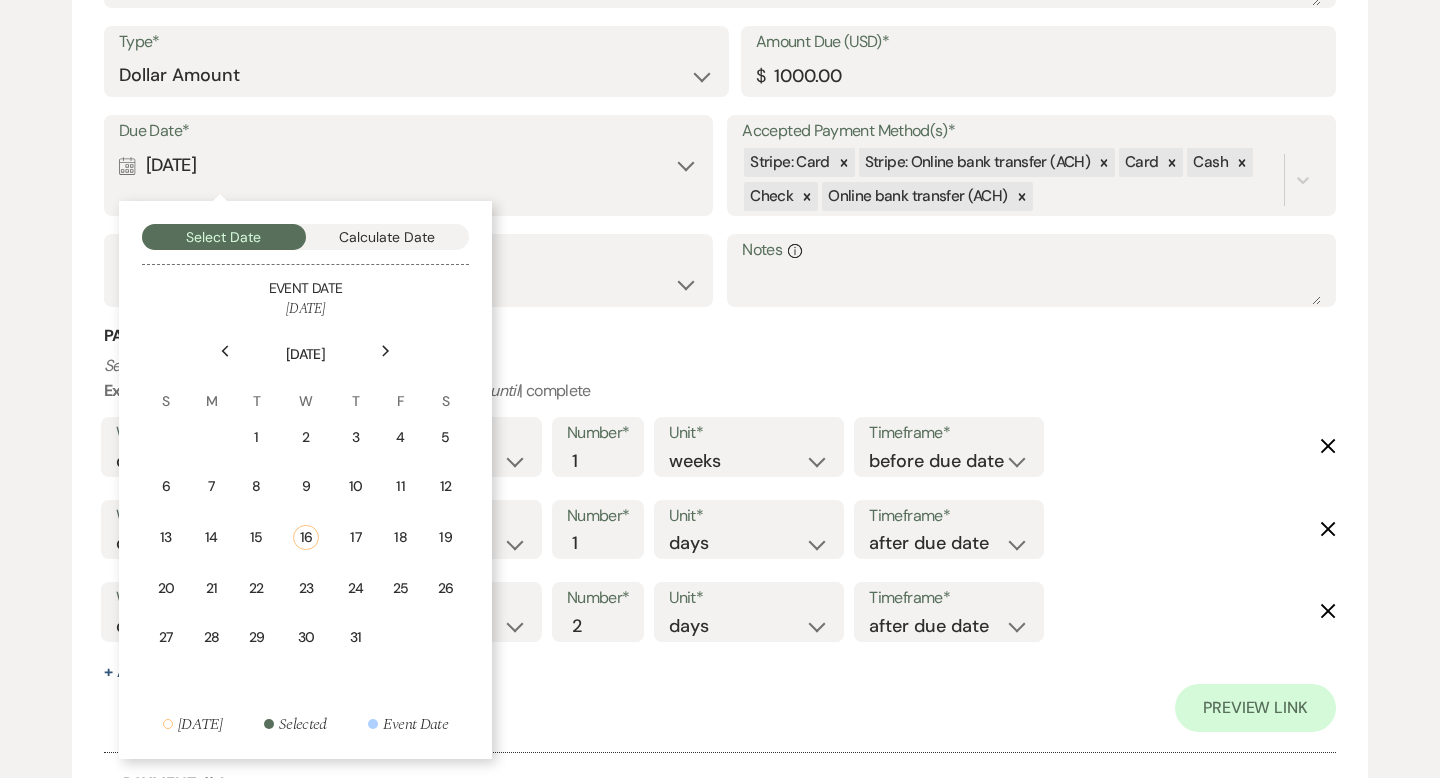 click 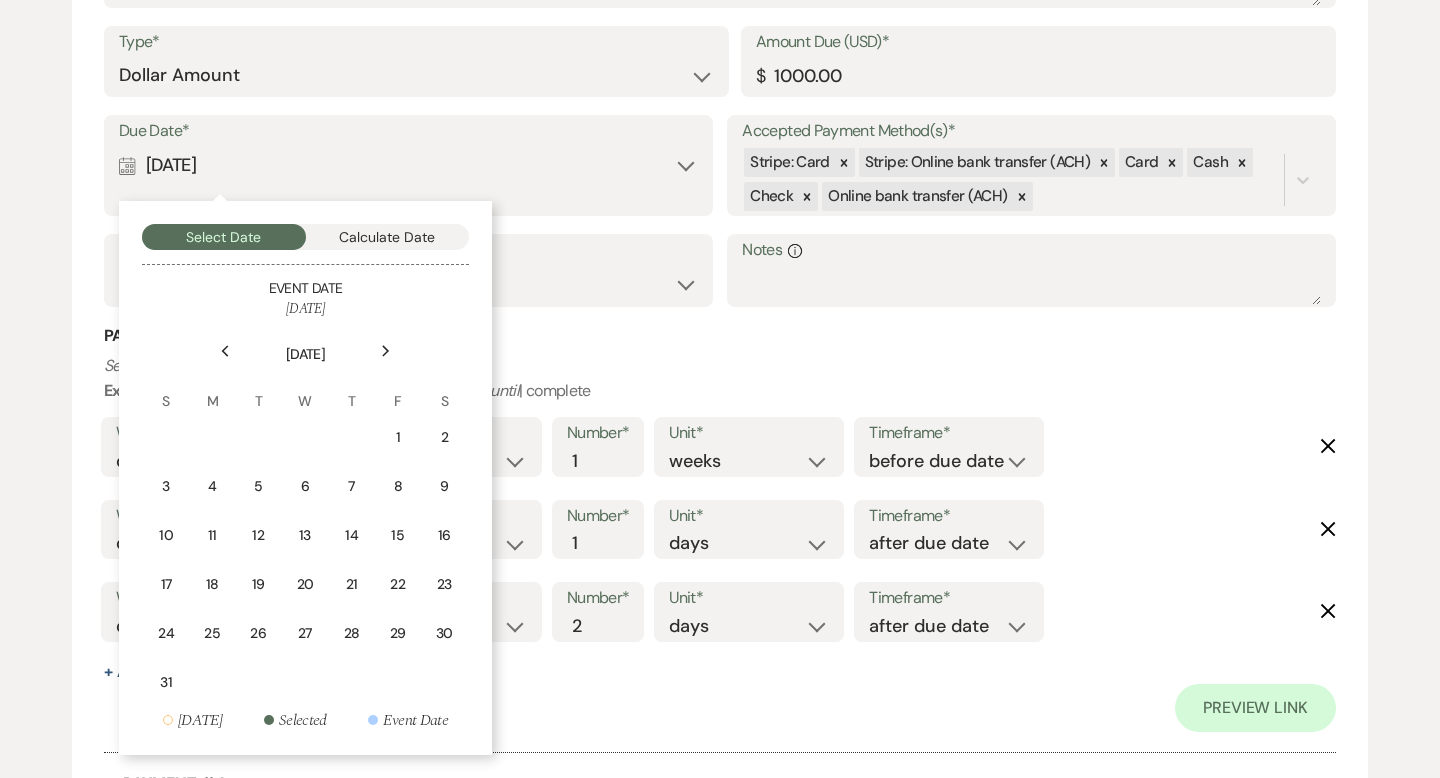 click 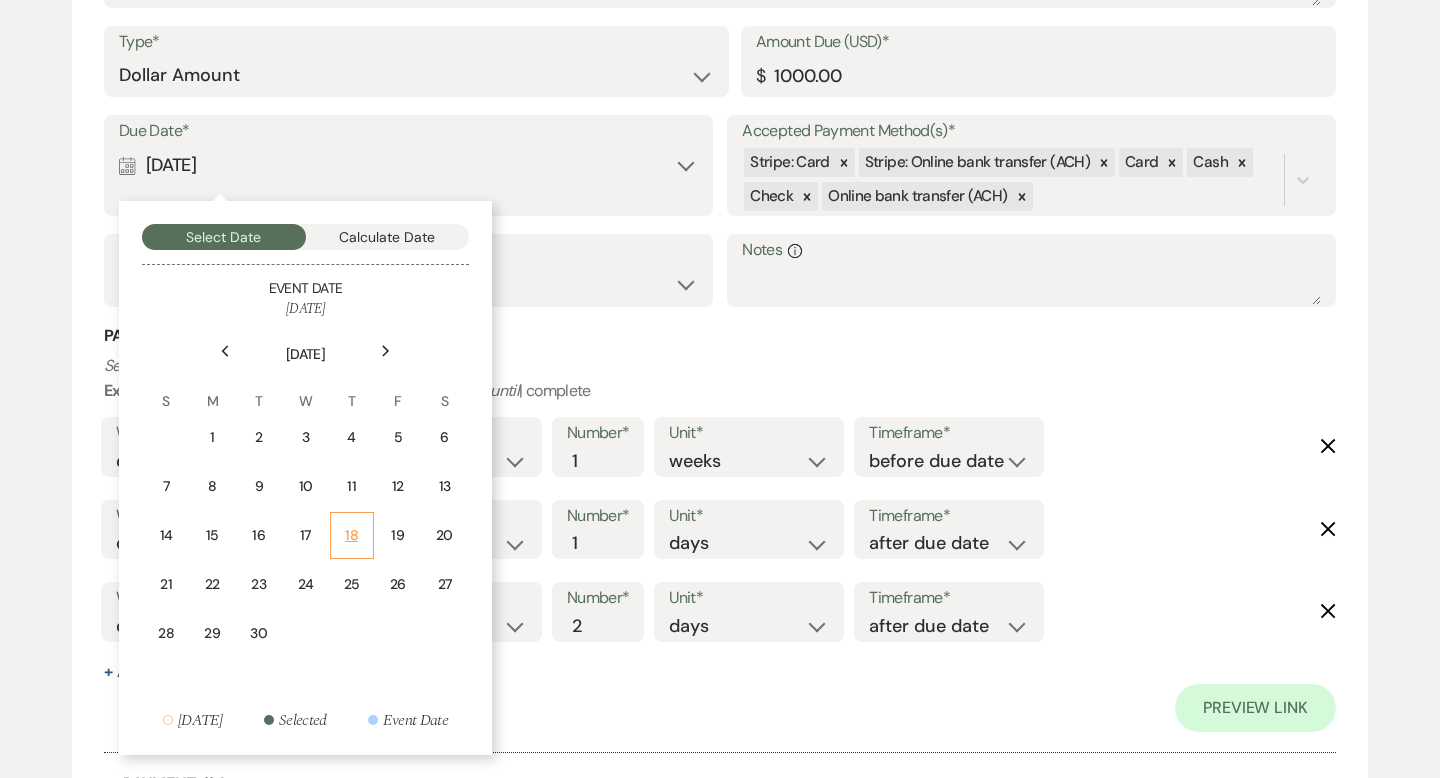click on "18" at bounding box center [352, 535] 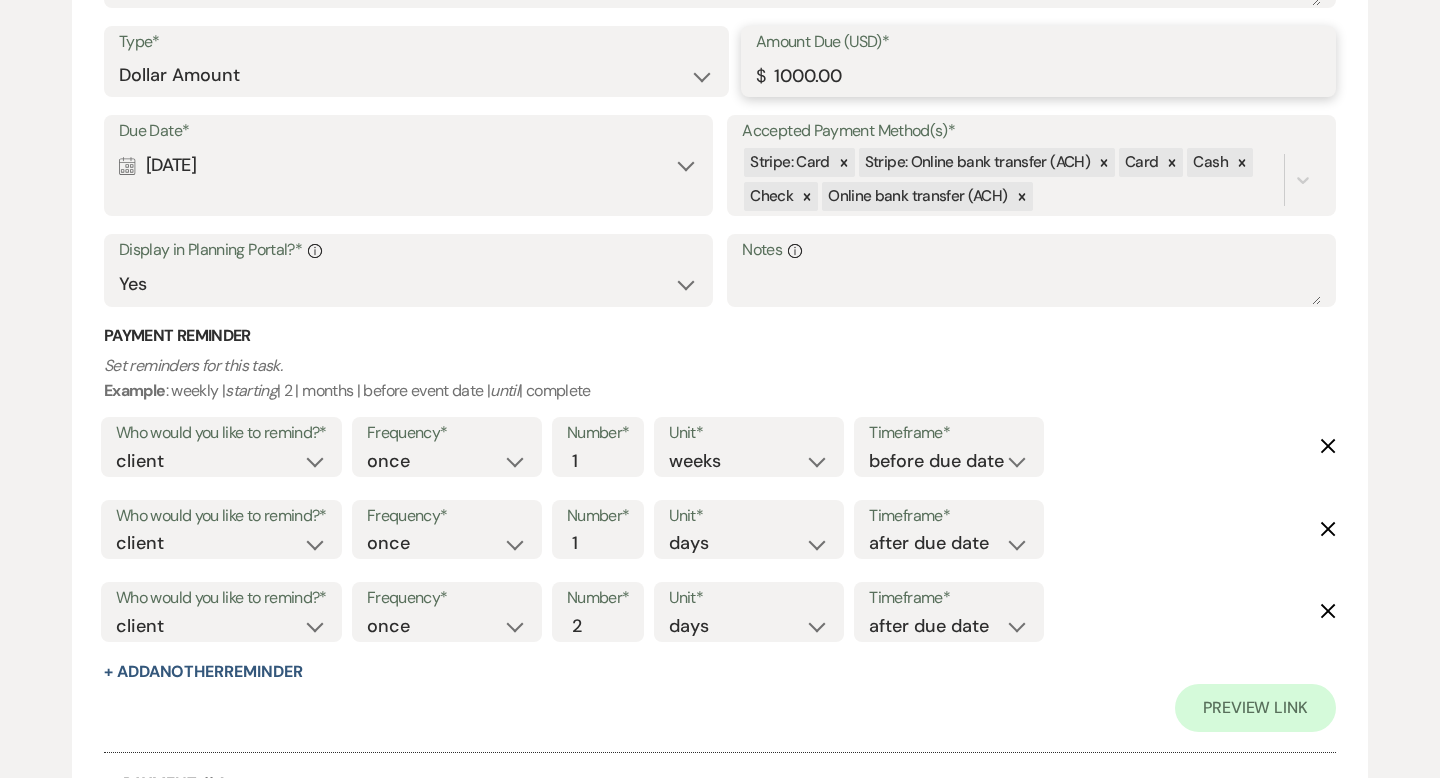 drag, startPoint x: 846, startPoint y: 77, endPoint x: 768, endPoint y: 76, distance: 78.00641 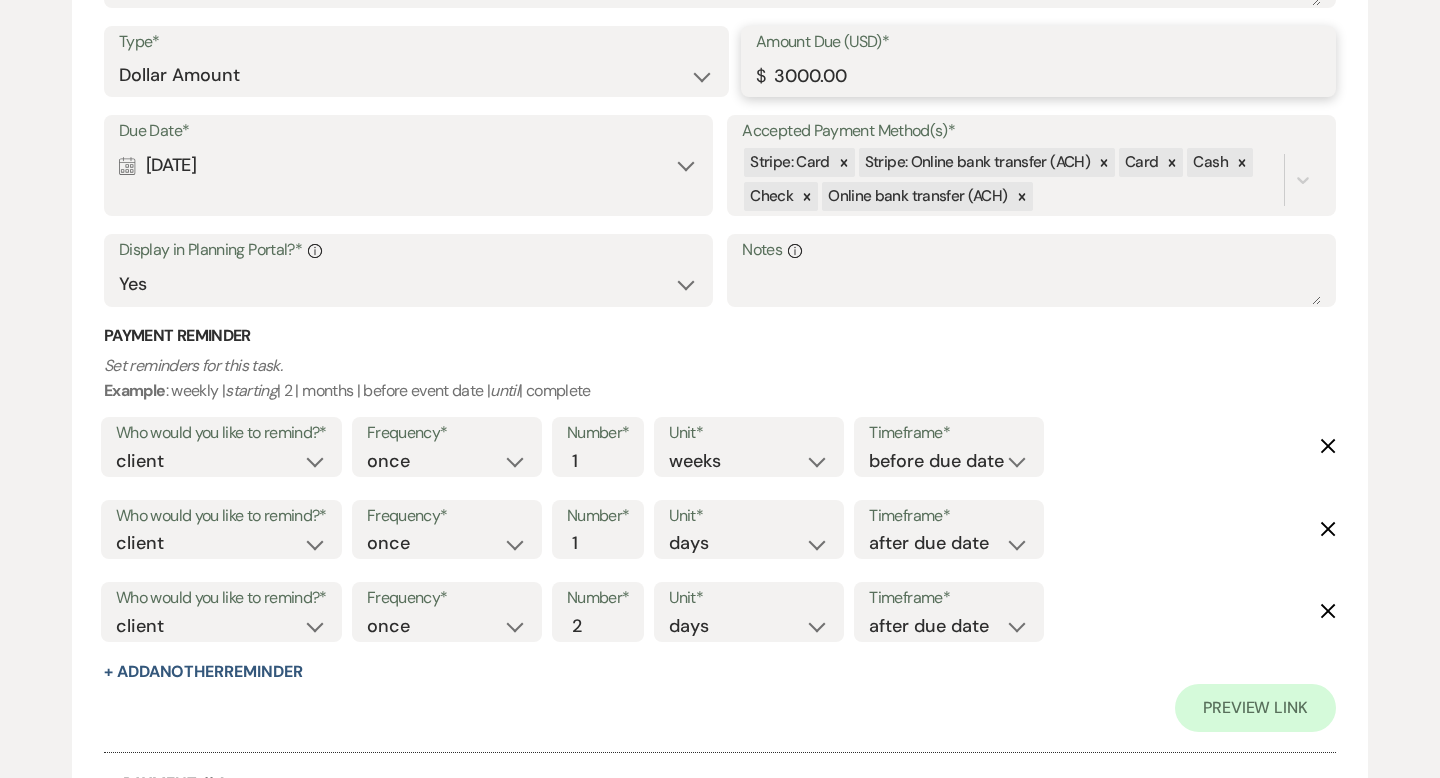 type on "3000.00" 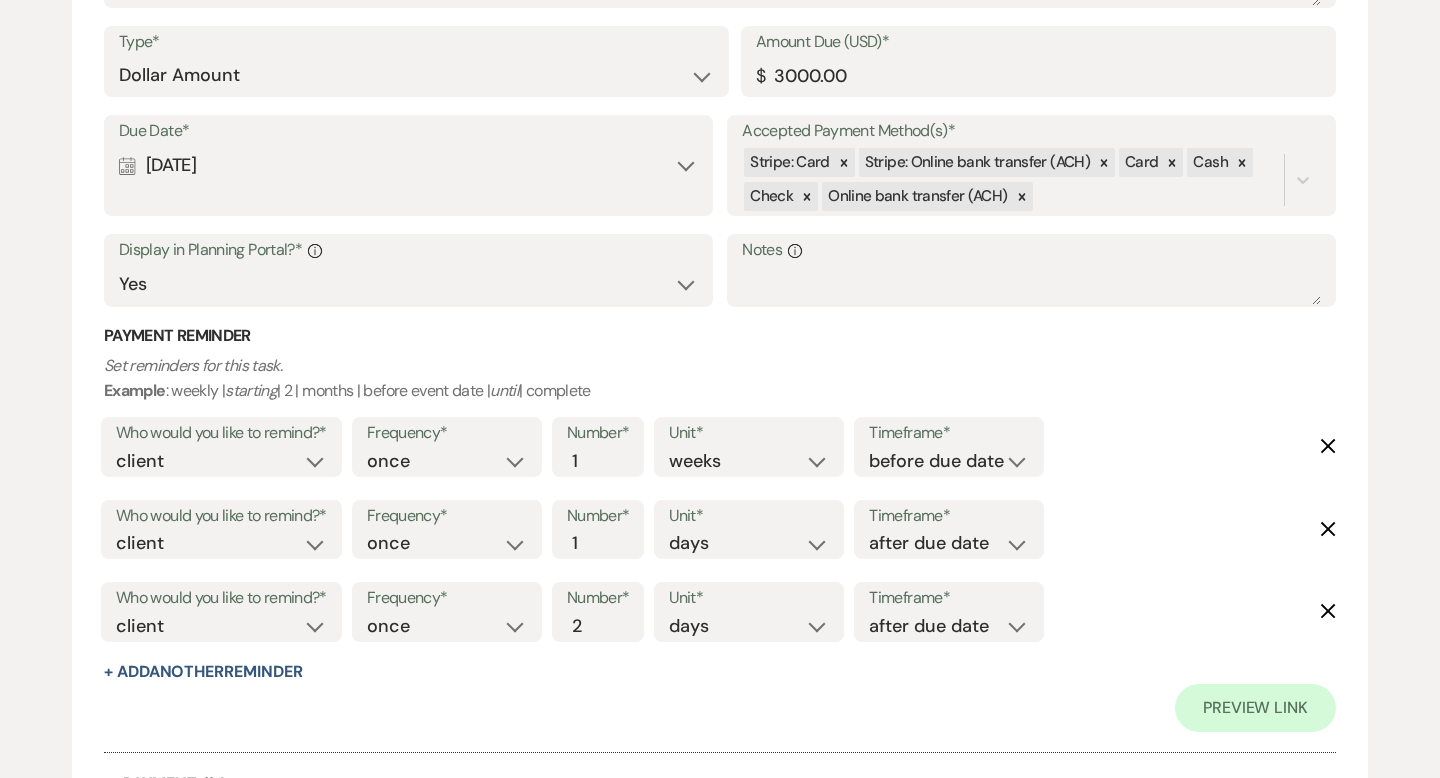 click on "Set reminders for this task. Example : weekly |  starting  | 2 | months | before event date |  until  | complete" at bounding box center [720, 378] 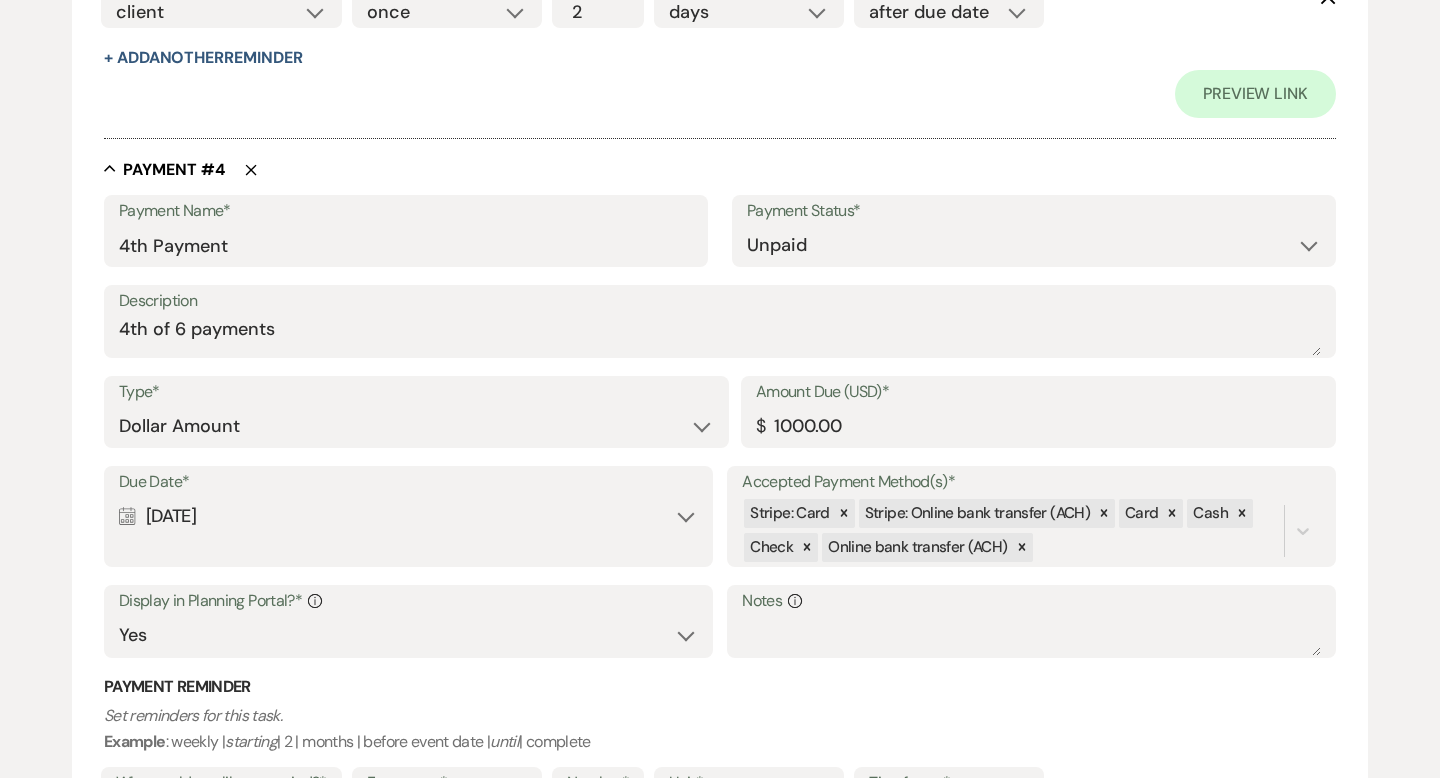 scroll, scrollTop: 3027, scrollLeft: 0, axis: vertical 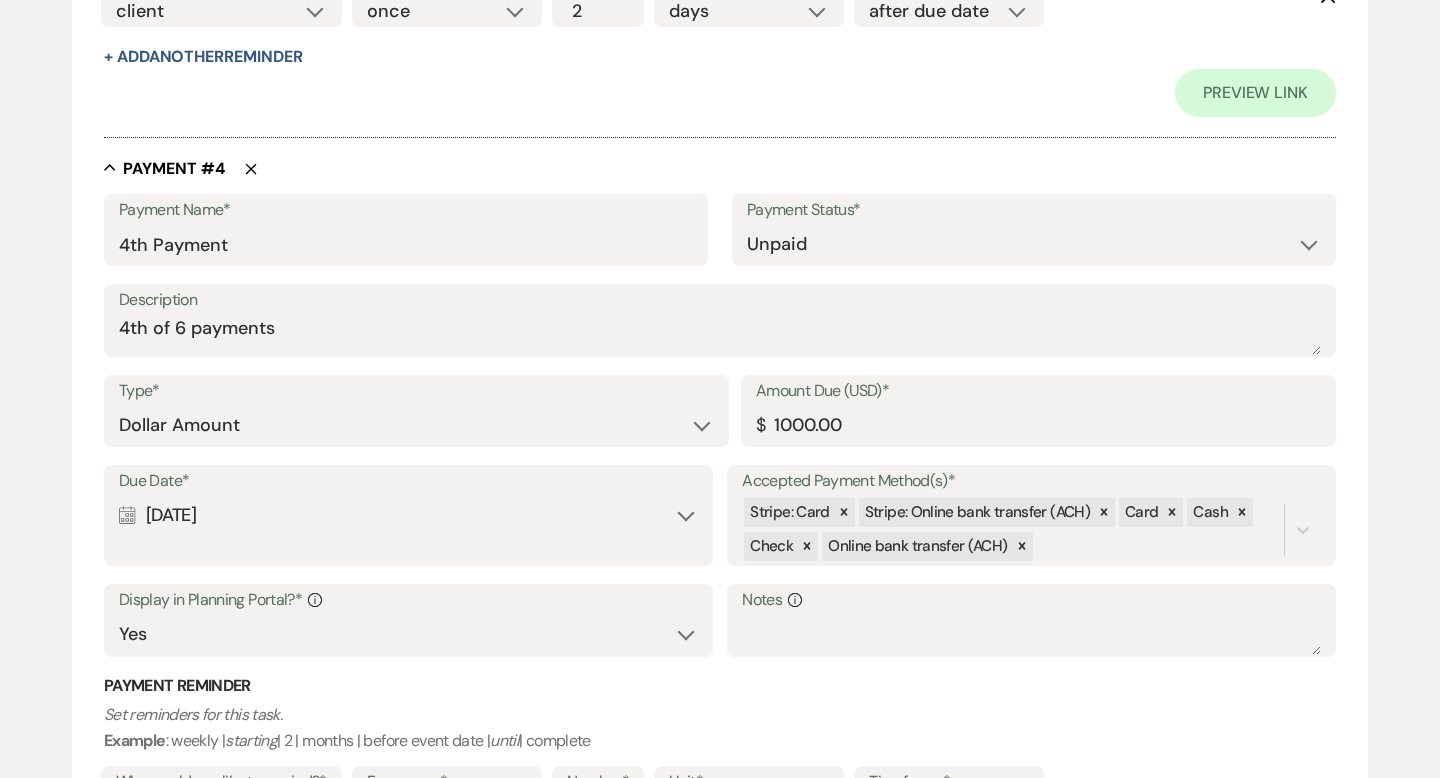 click on "Due Date* Calendar [DATE] Expand" at bounding box center [408, 515] 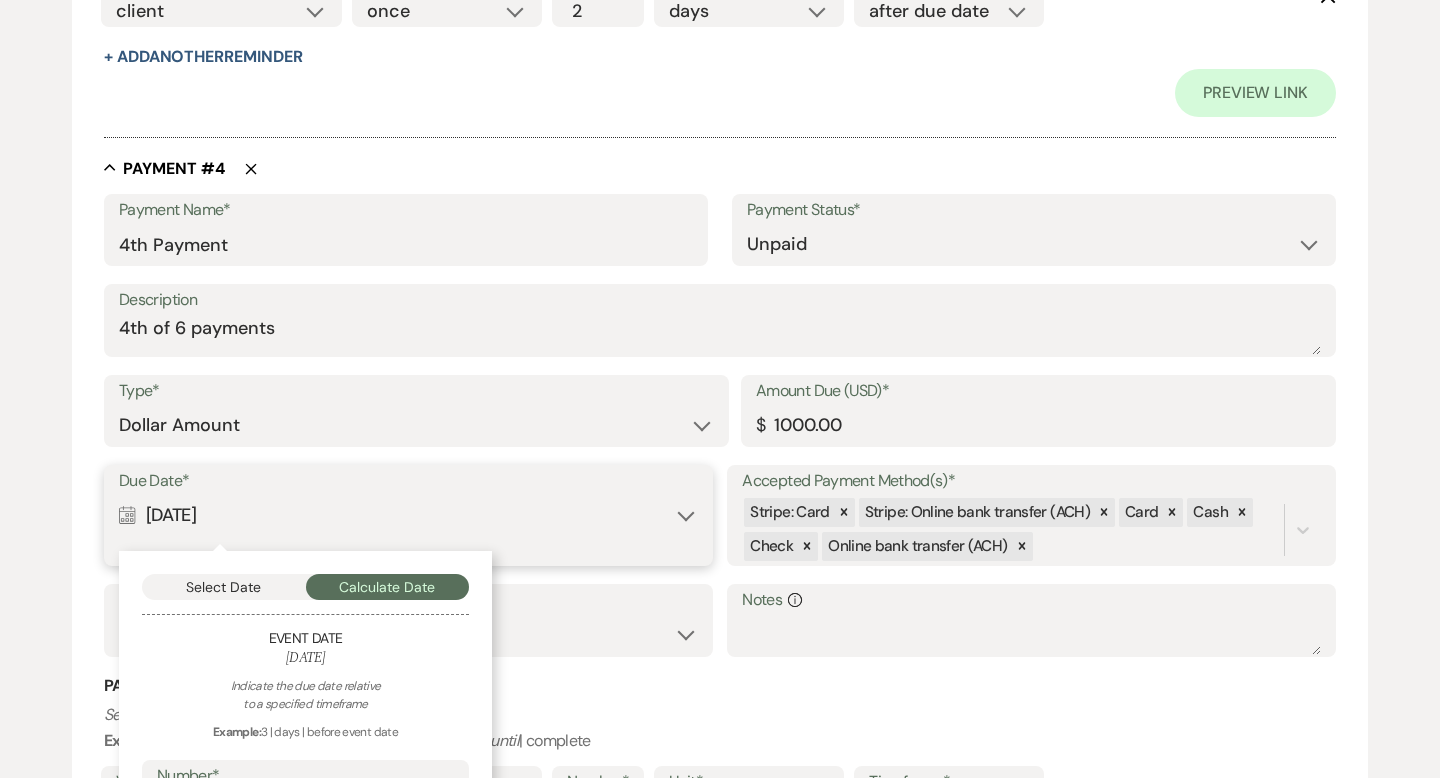 click on "Select Date" at bounding box center [224, 587] 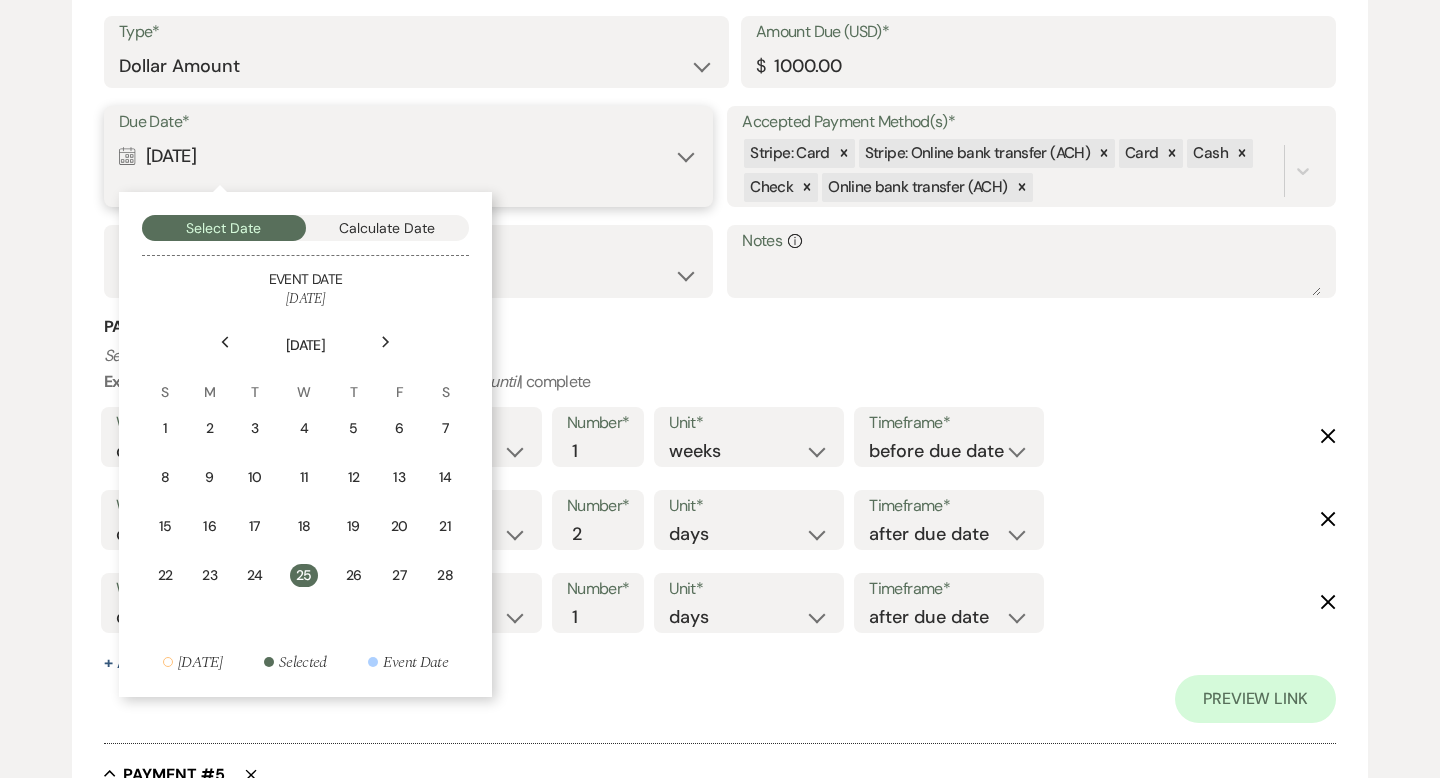 scroll, scrollTop: 3395, scrollLeft: 0, axis: vertical 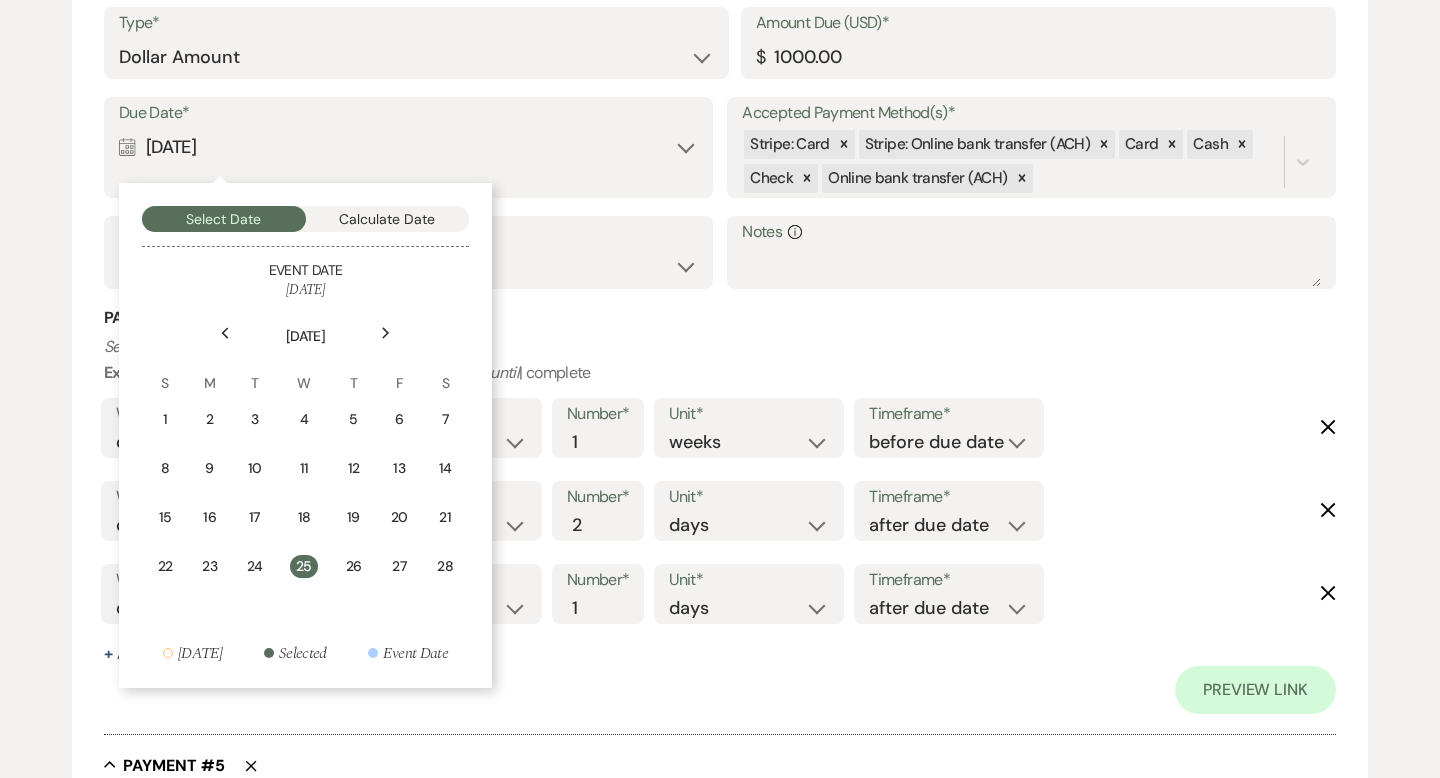 click on "Previous" 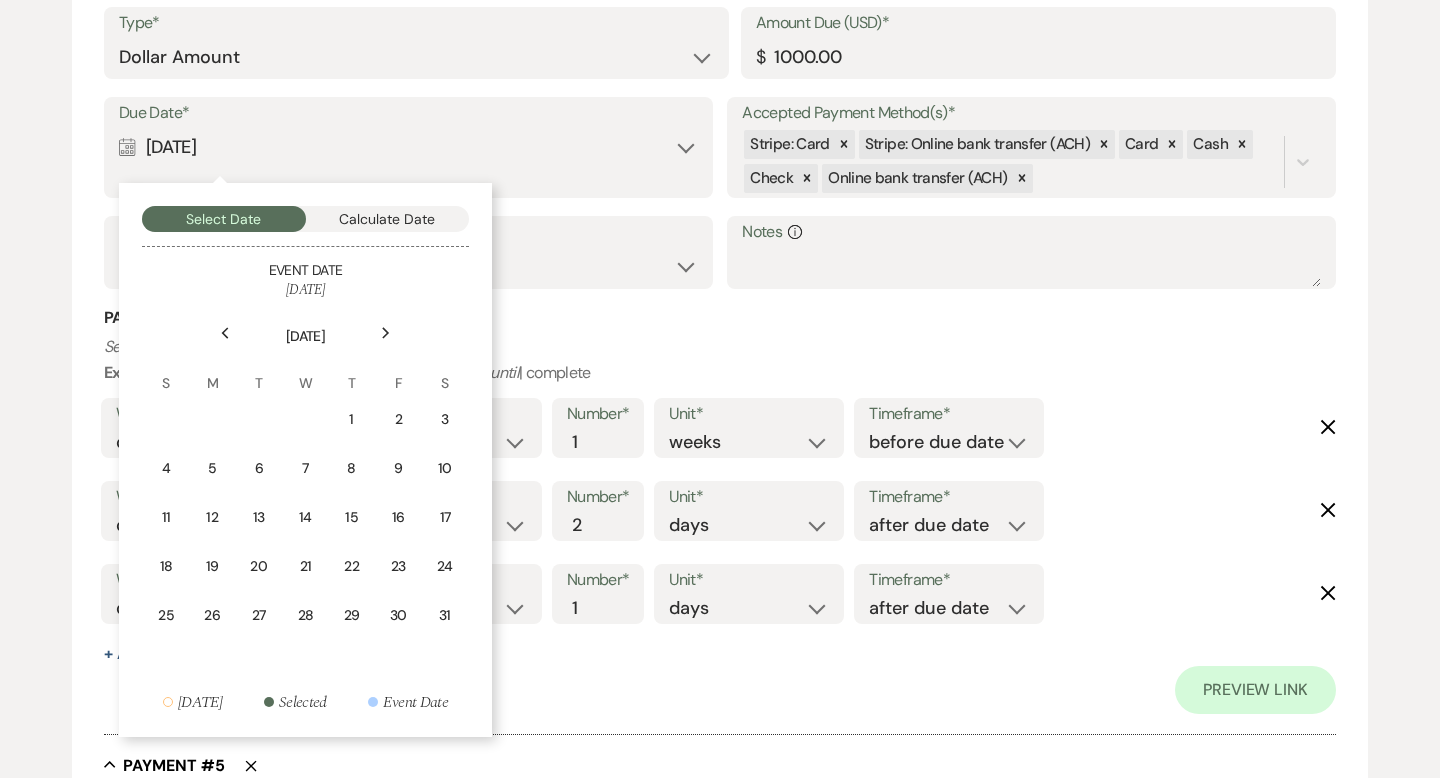 click on "Previous" 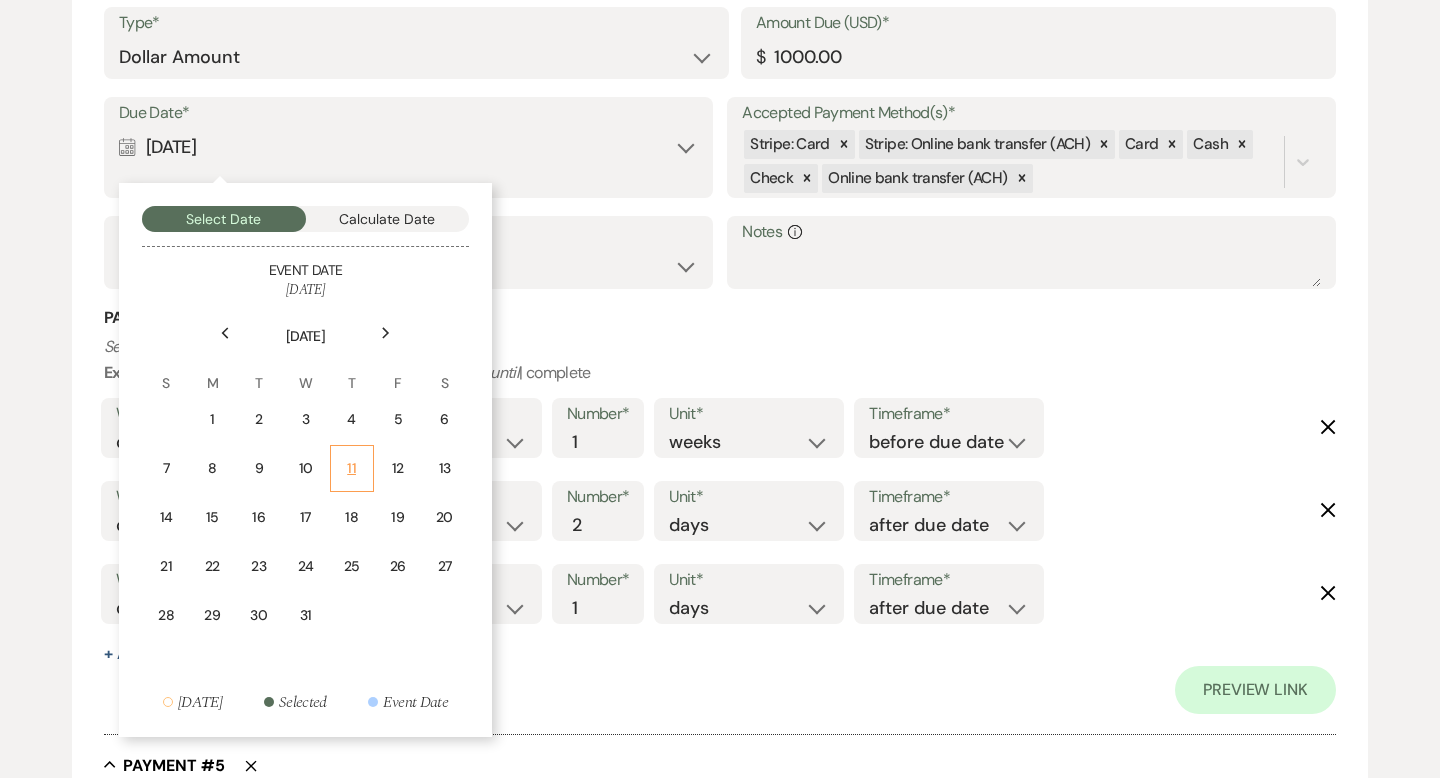 click on "11" at bounding box center [352, 468] 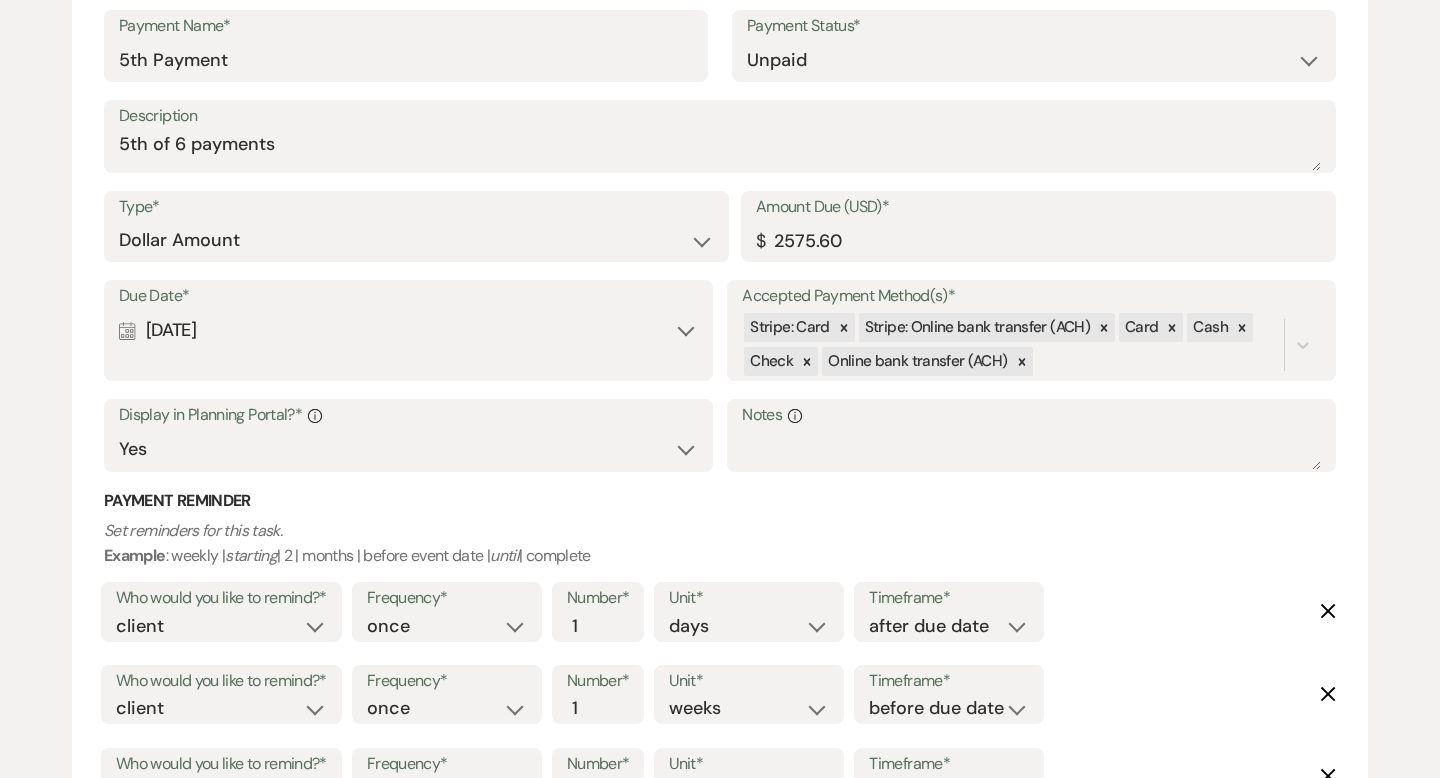 scroll, scrollTop: 4187, scrollLeft: 0, axis: vertical 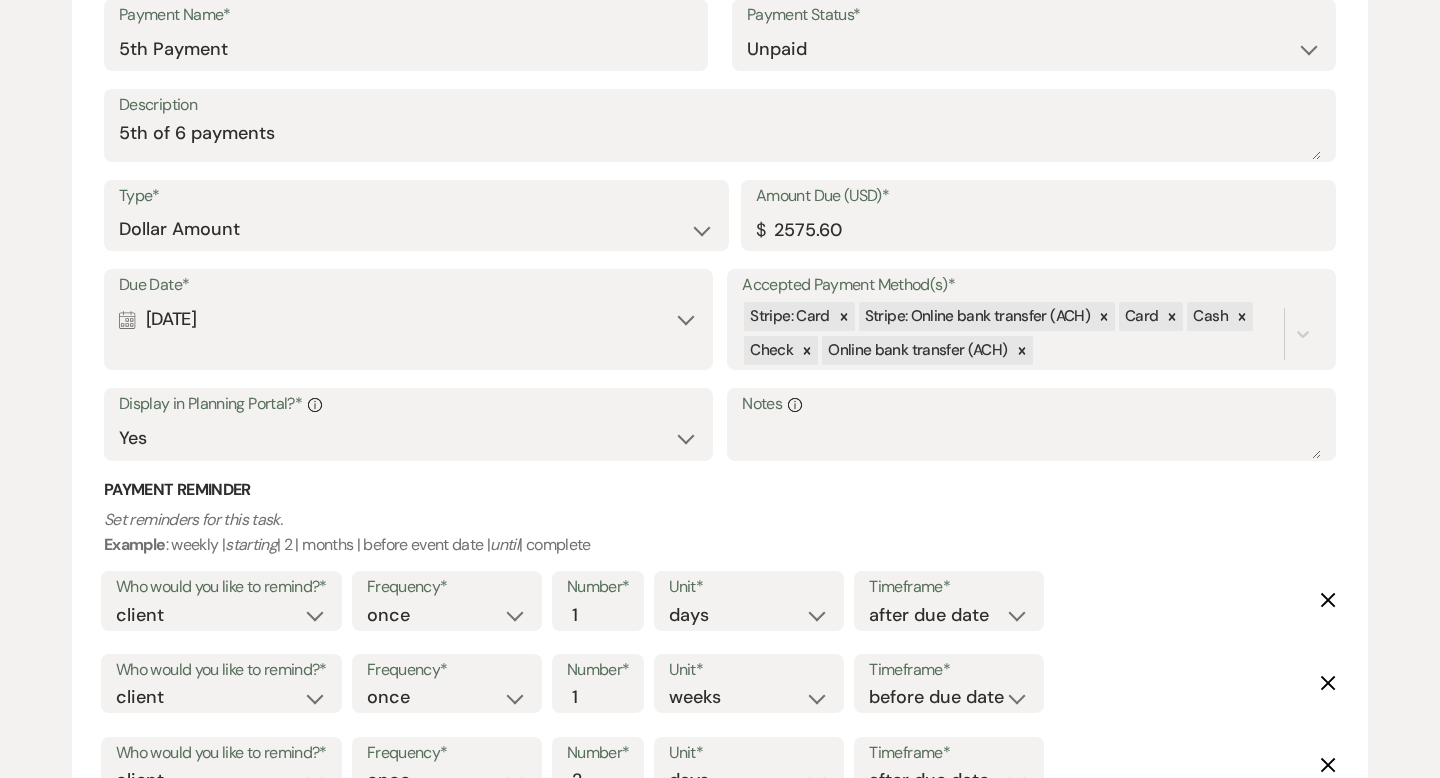 click on "Calendar [DATE] Expand" at bounding box center [408, 319] 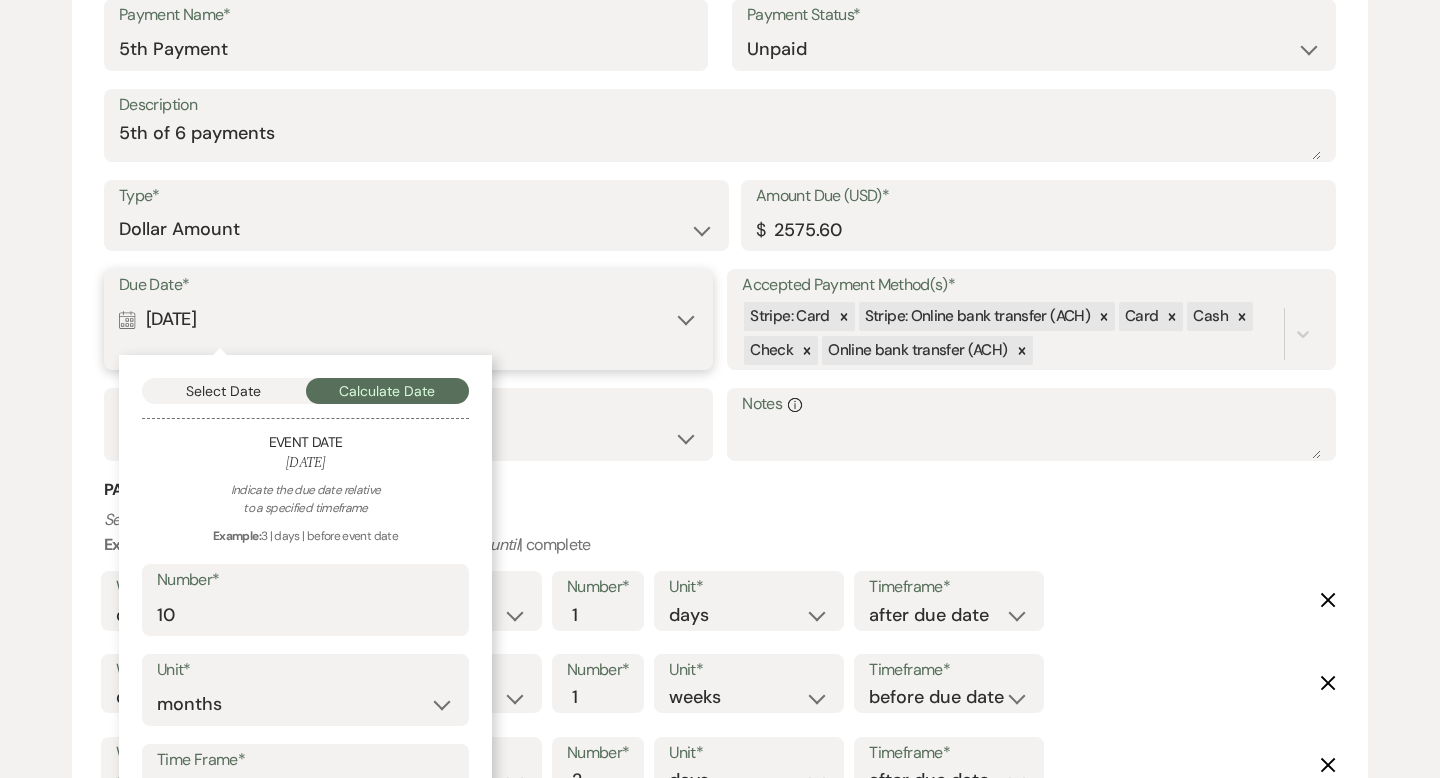 click on "Select Date" at bounding box center (224, 391) 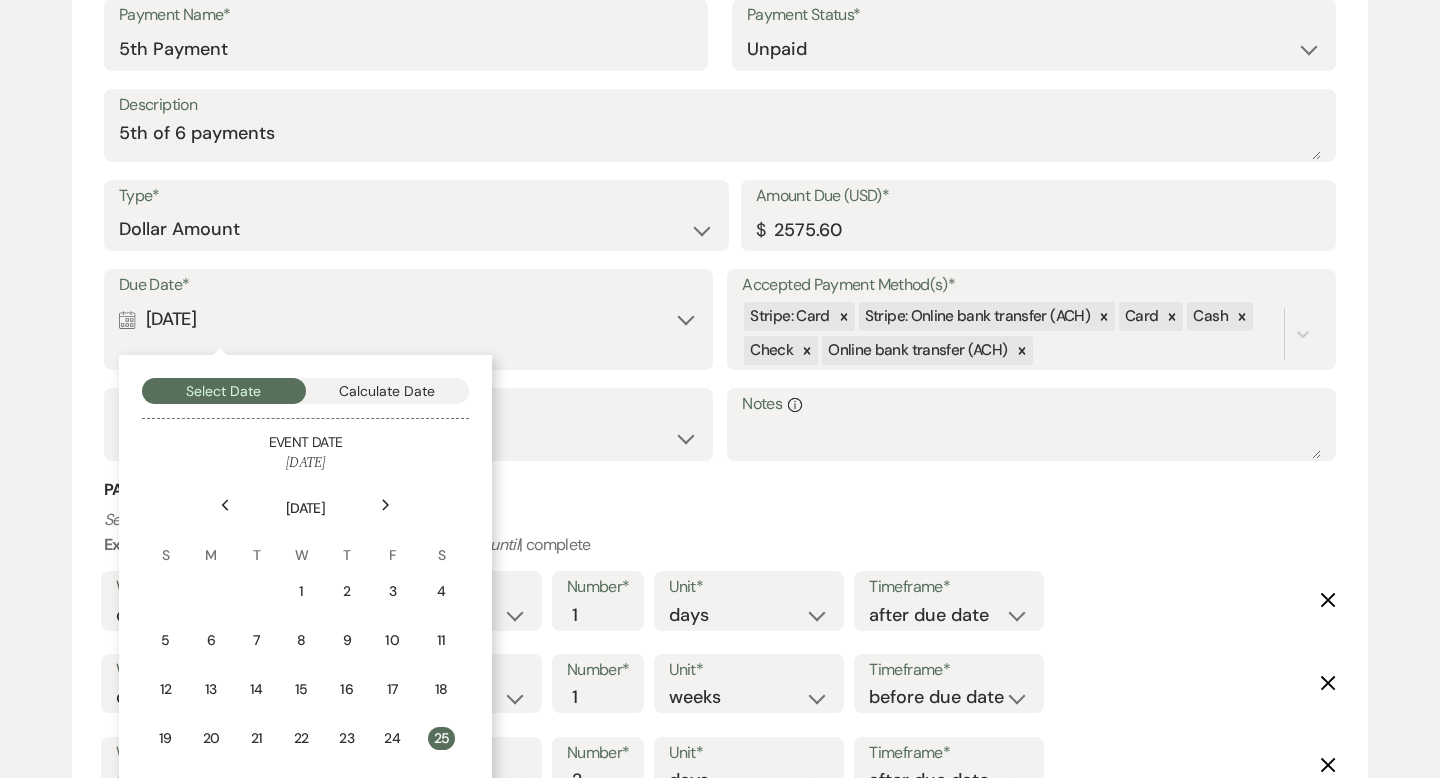 click on "Previous" 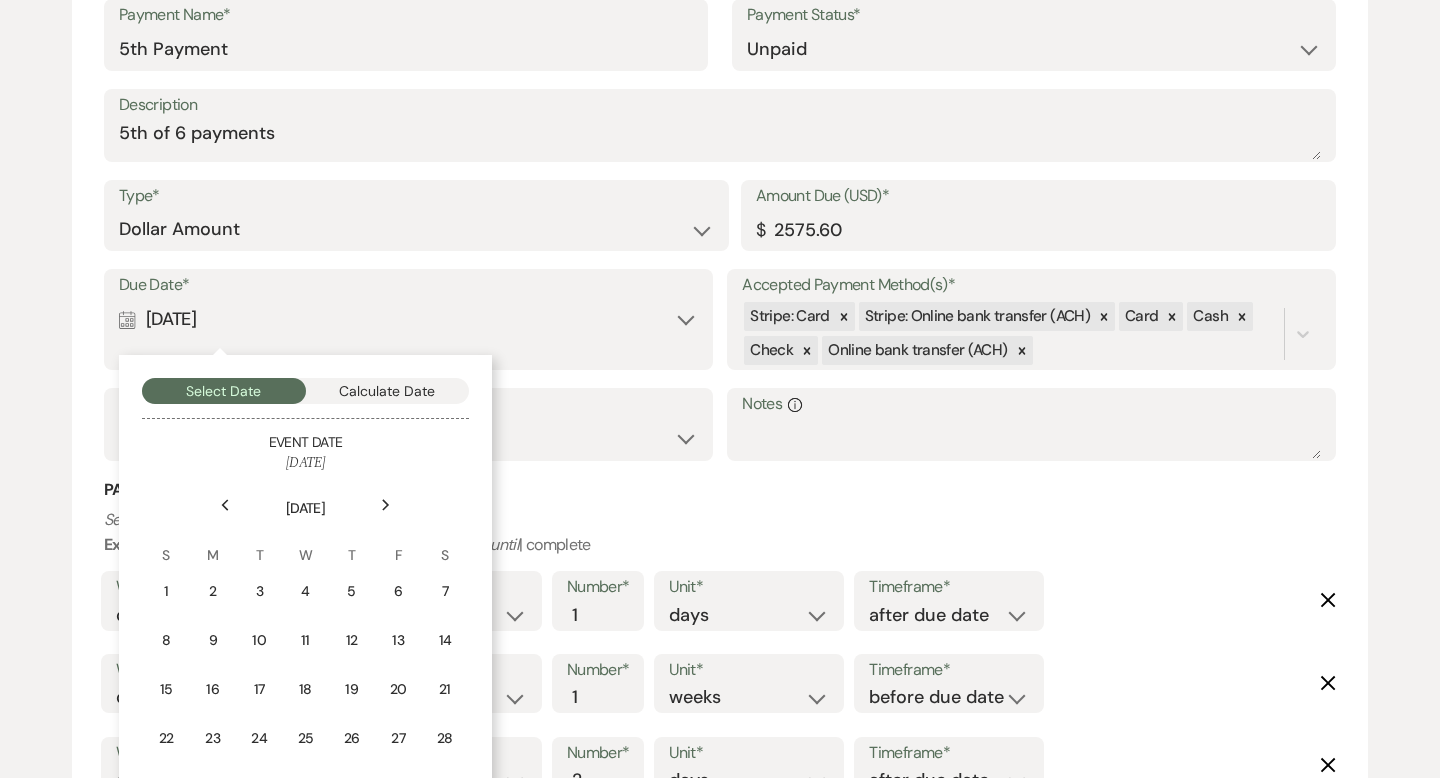 click on "Previous" 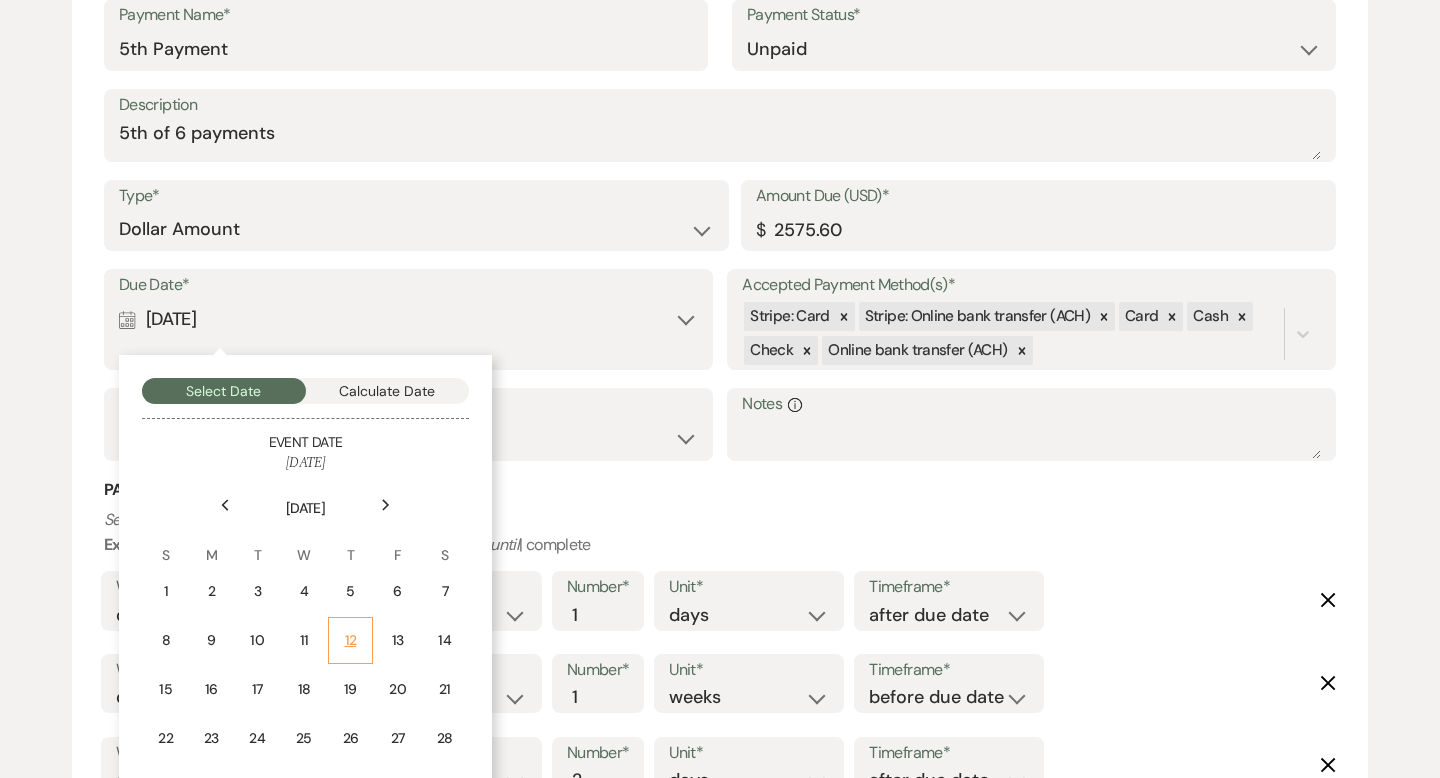 click on "12" at bounding box center [350, 640] 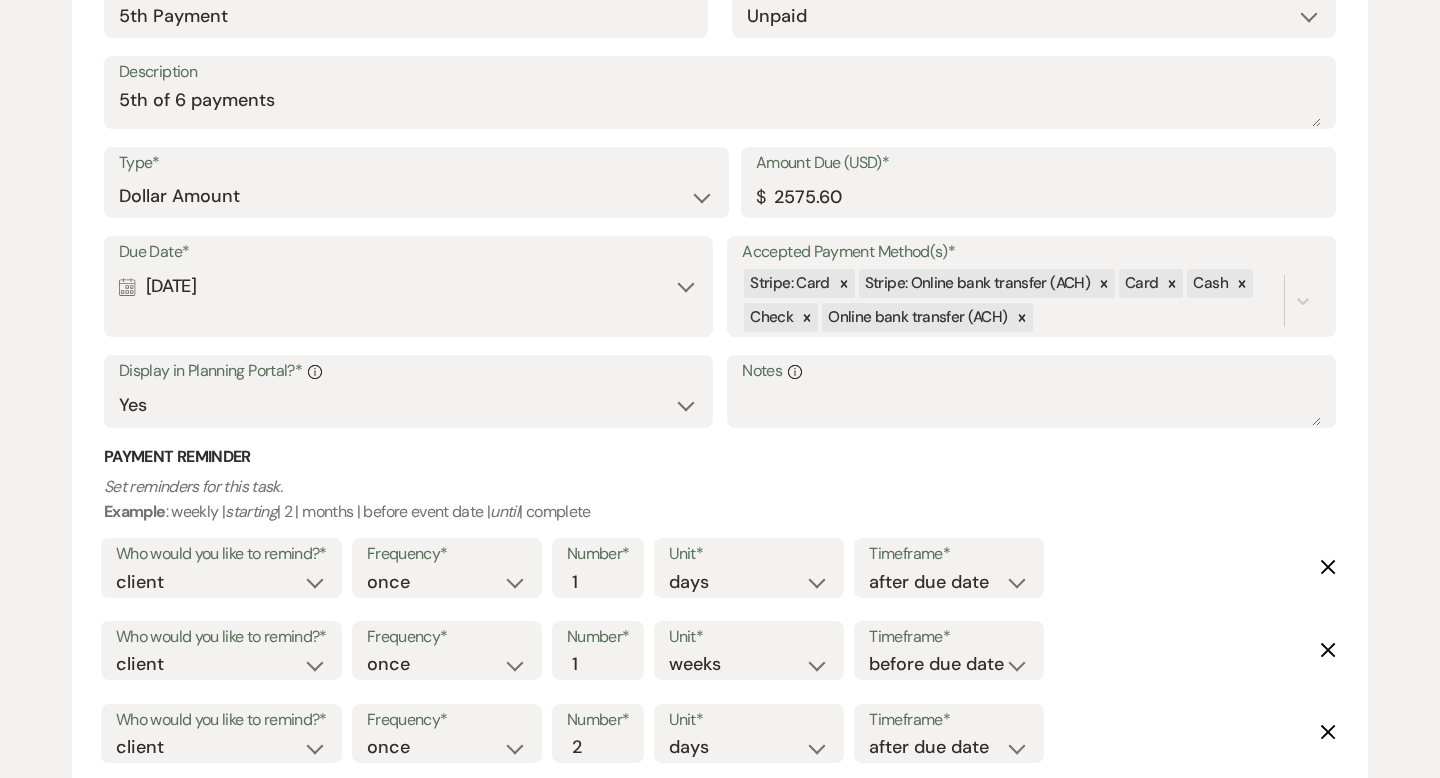 scroll, scrollTop: 4216, scrollLeft: 0, axis: vertical 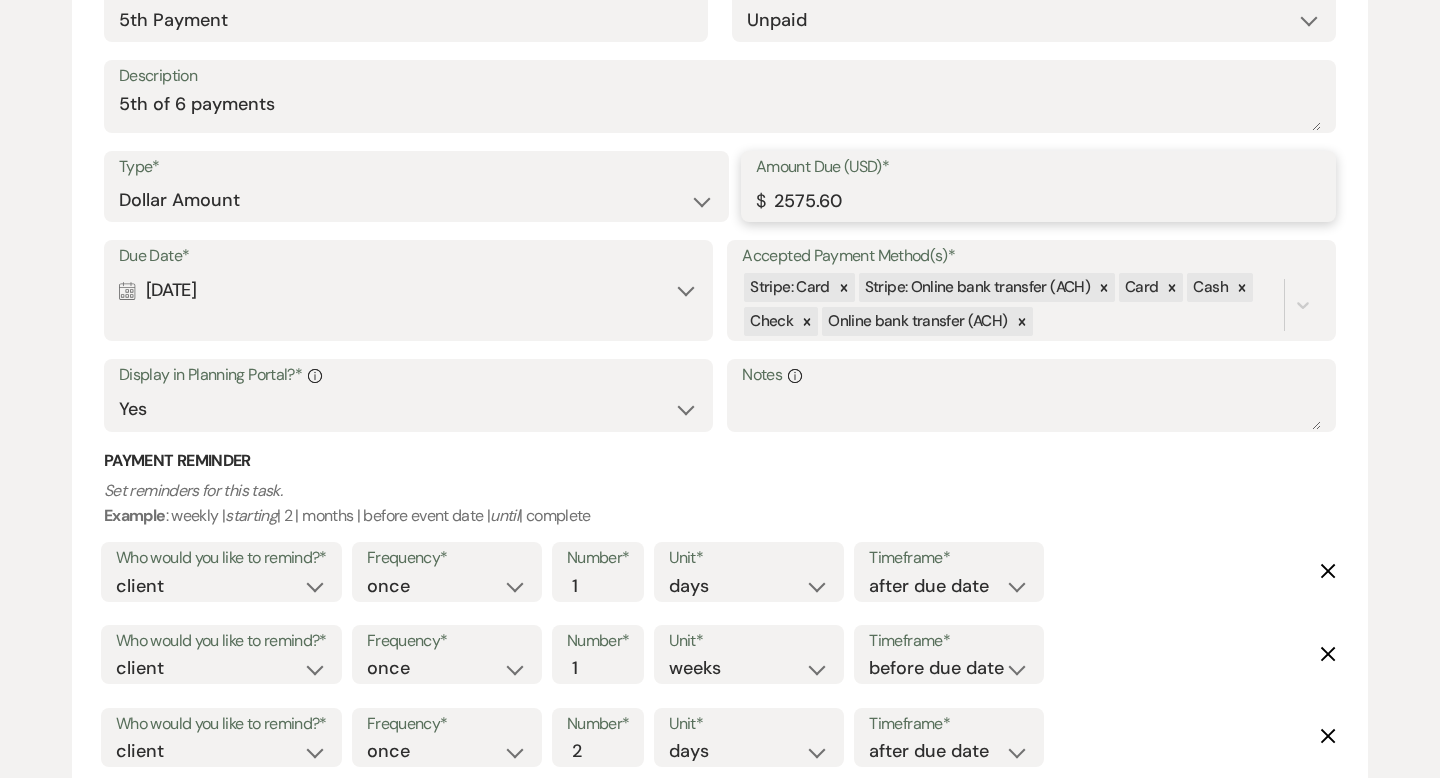 click on "2575.60" at bounding box center (1038, 200) 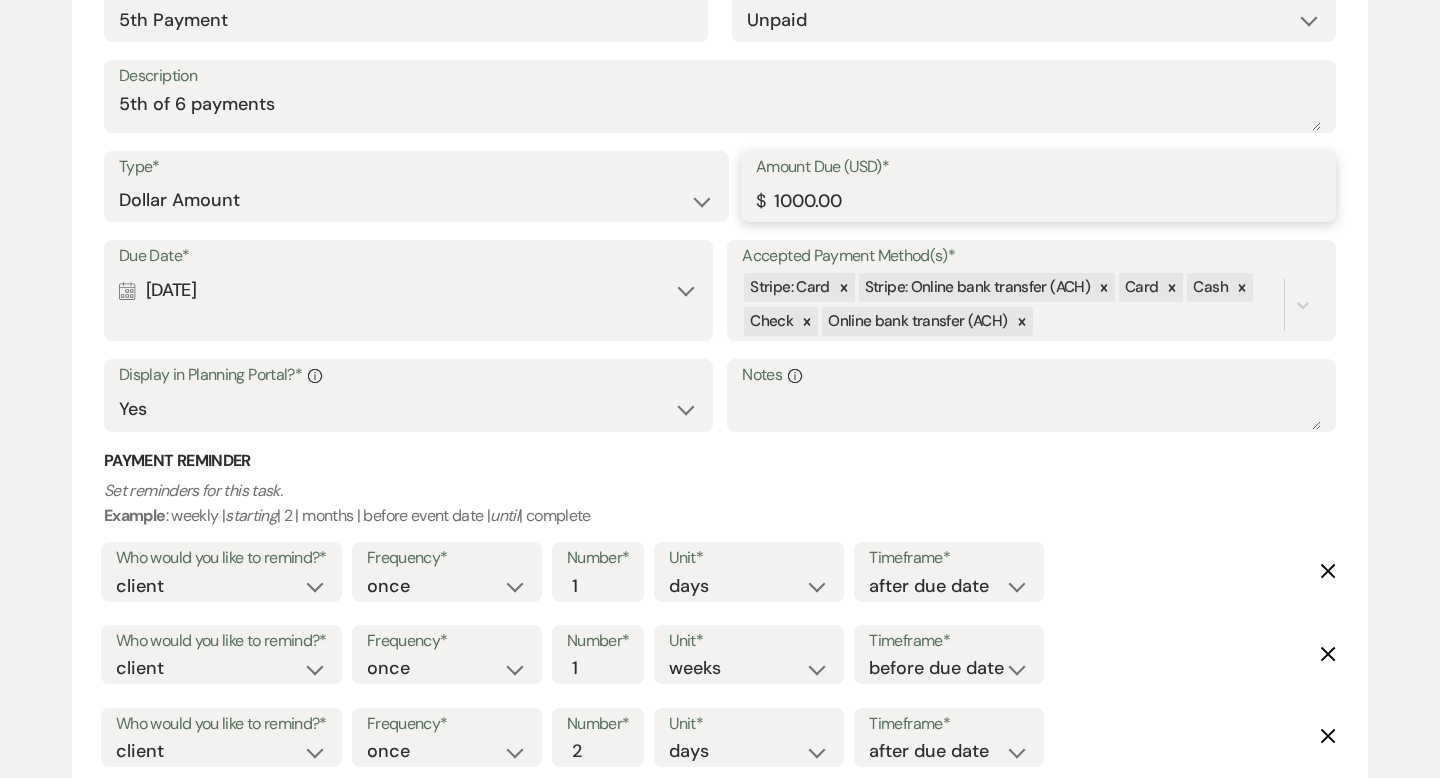 type on "1000.00" 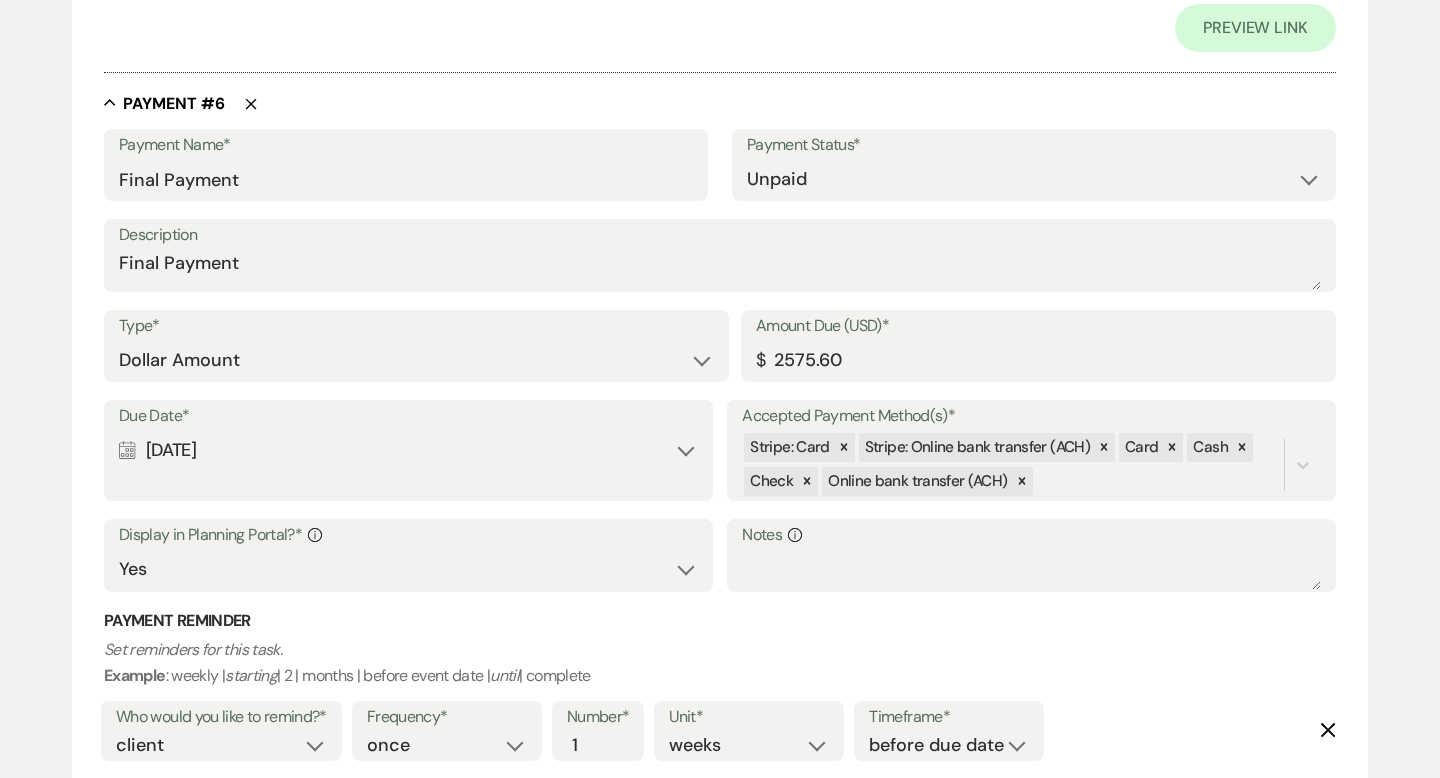 scroll, scrollTop: 5031, scrollLeft: 0, axis: vertical 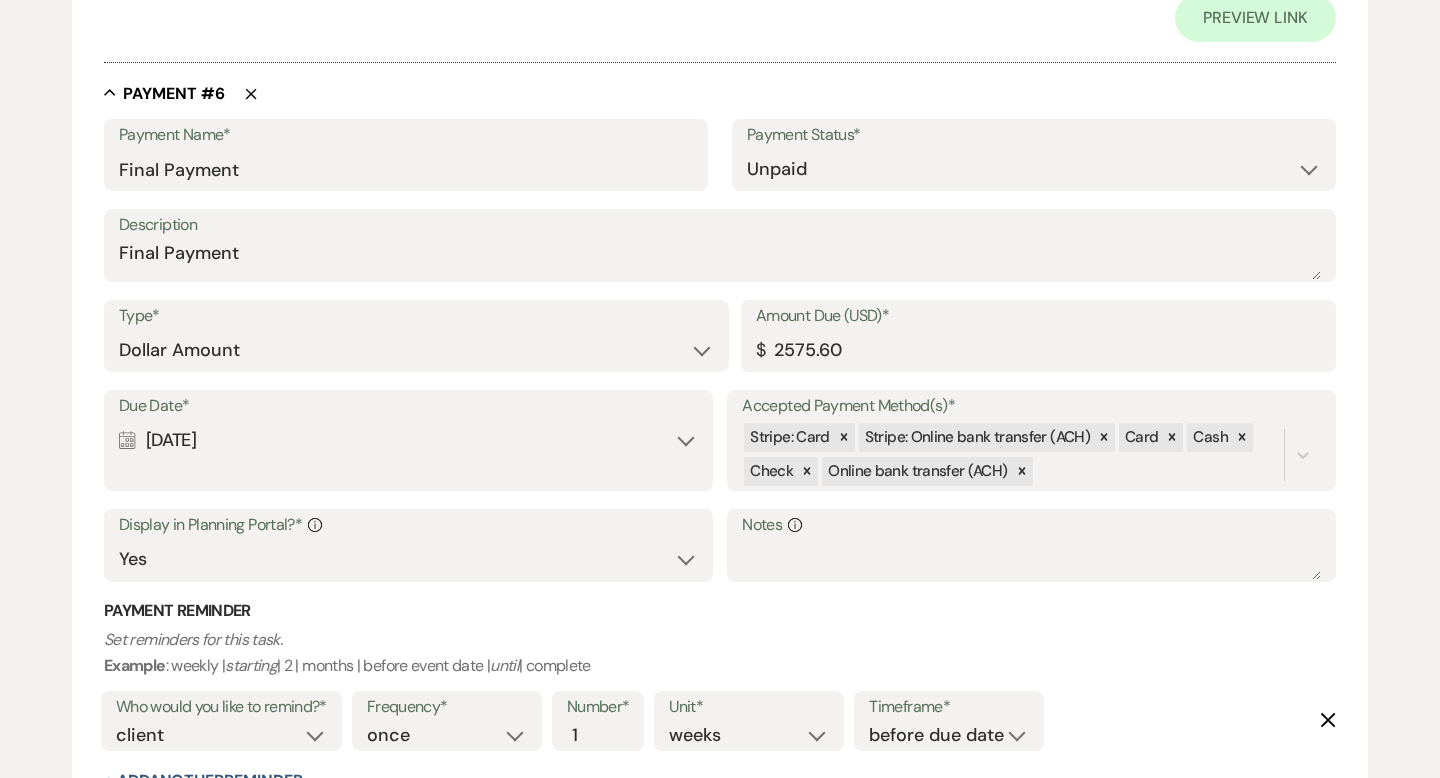 click on "Calendar [DATE] Expand" at bounding box center [408, 440] 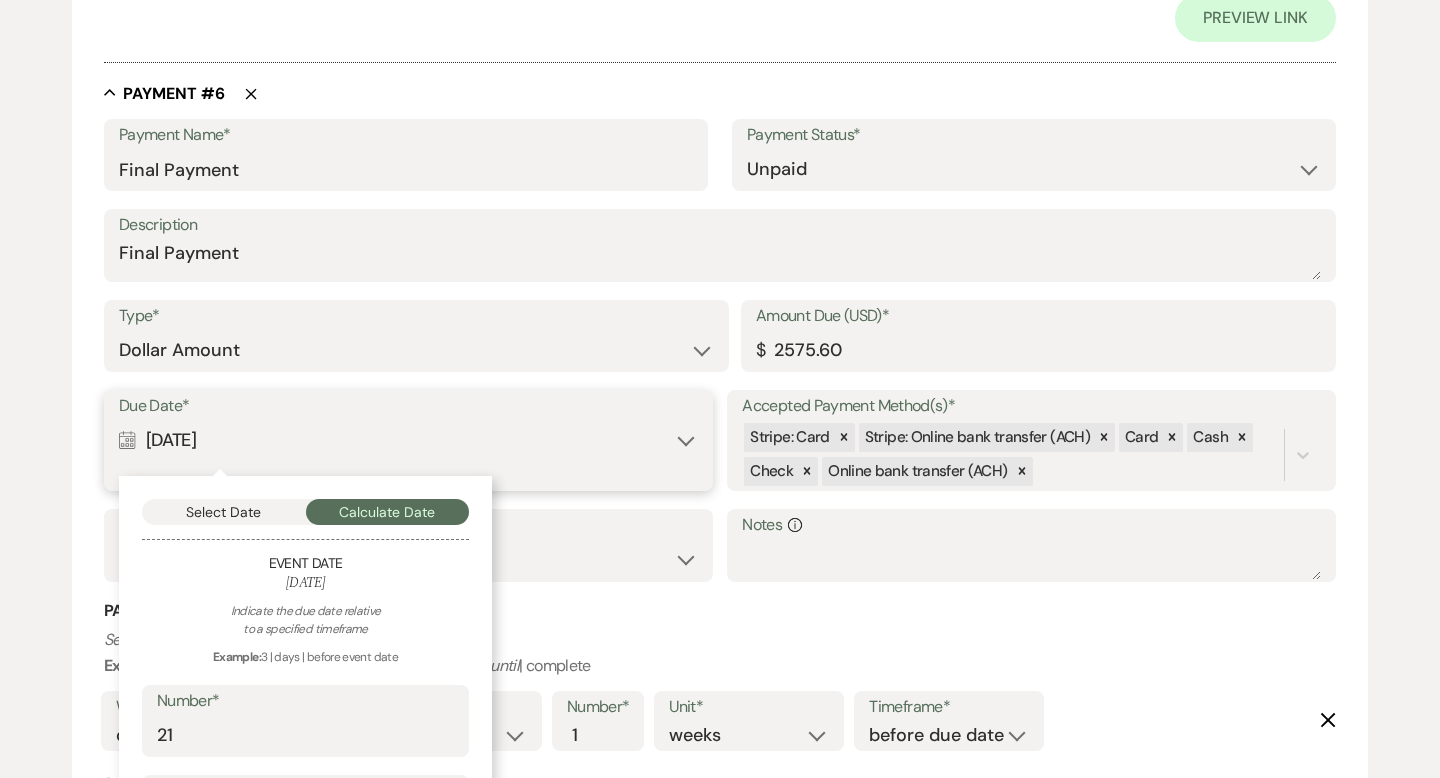 click on "Select Date" at bounding box center [224, 512] 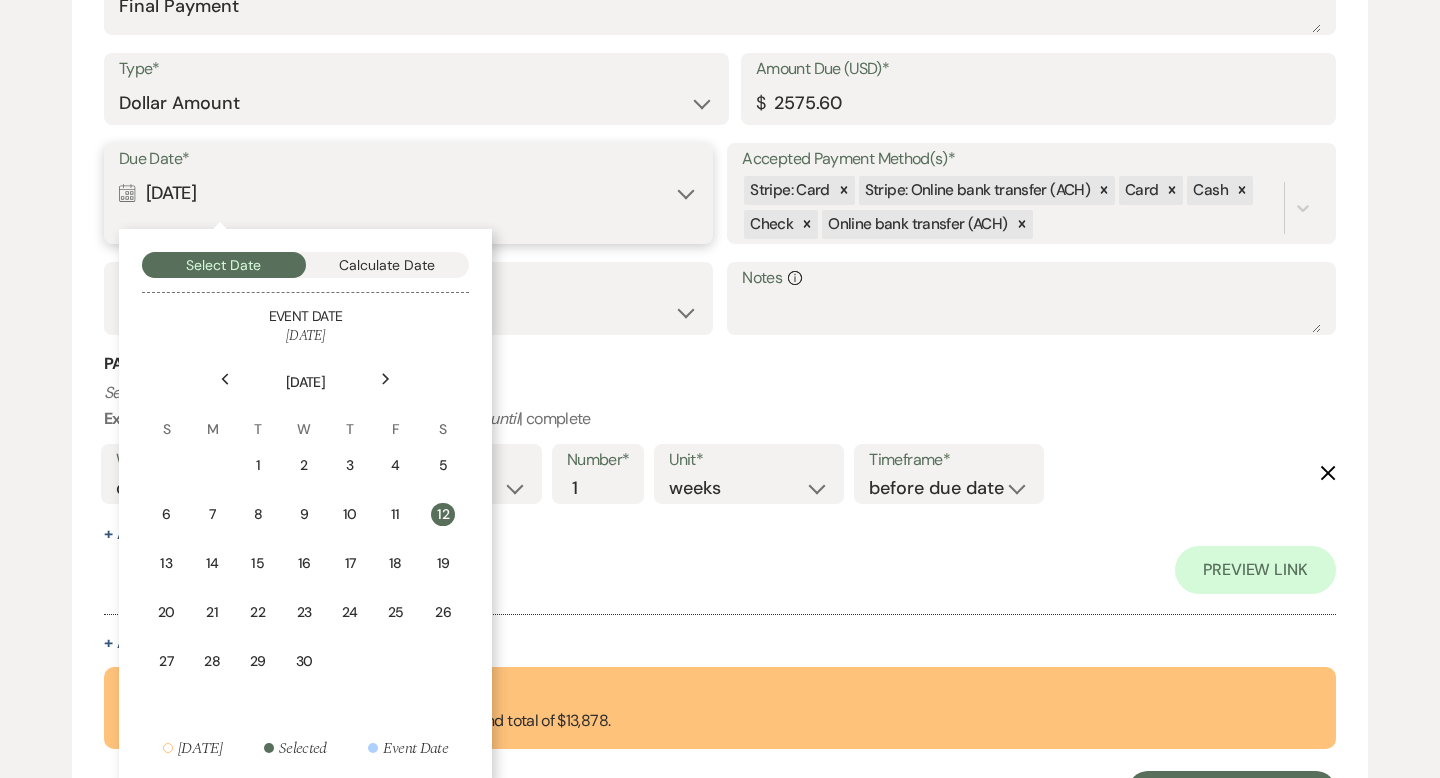 scroll, scrollTop: 5279, scrollLeft: 0, axis: vertical 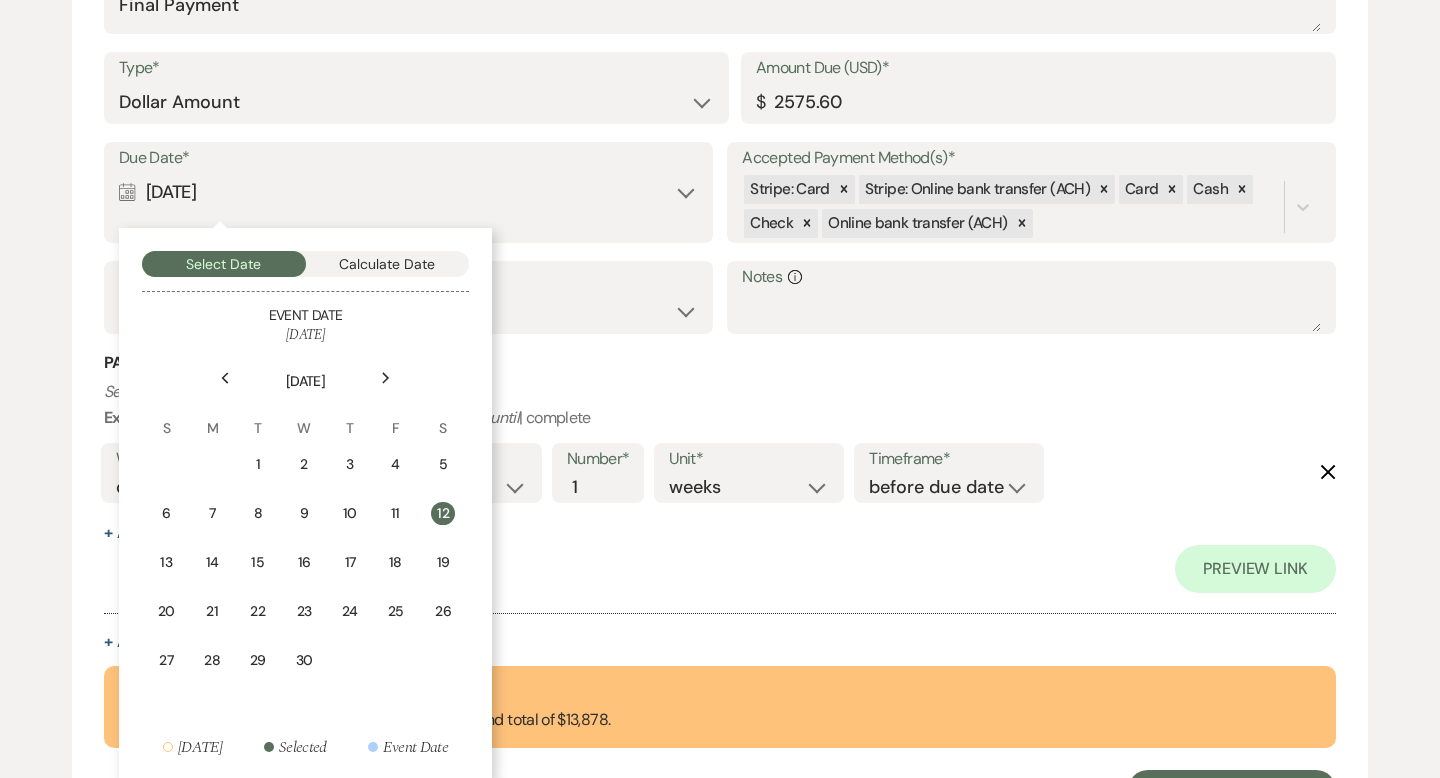 click on "Previous" at bounding box center (225, 378) 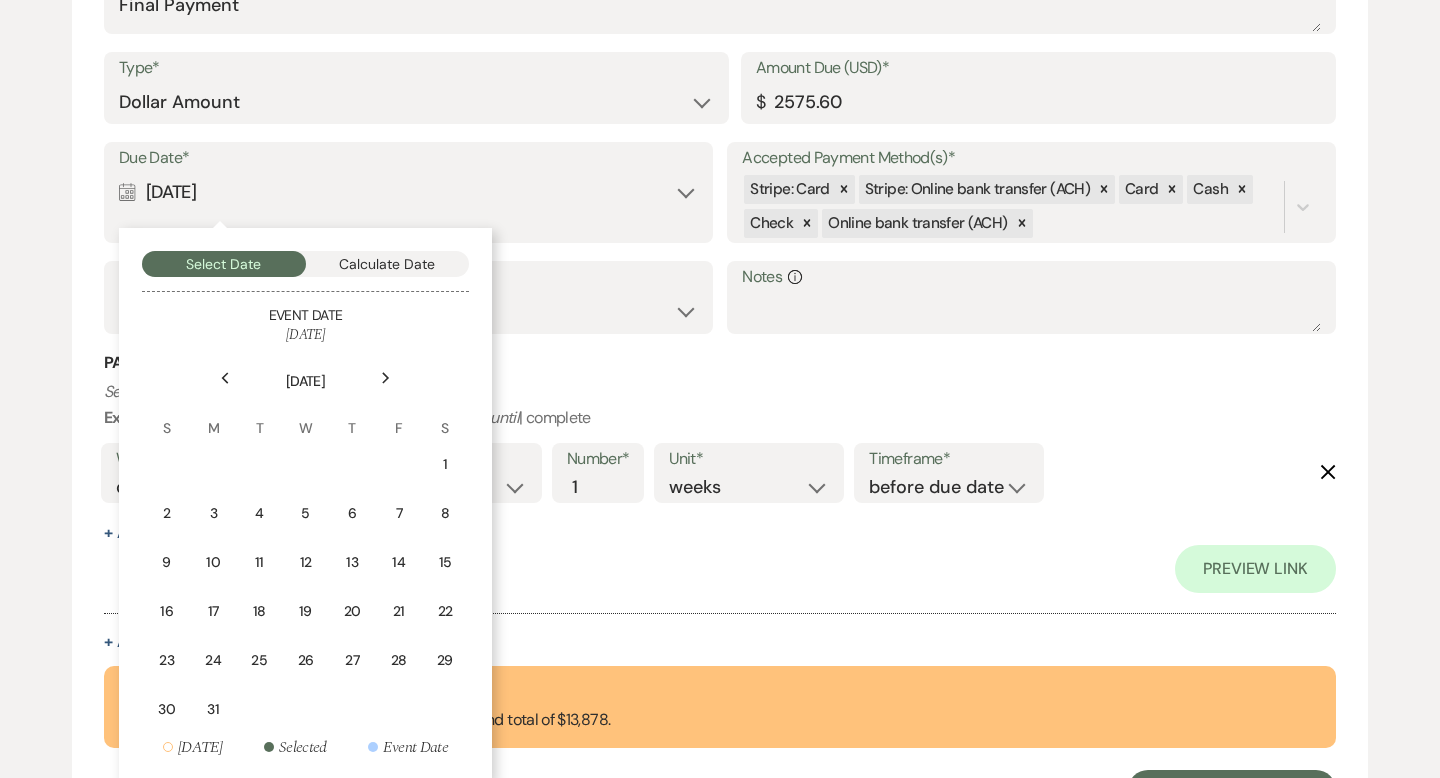 click on "Previous" at bounding box center (225, 378) 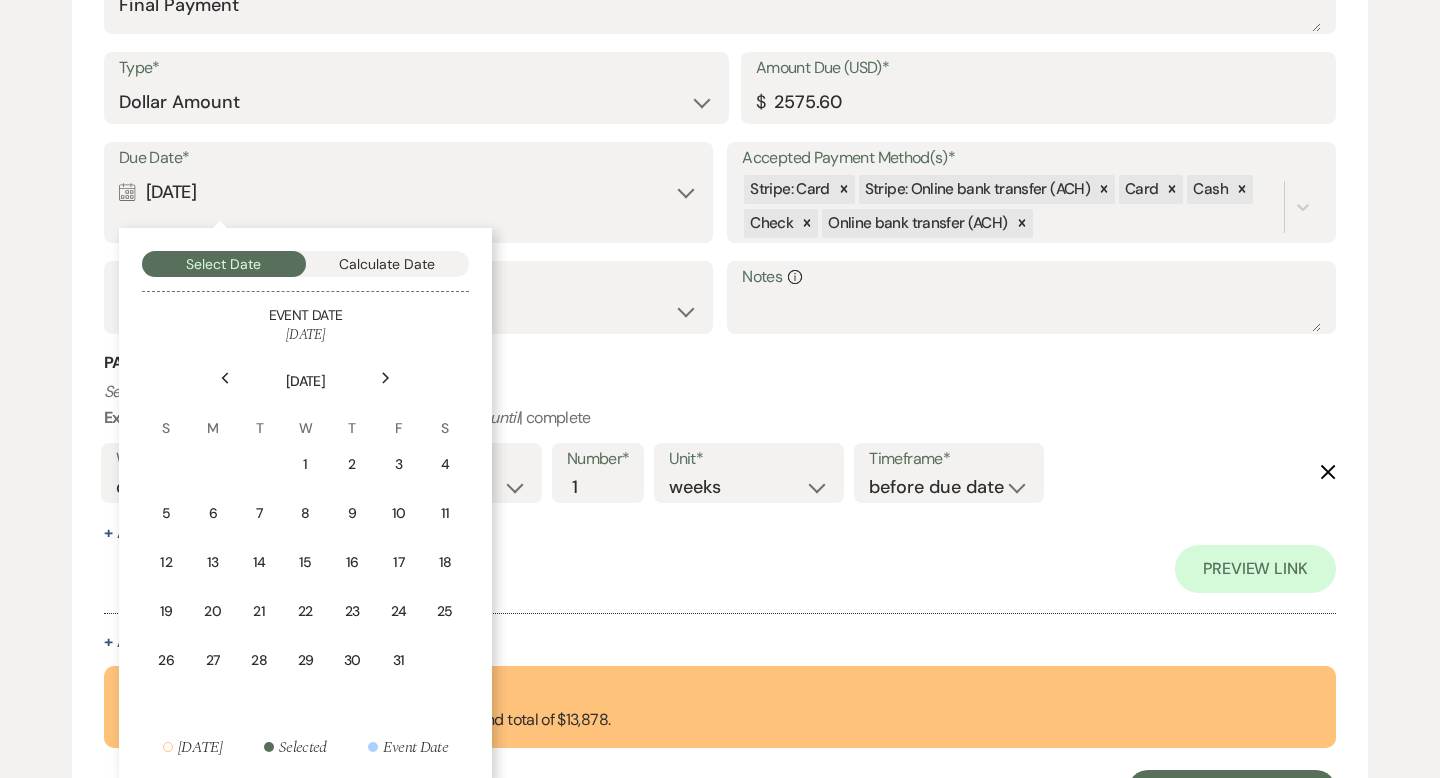 click on "Previous" at bounding box center (225, 378) 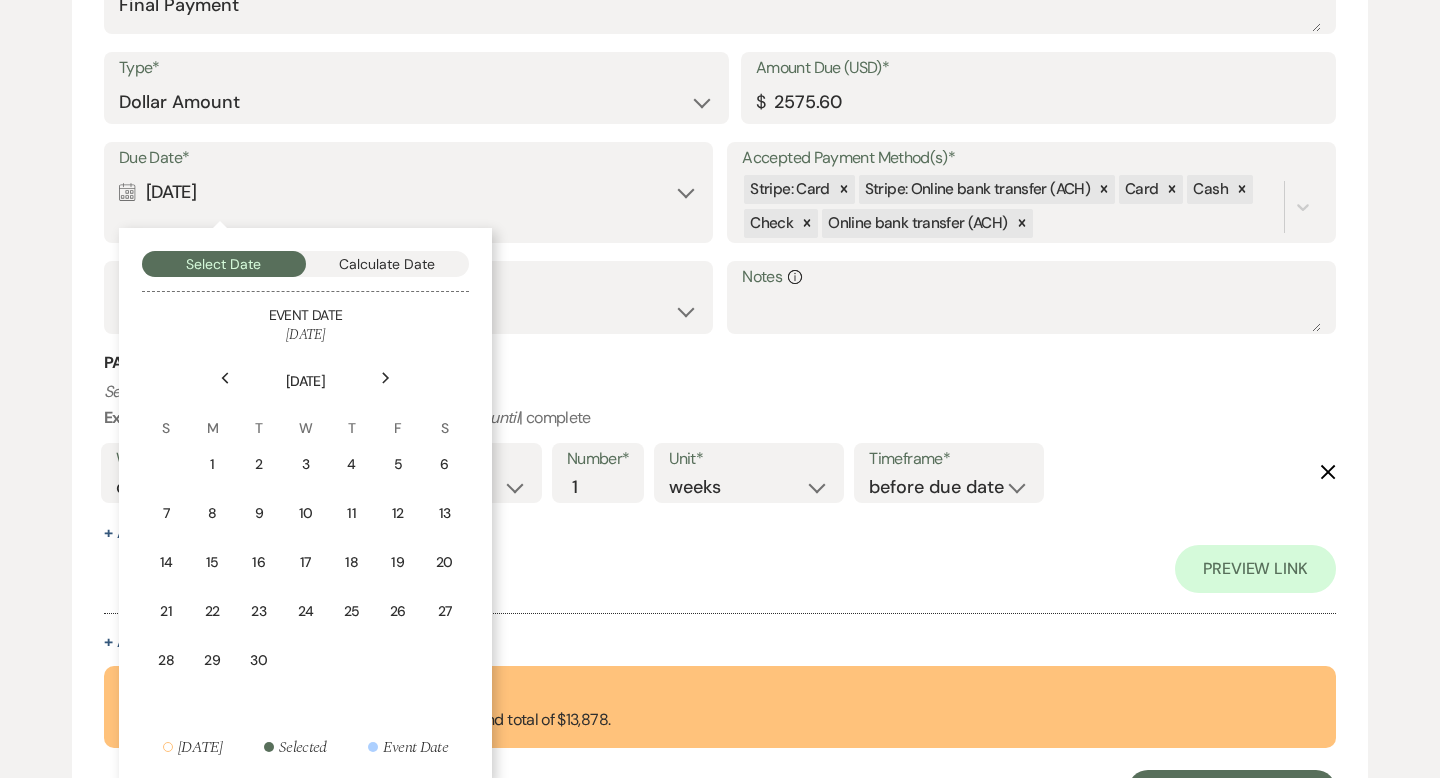 click on "Previous" at bounding box center (225, 378) 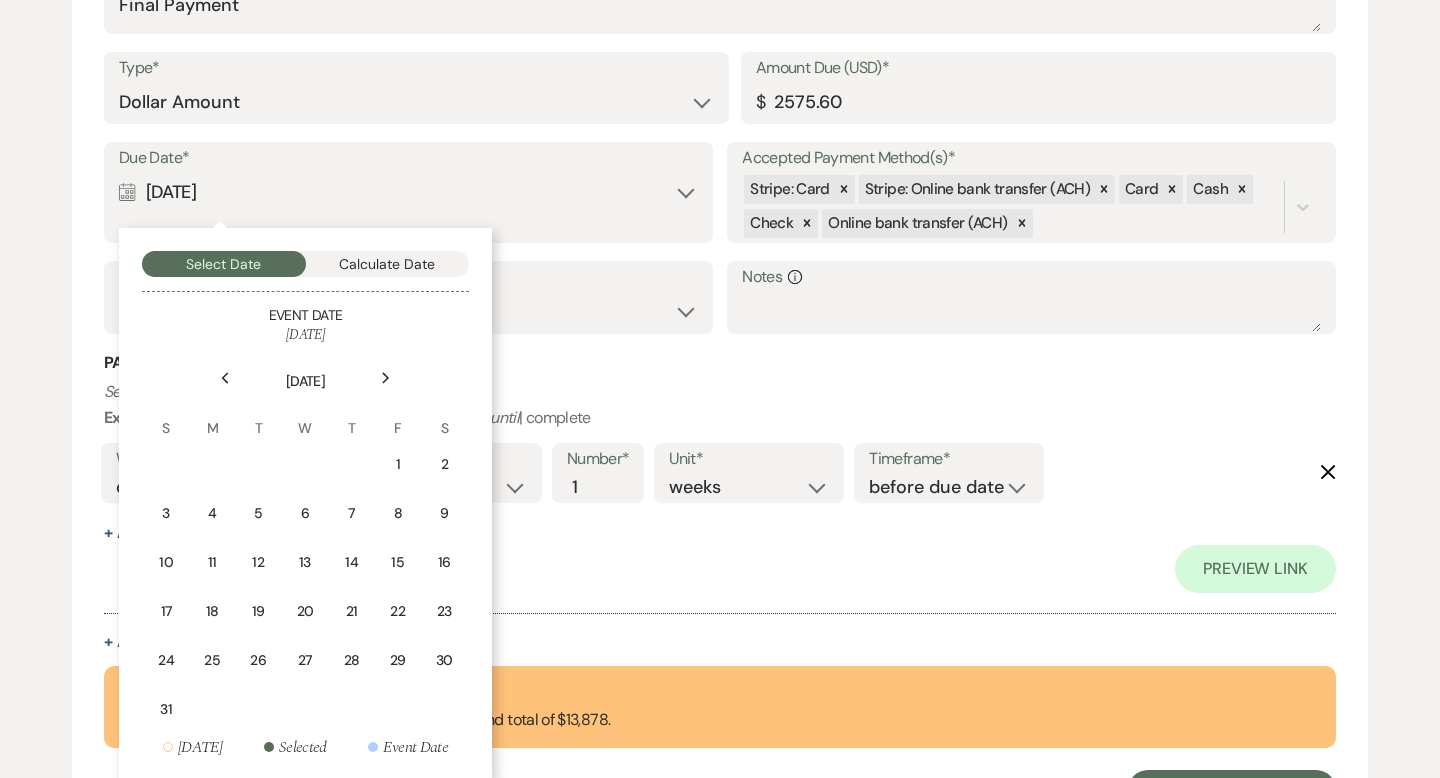 click on "Previous" at bounding box center (225, 378) 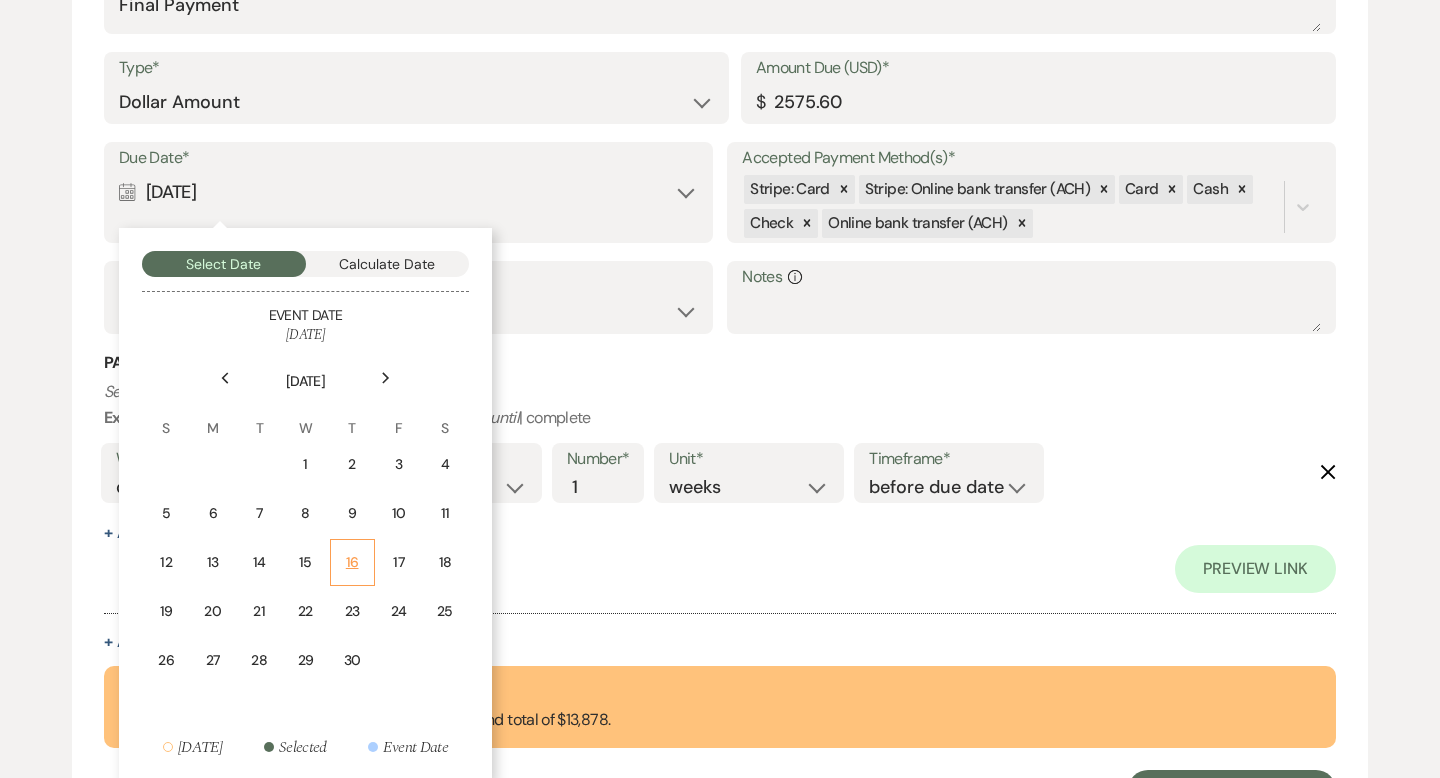 click on "16" at bounding box center [352, 562] 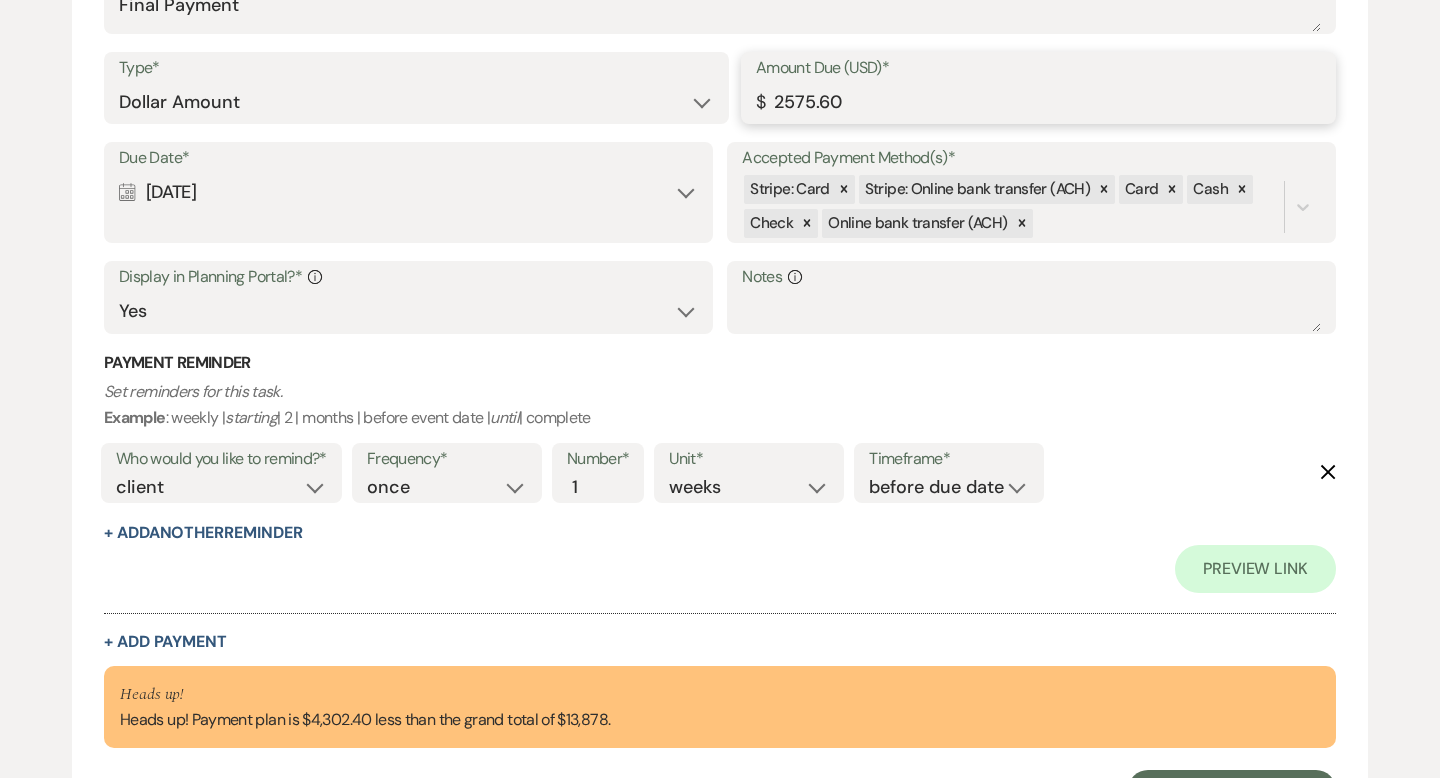 click on "2575.60" at bounding box center (1038, 102) 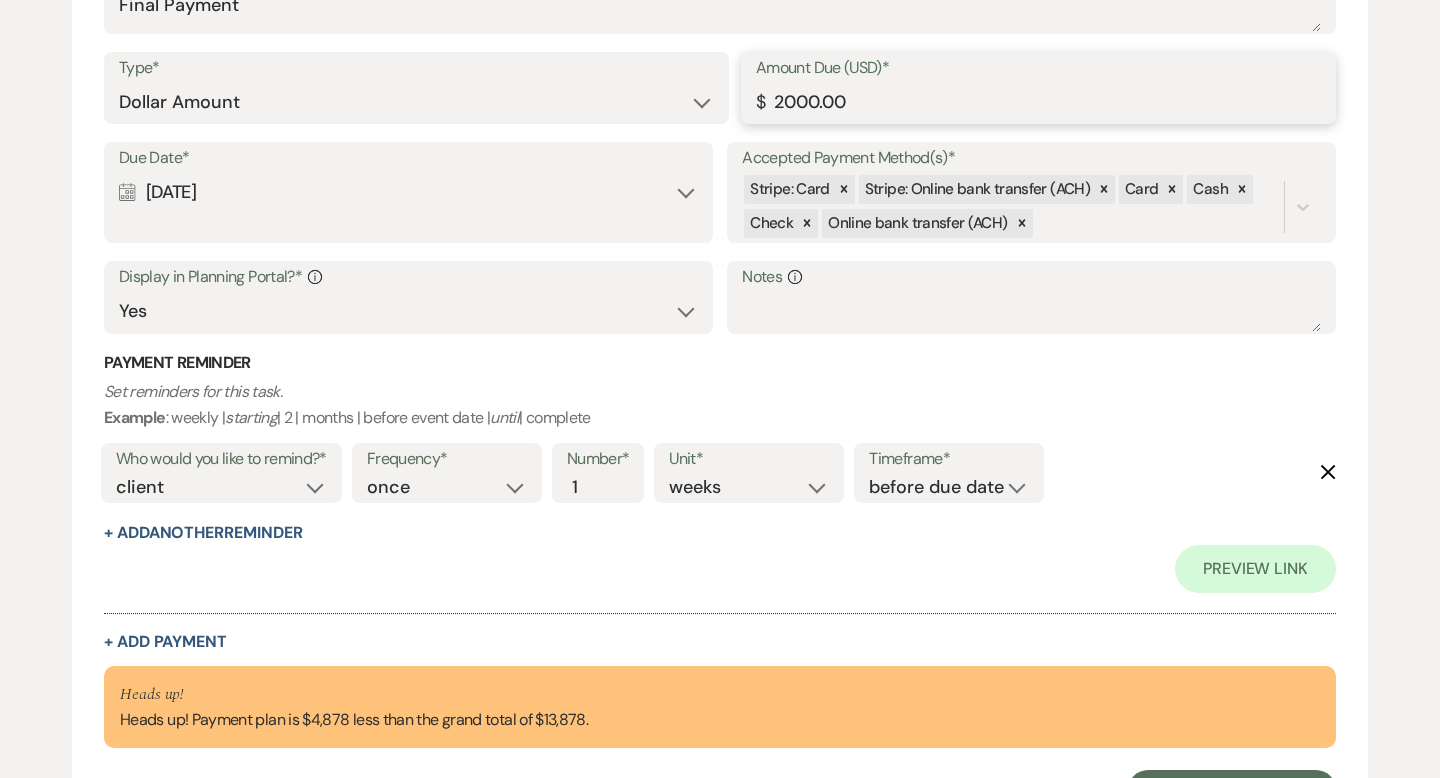 type on "2000.00" 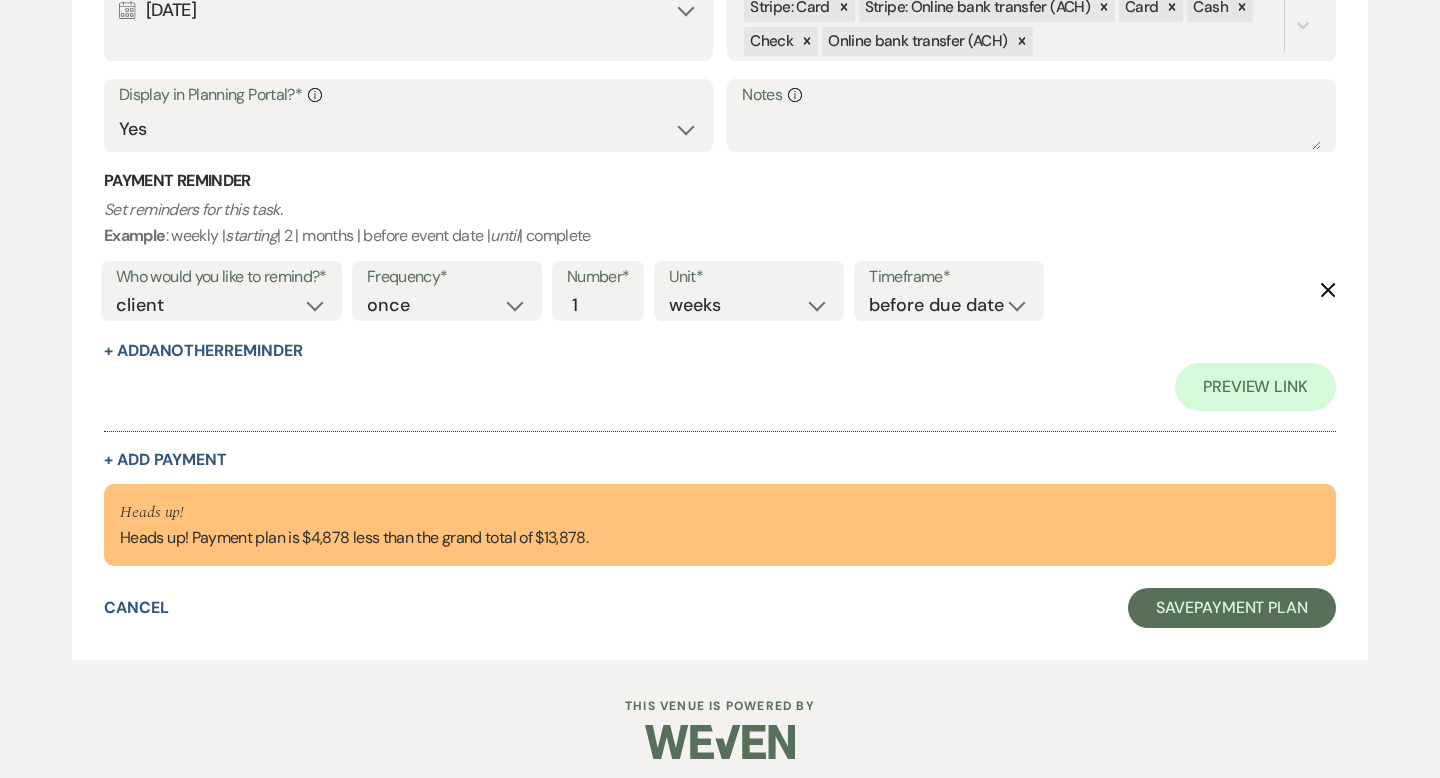 scroll, scrollTop: 5468, scrollLeft: 0, axis: vertical 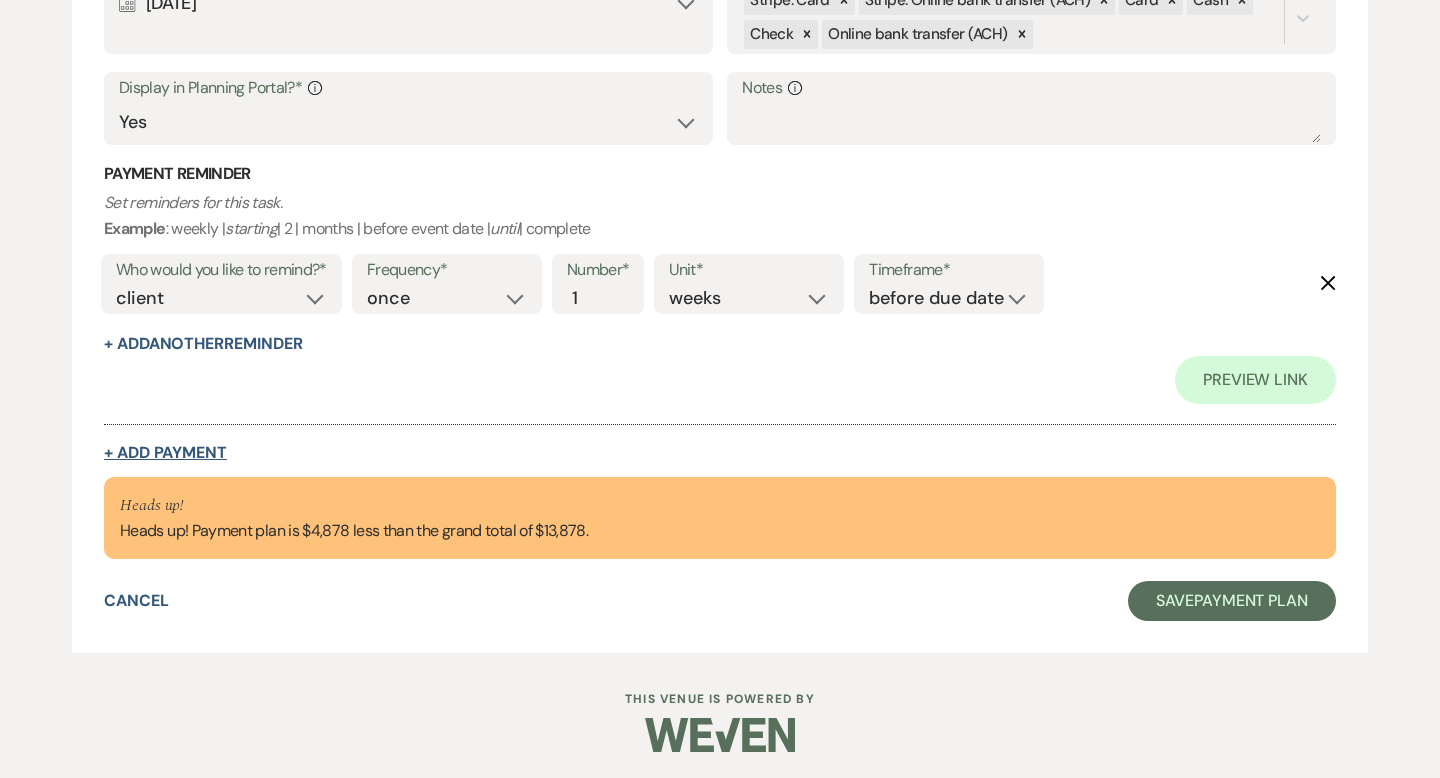 click on "+ Add Payment" at bounding box center (165, 453) 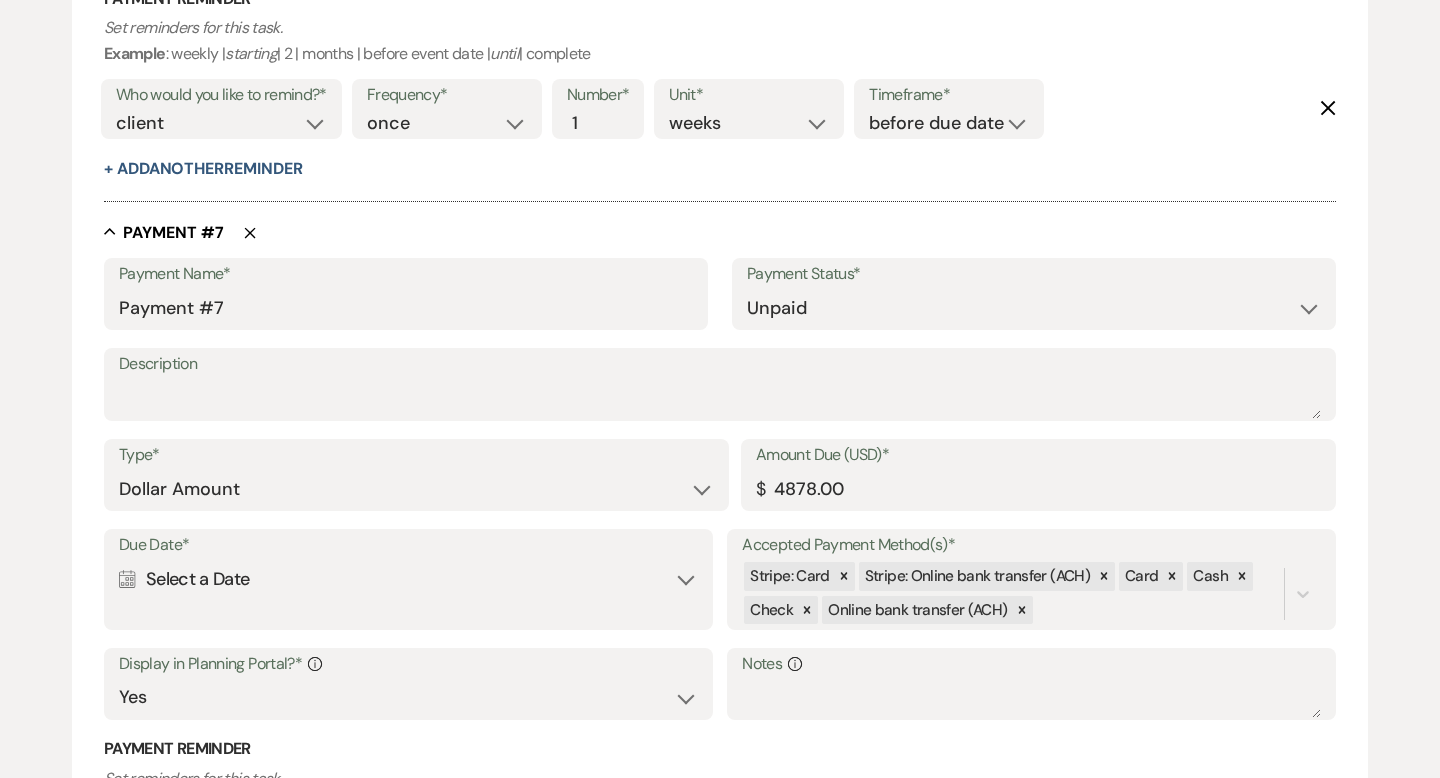 scroll, scrollTop: 5414, scrollLeft: 0, axis: vertical 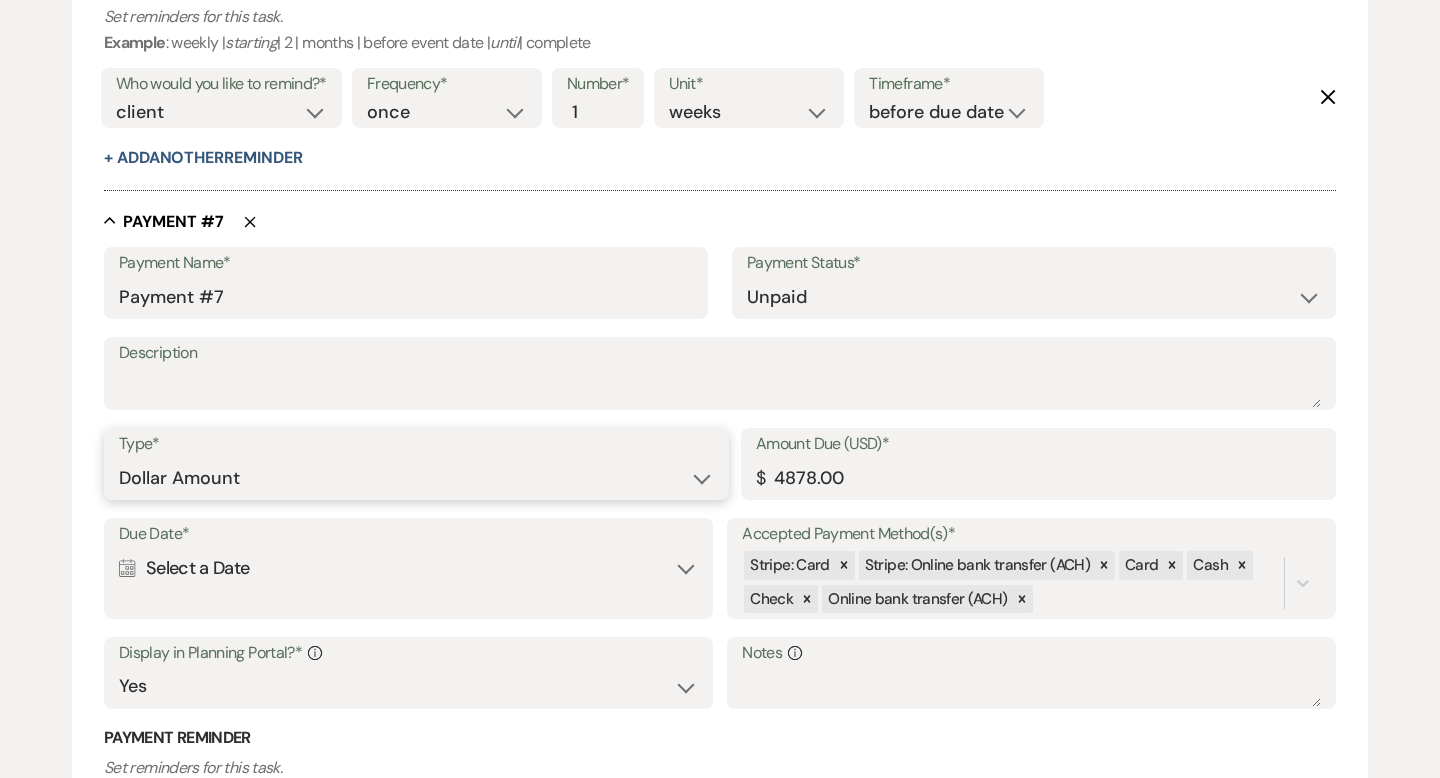 click on "Dollar Amount Percentage of Grand Total" at bounding box center [416, 478] 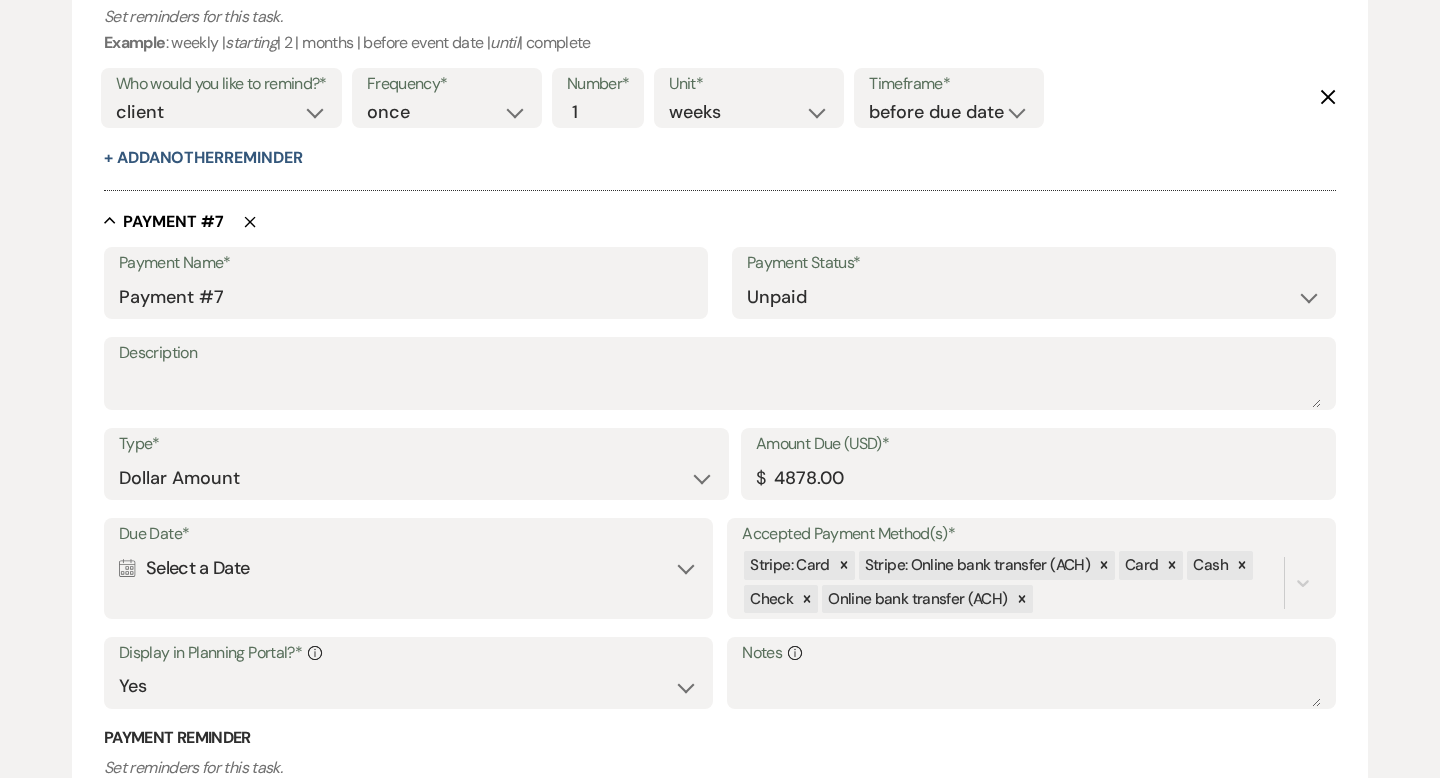 click on "Calendar Select a Date Expand" at bounding box center [408, 568] 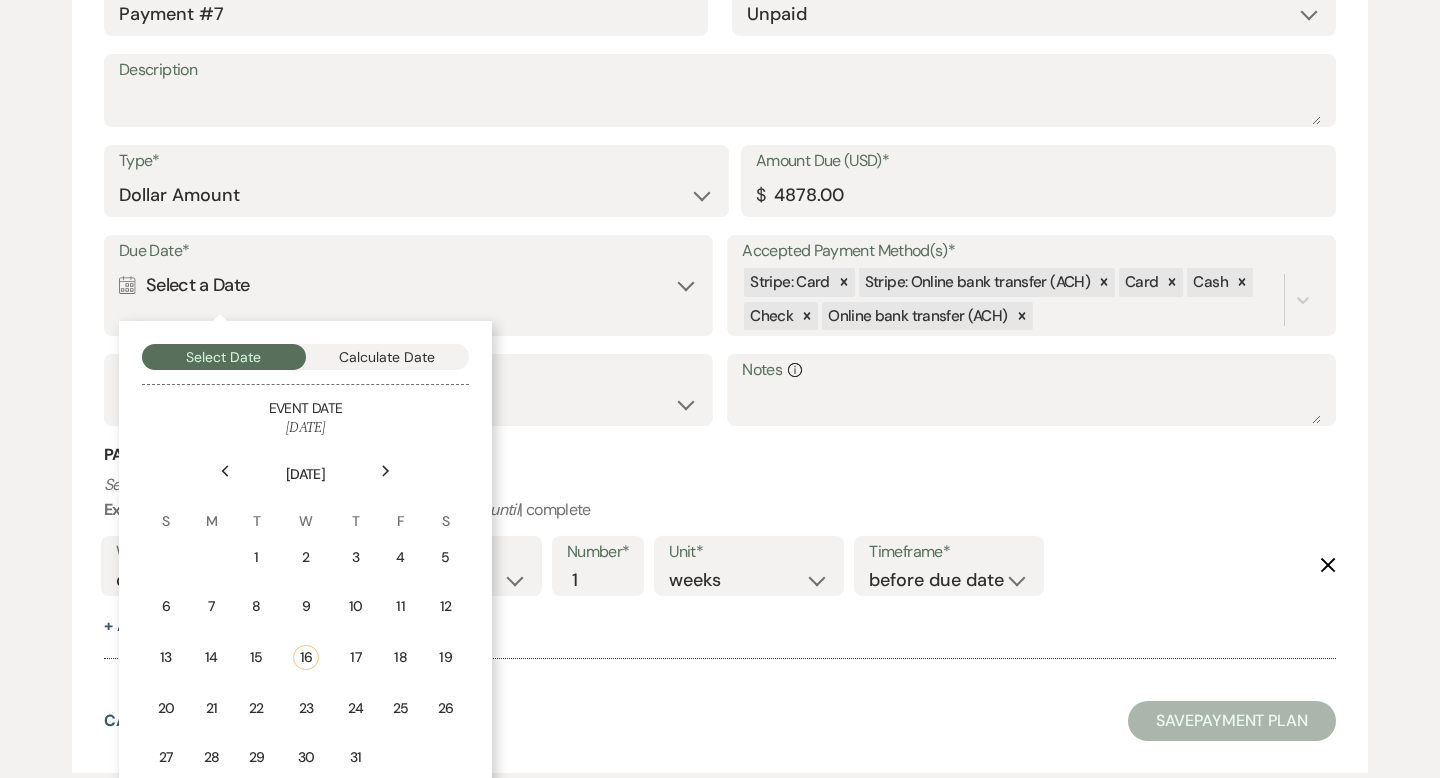 scroll, scrollTop: 5817, scrollLeft: 0, axis: vertical 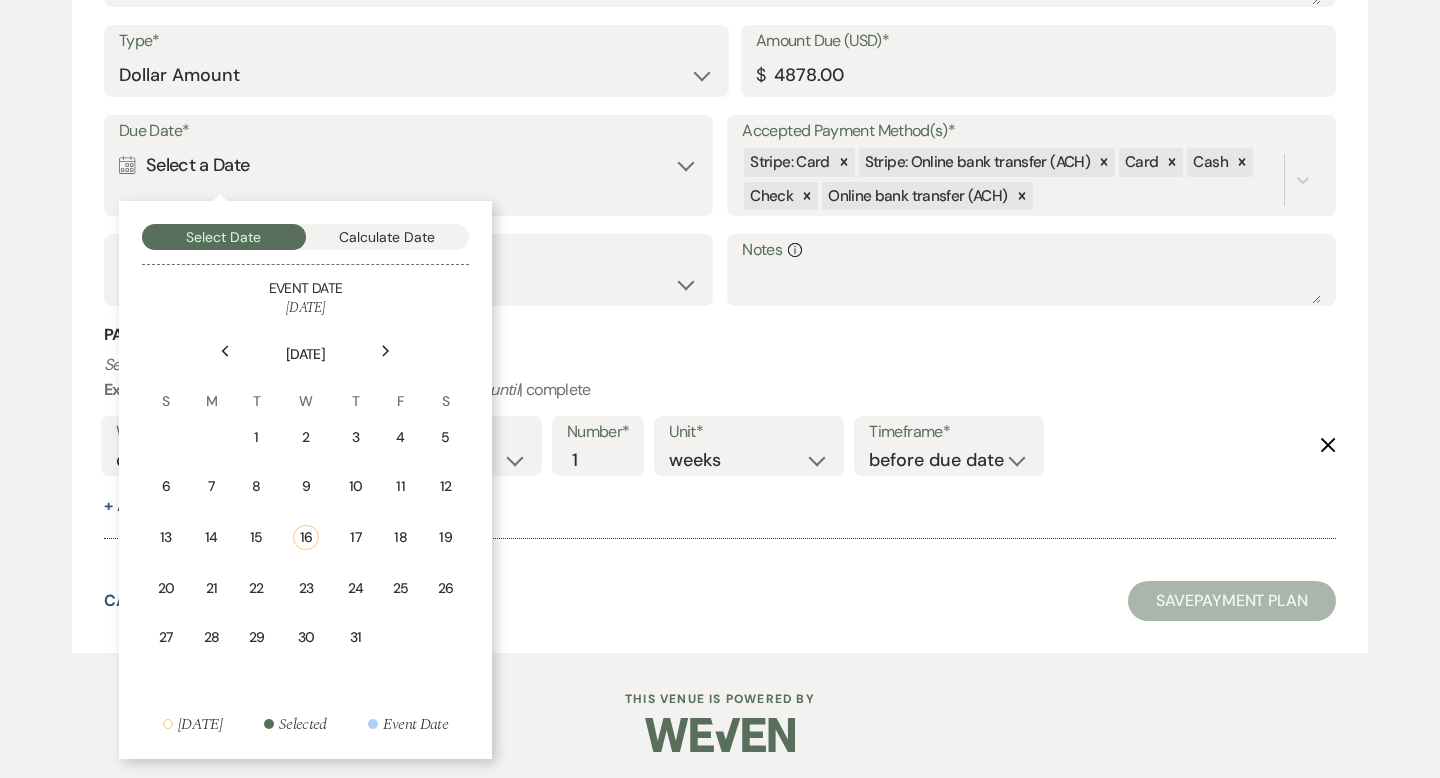 click on "Previous" 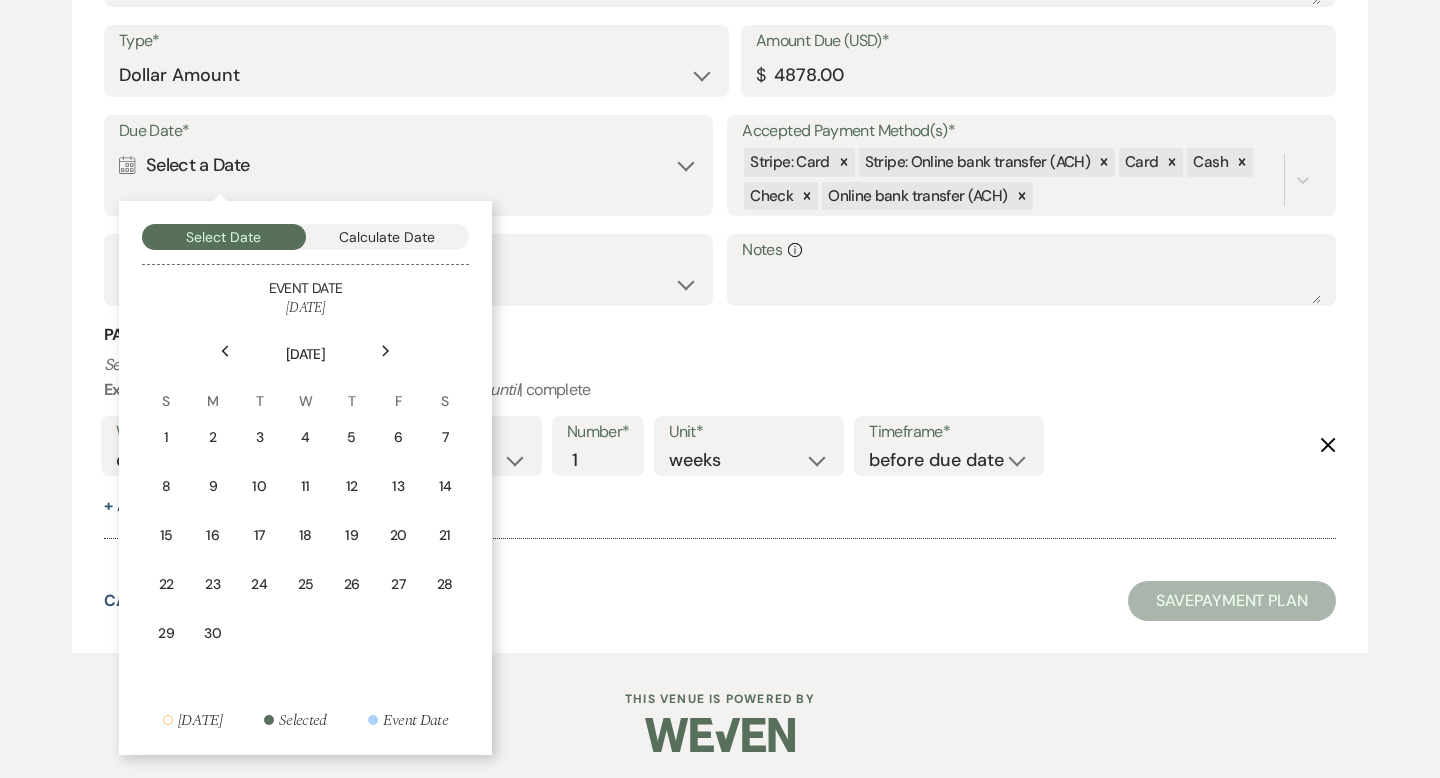 click on "Previous" 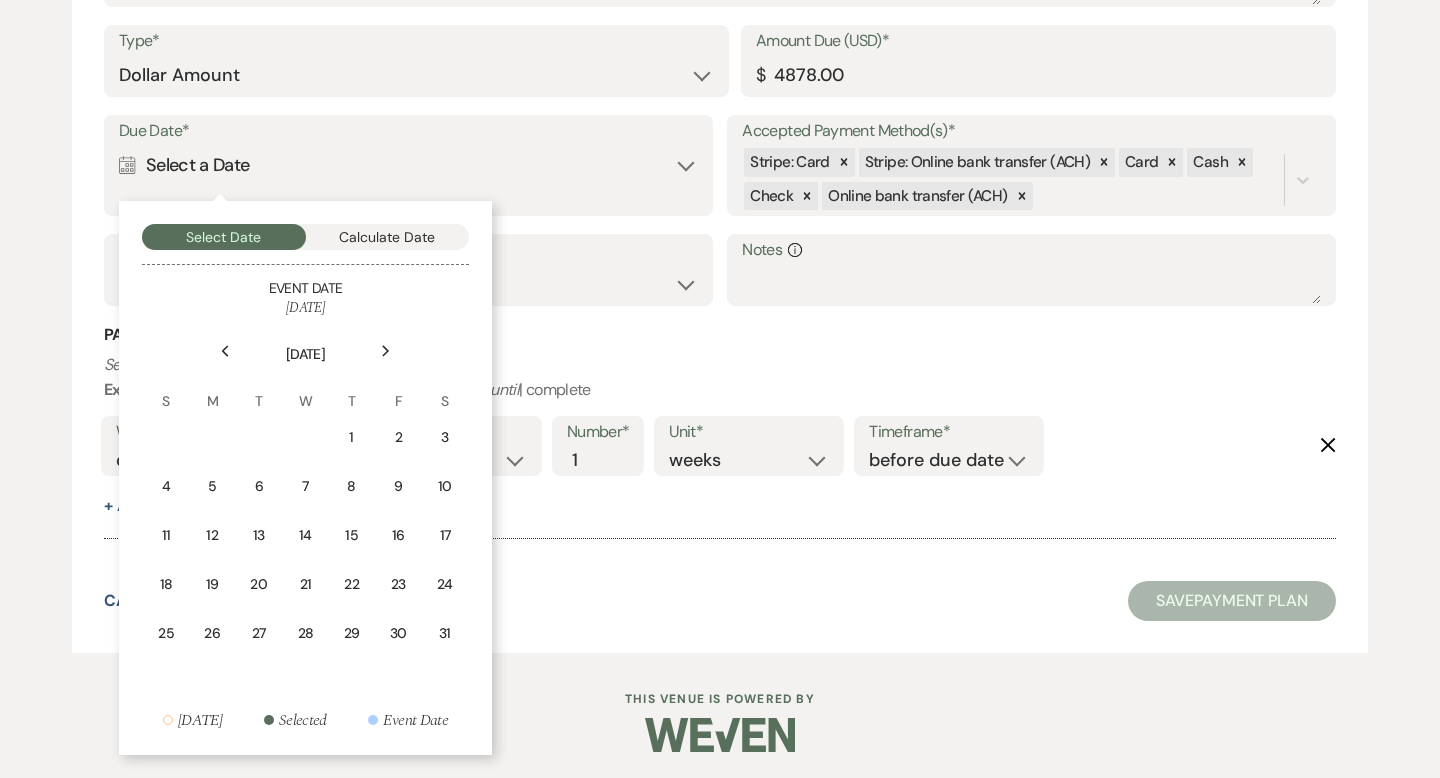 click on "Next" at bounding box center [386, 351] 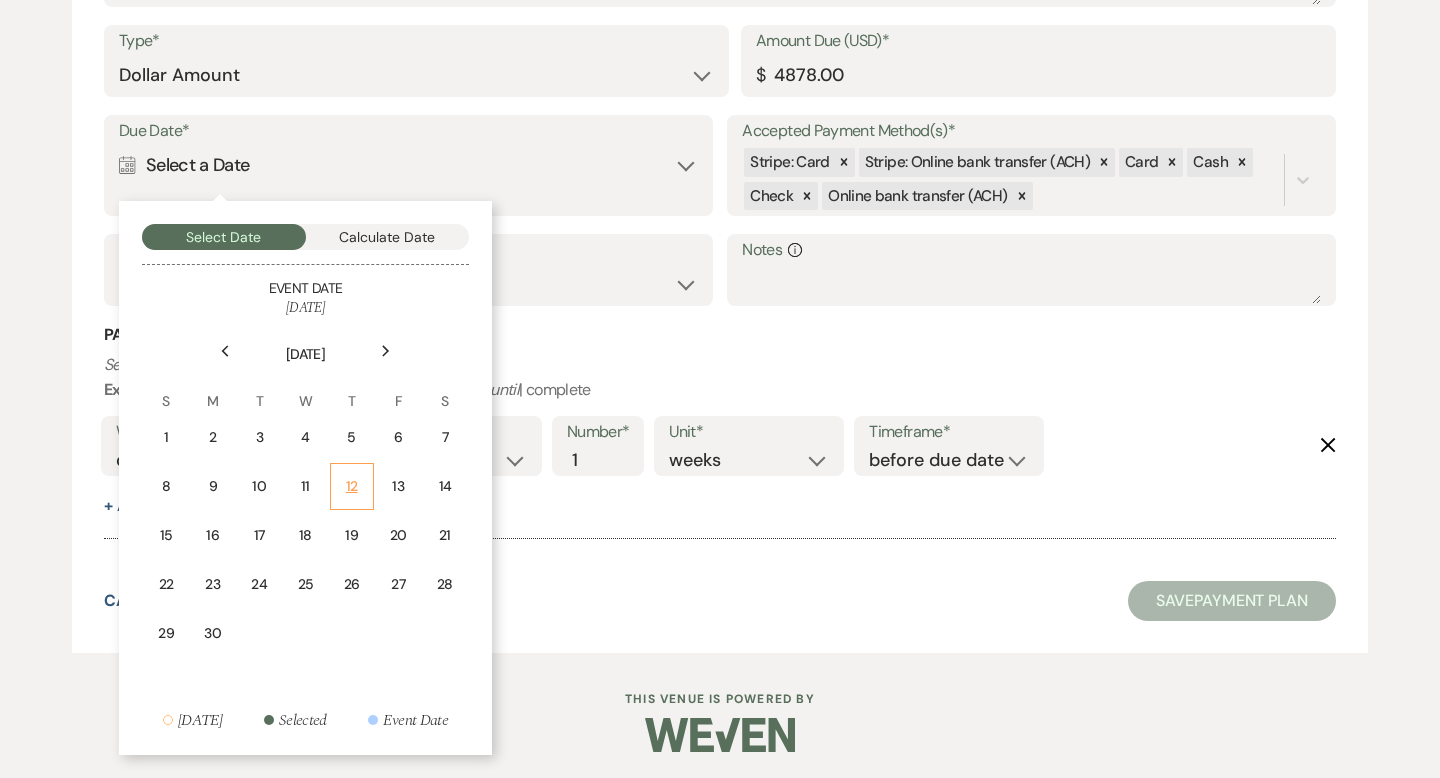 click on "12" at bounding box center (352, 486) 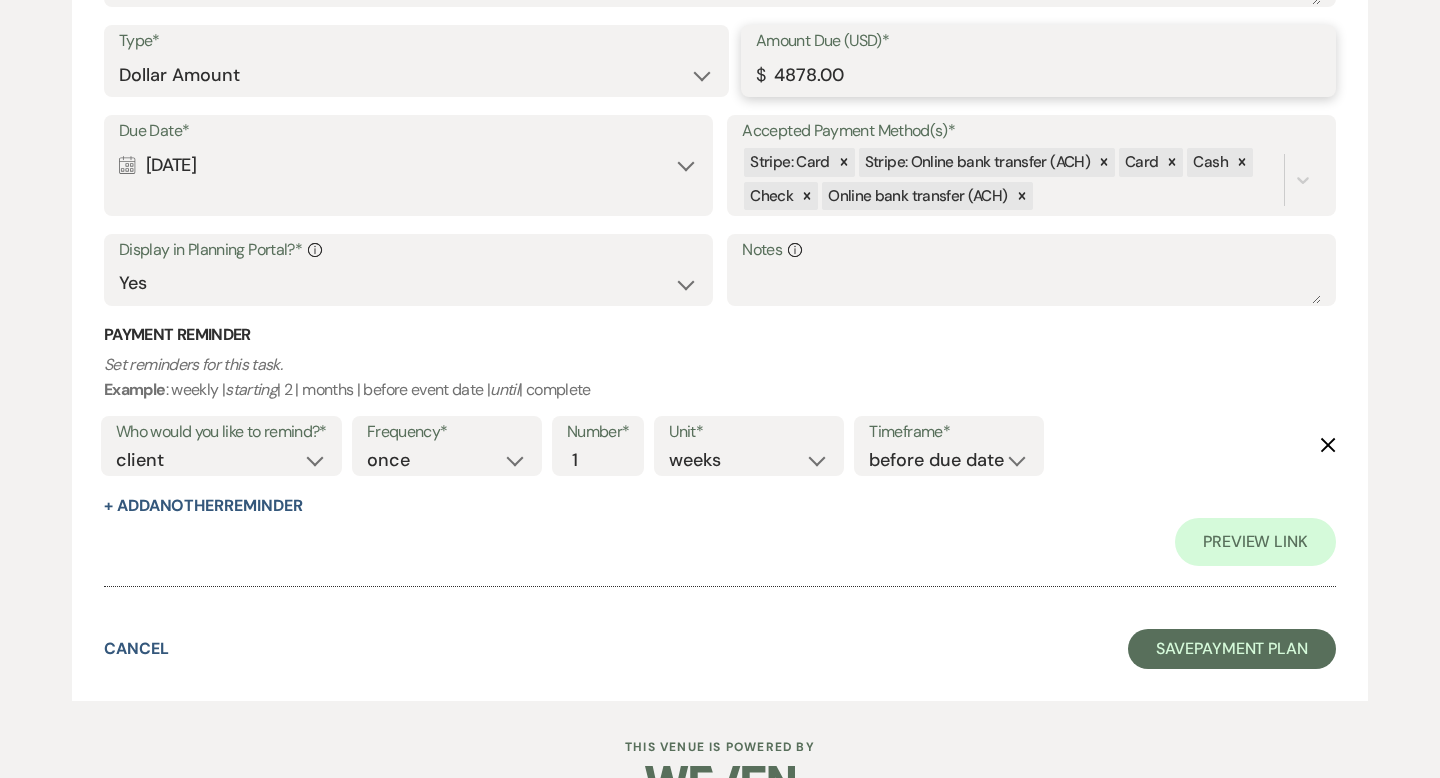 drag, startPoint x: 863, startPoint y: 70, endPoint x: 817, endPoint y: 376, distance: 309.4382 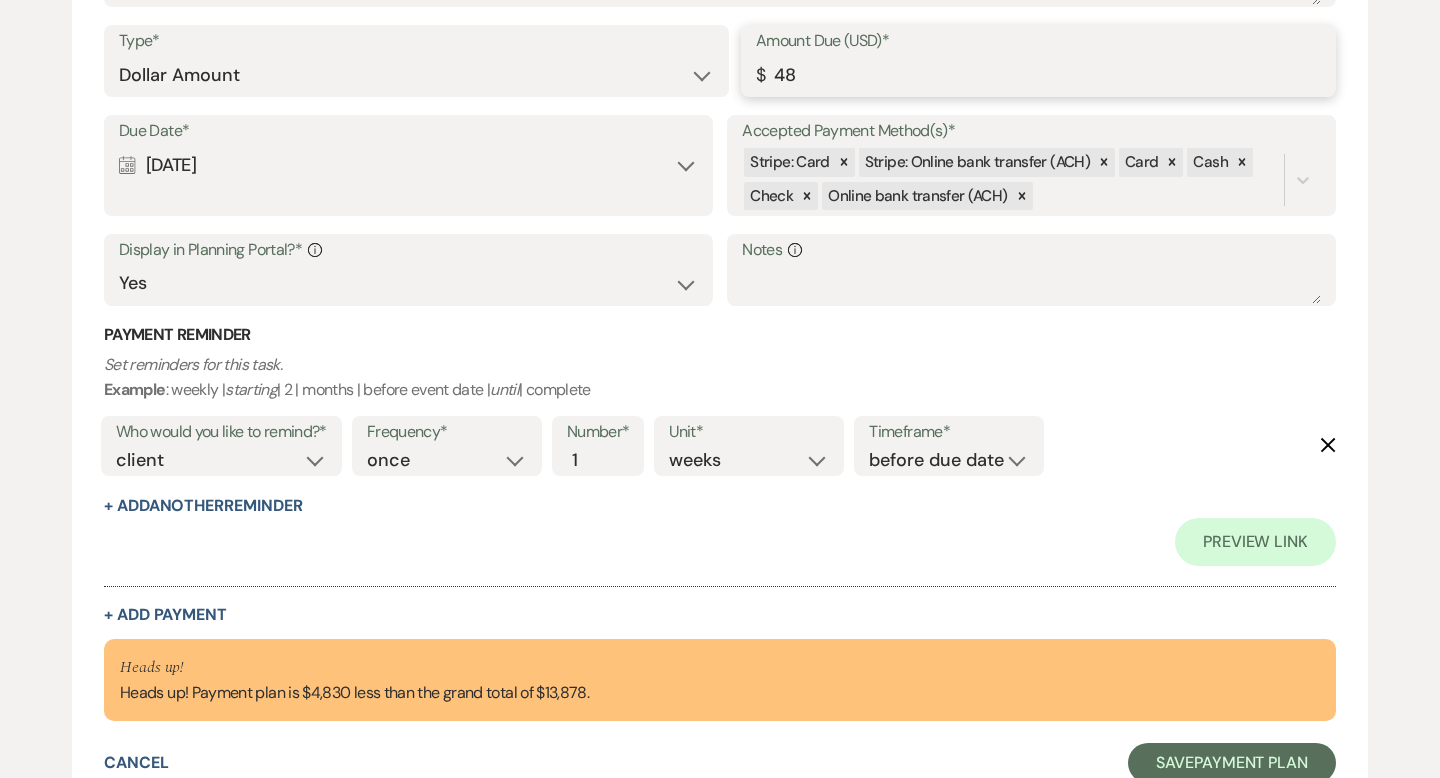 type on "4" 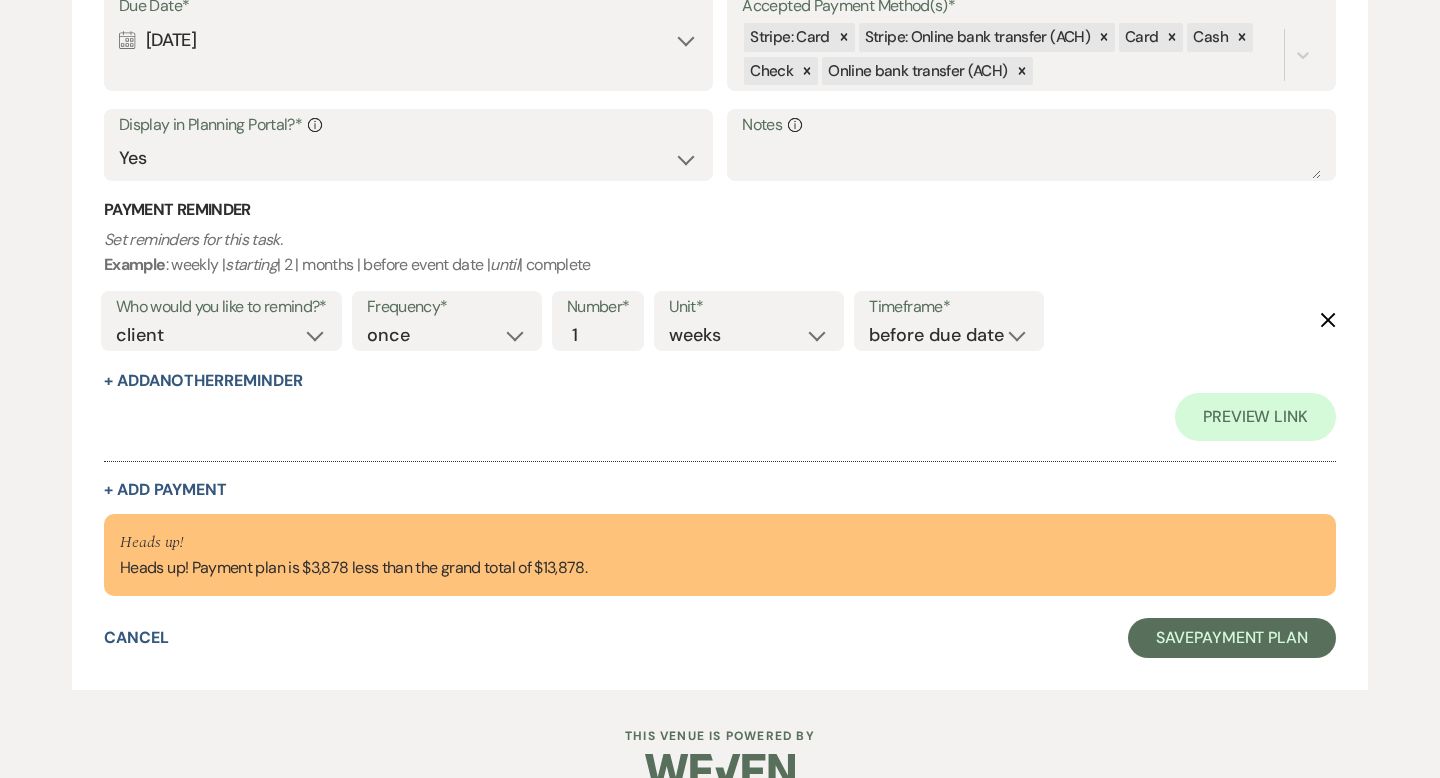 scroll, scrollTop: 6258, scrollLeft: 0, axis: vertical 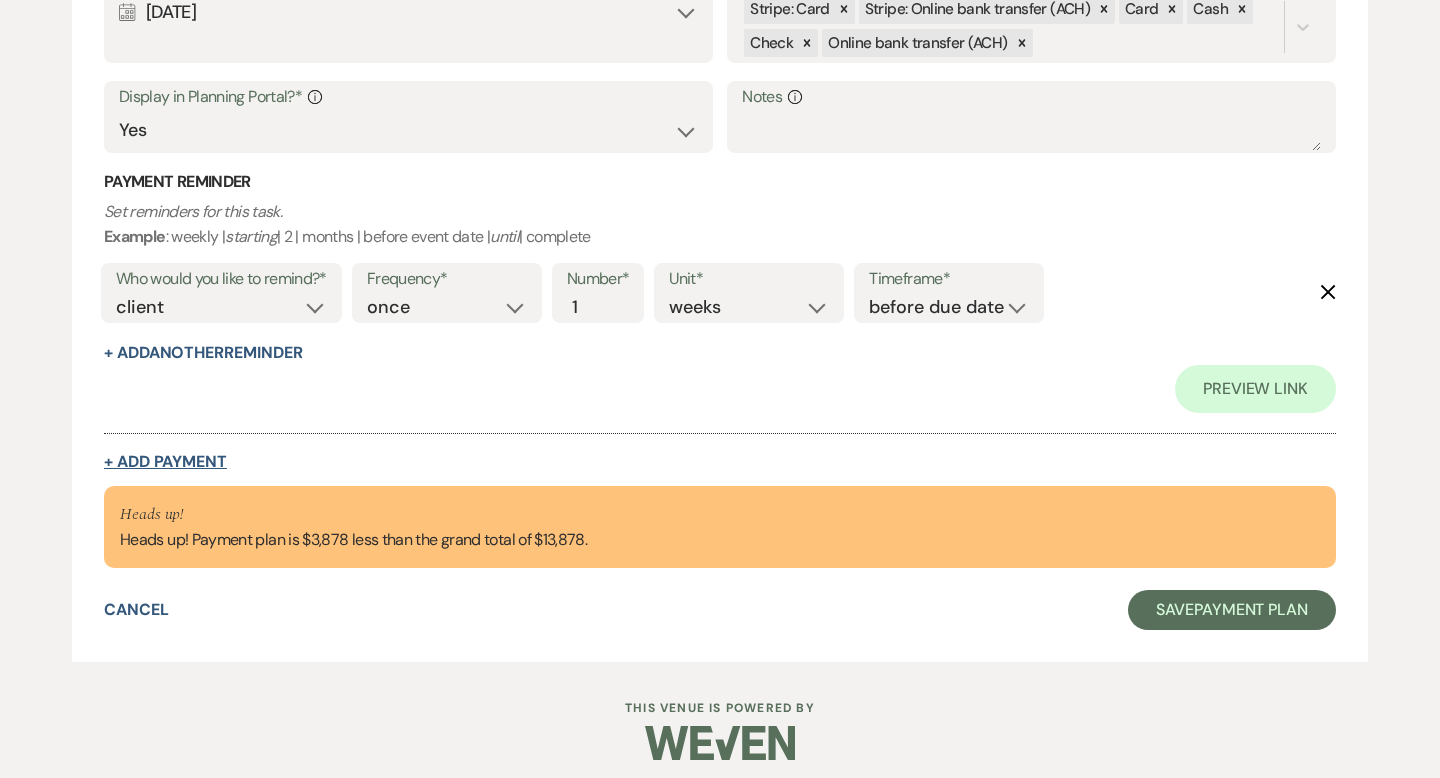 type on "1000.00" 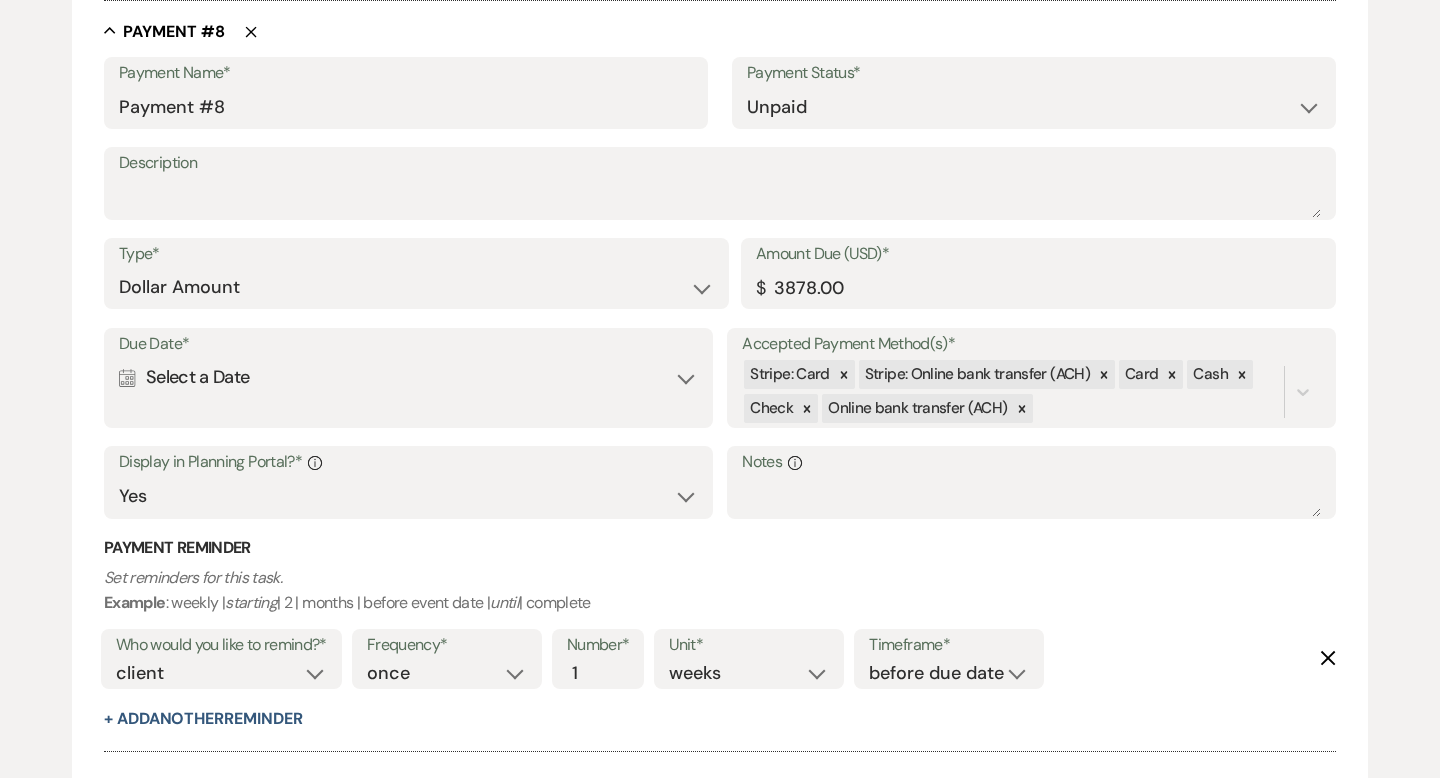 scroll, scrollTop: 6349, scrollLeft: 0, axis: vertical 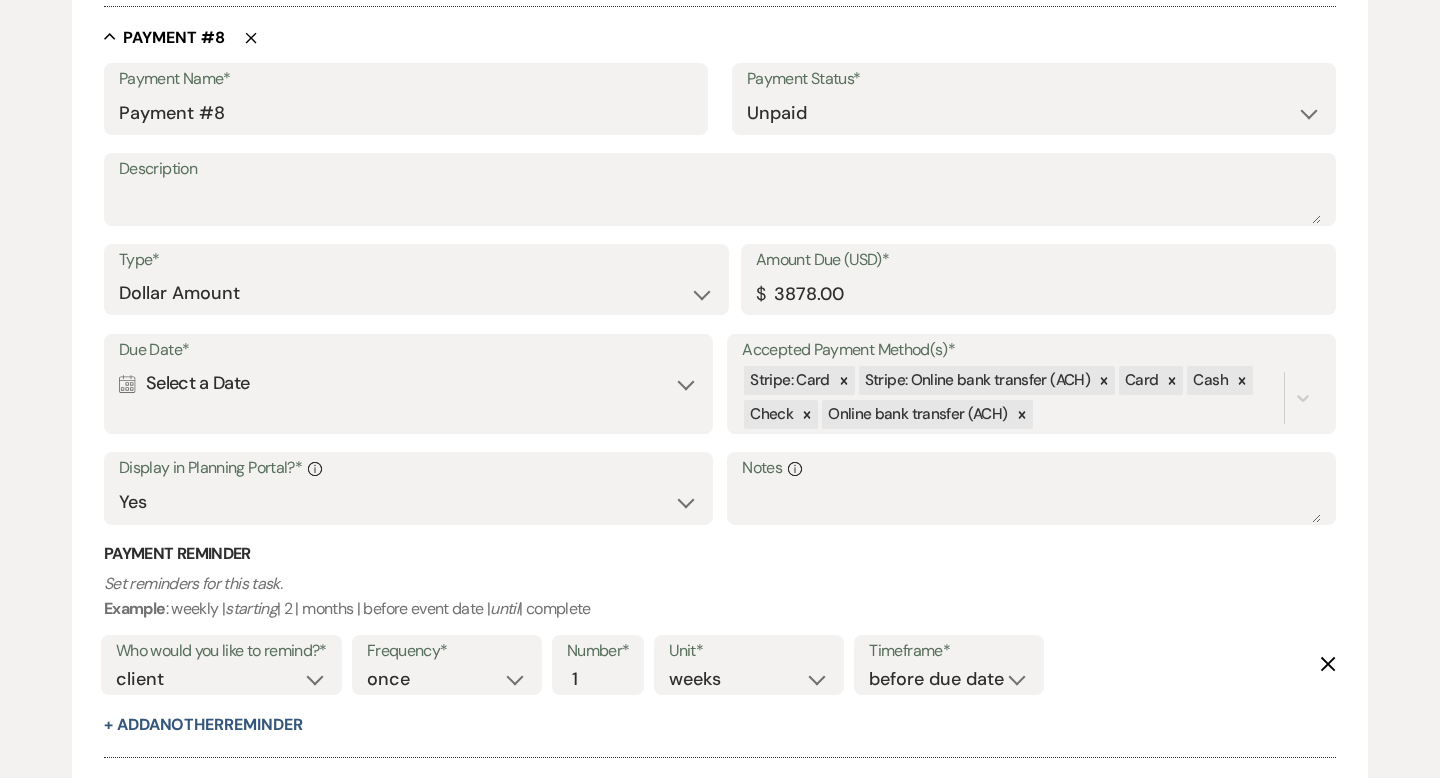 click on "Due Date* Calendar Select a Date Expand" at bounding box center (408, 384) 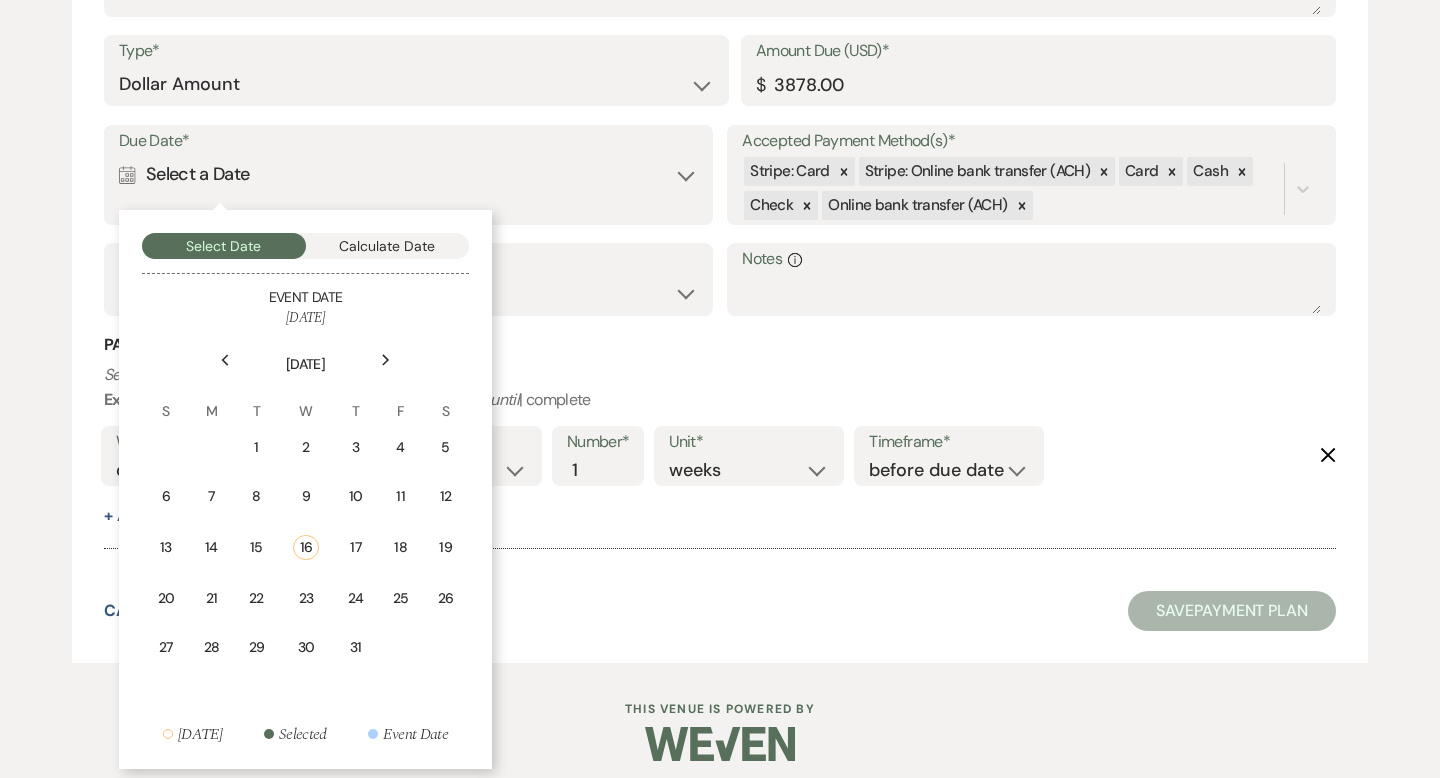 scroll, scrollTop: 6567, scrollLeft: 0, axis: vertical 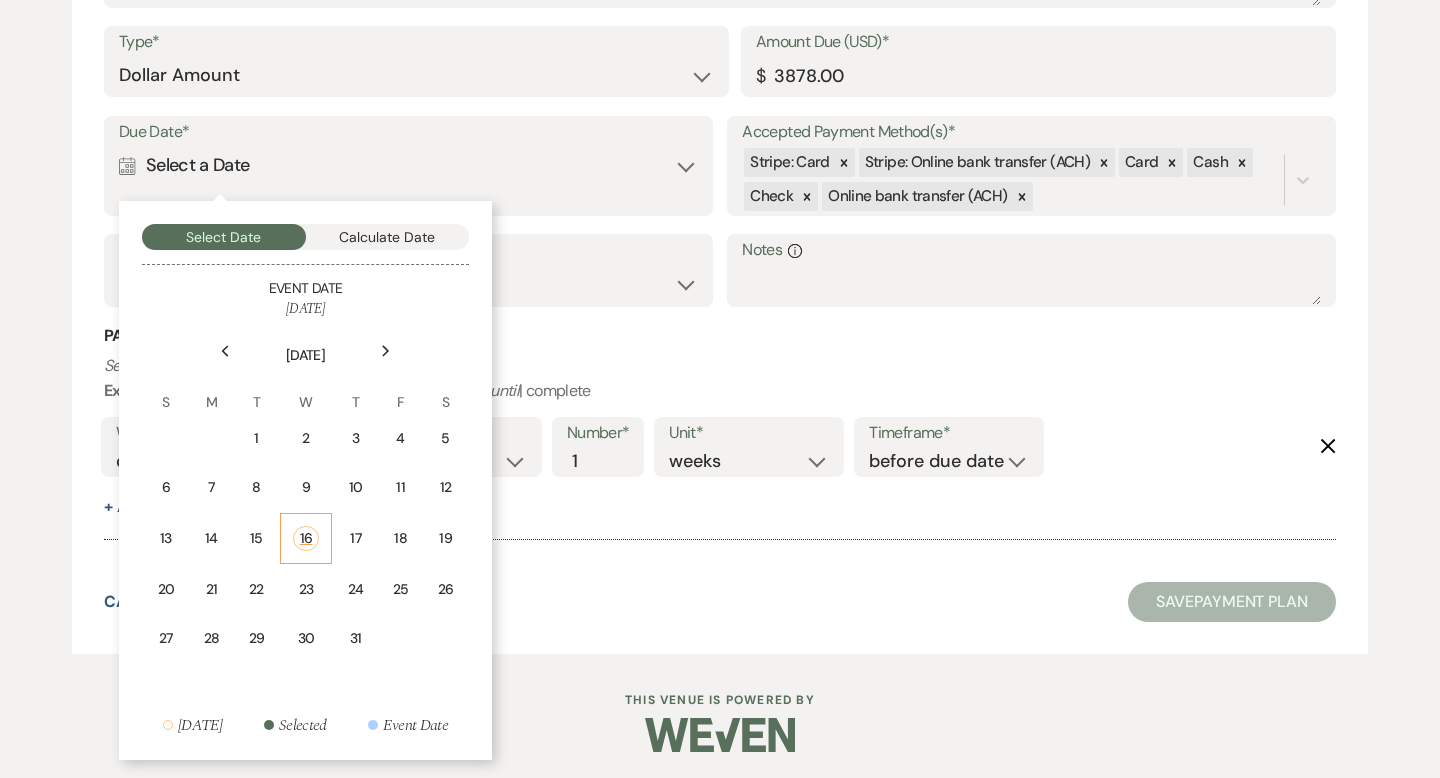 click on "16" at bounding box center [306, 538] 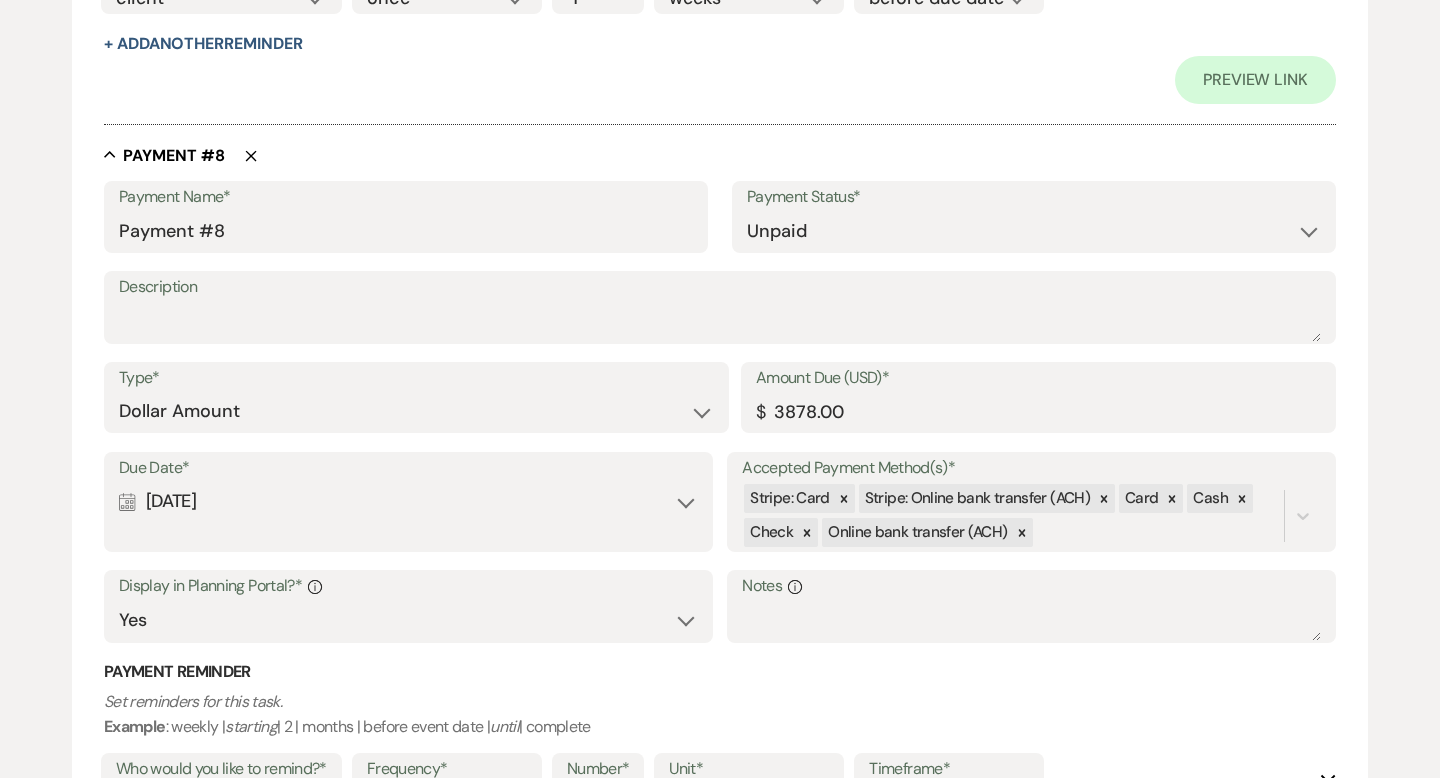 scroll, scrollTop: 6903, scrollLeft: 0, axis: vertical 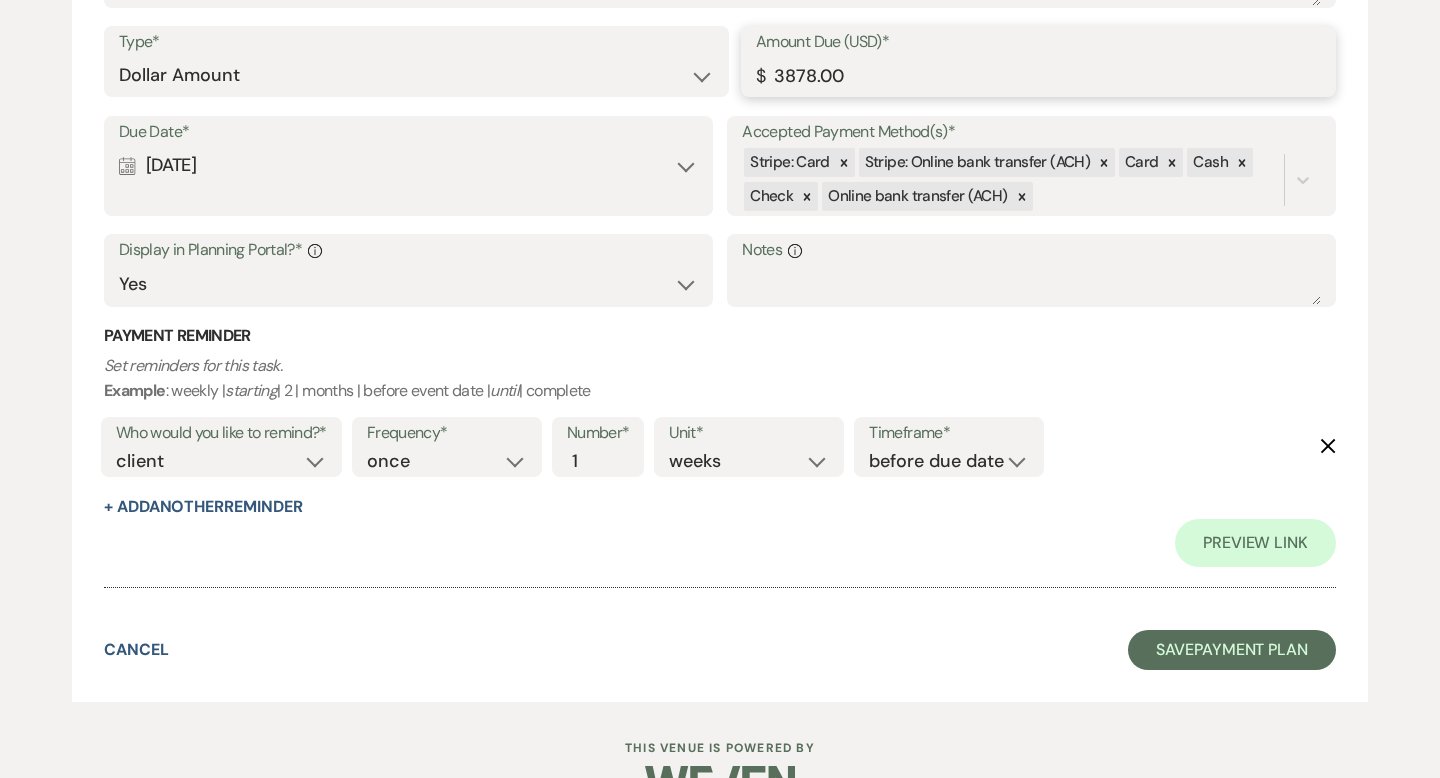 click on "3878.00" at bounding box center (1038, 75) 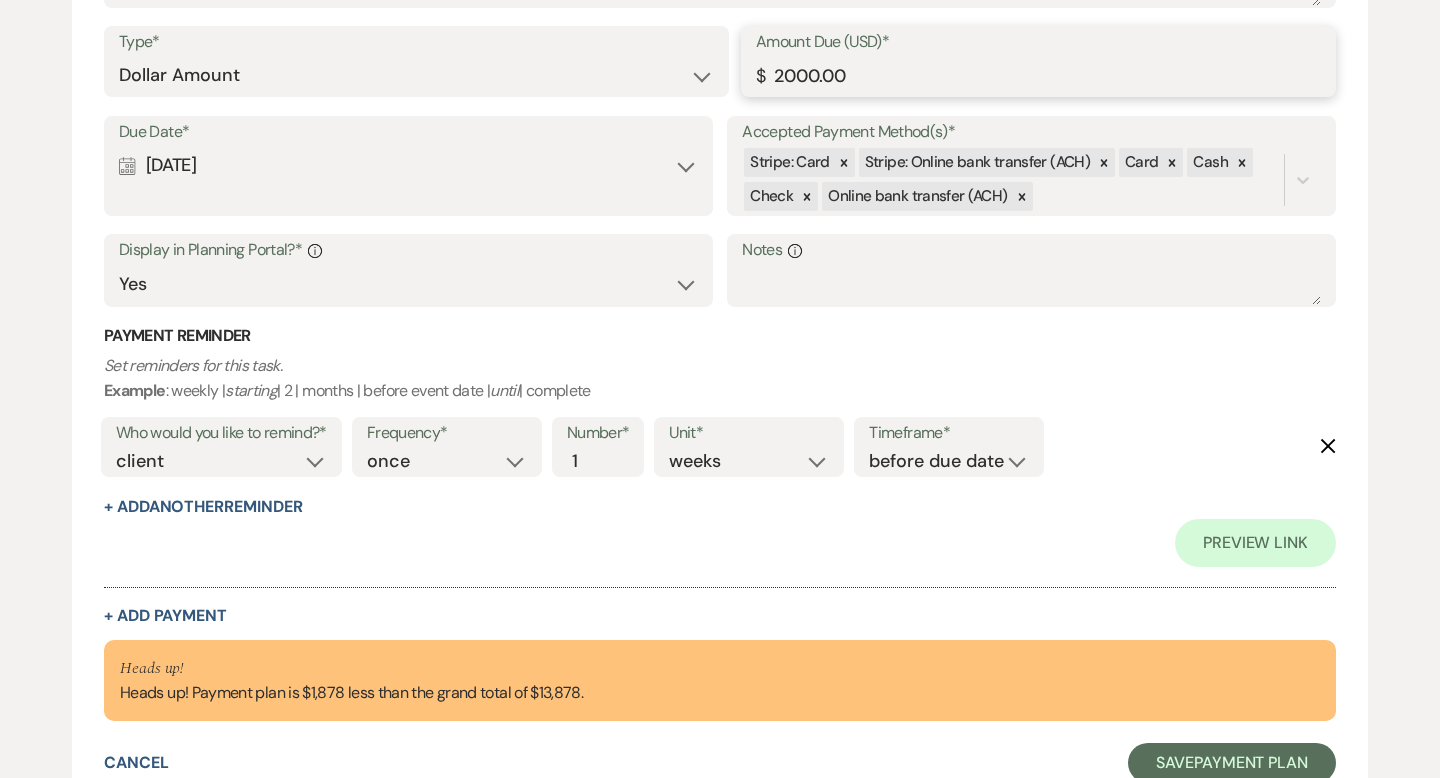 scroll, scrollTop: 7065, scrollLeft: 0, axis: vertical 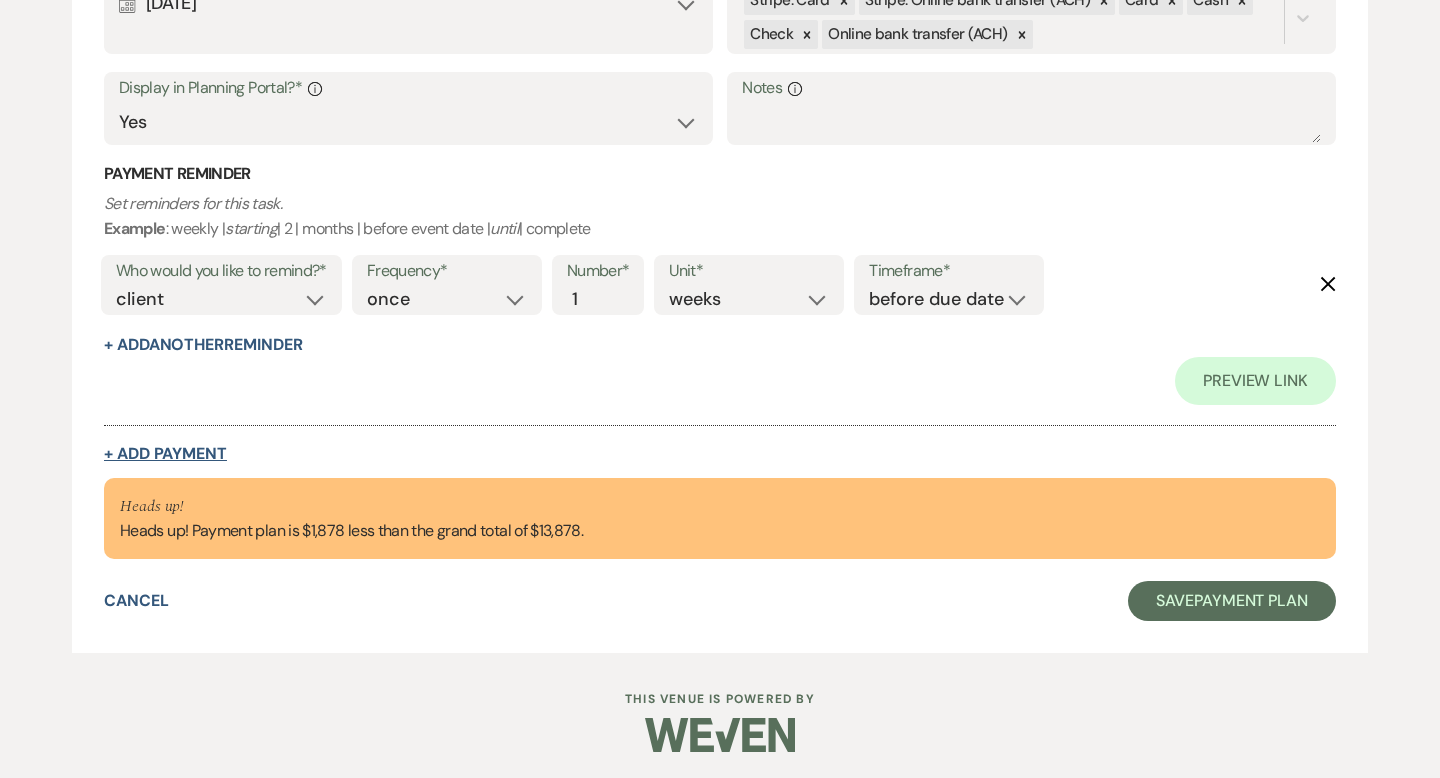 type on "2000.00" 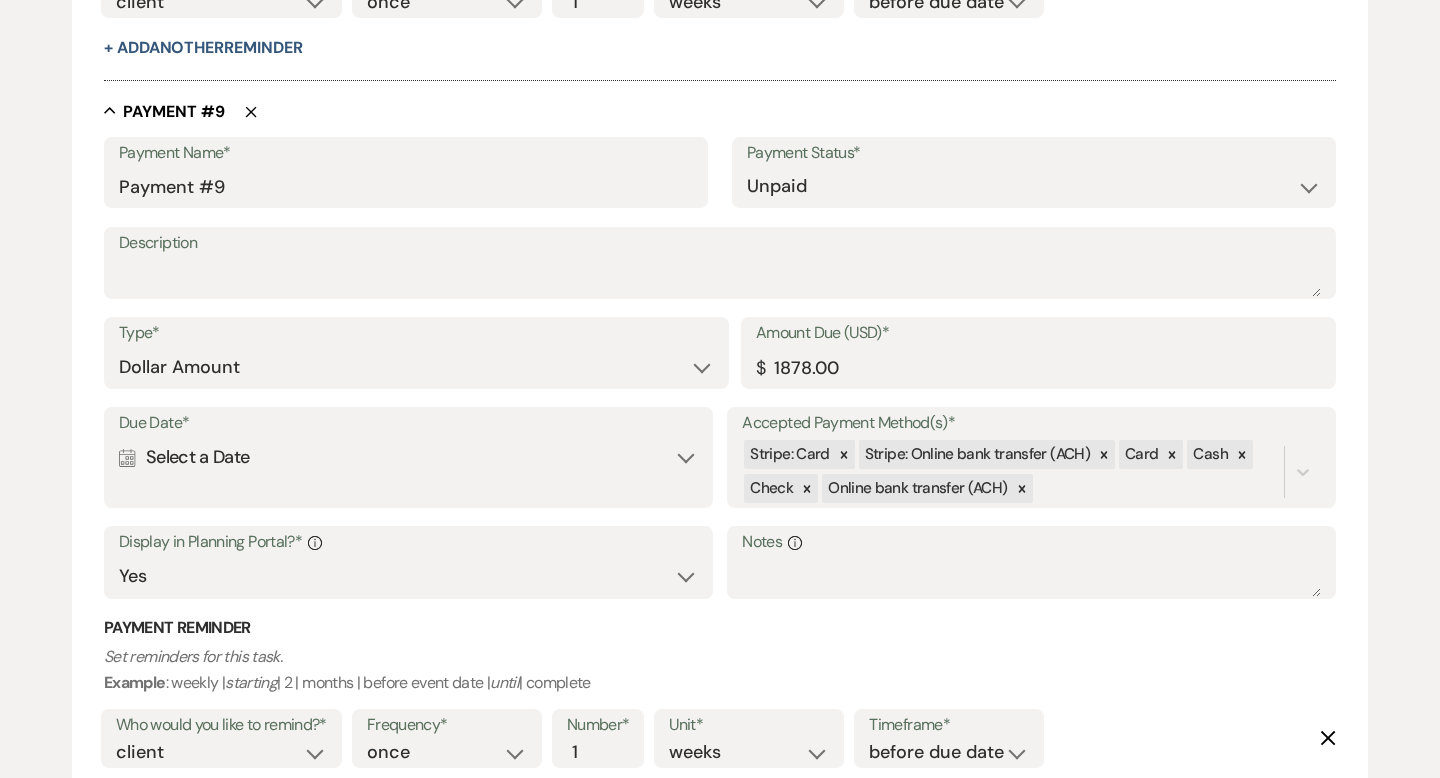 scroll, scrollTop: 7088, scrollLeft: 0, axis: vertical 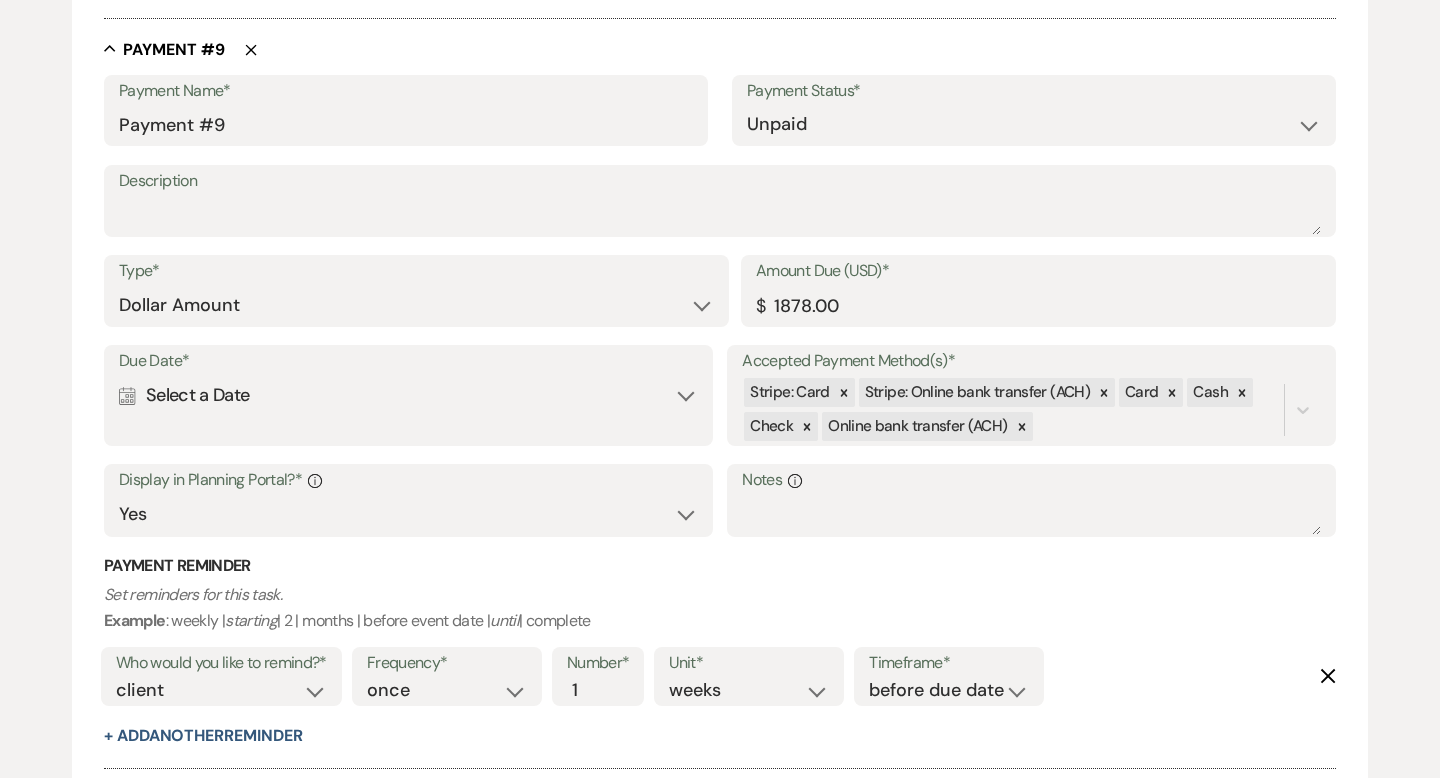 click on "Calendar Select a Date Expand" at bounding box center [408, 395] 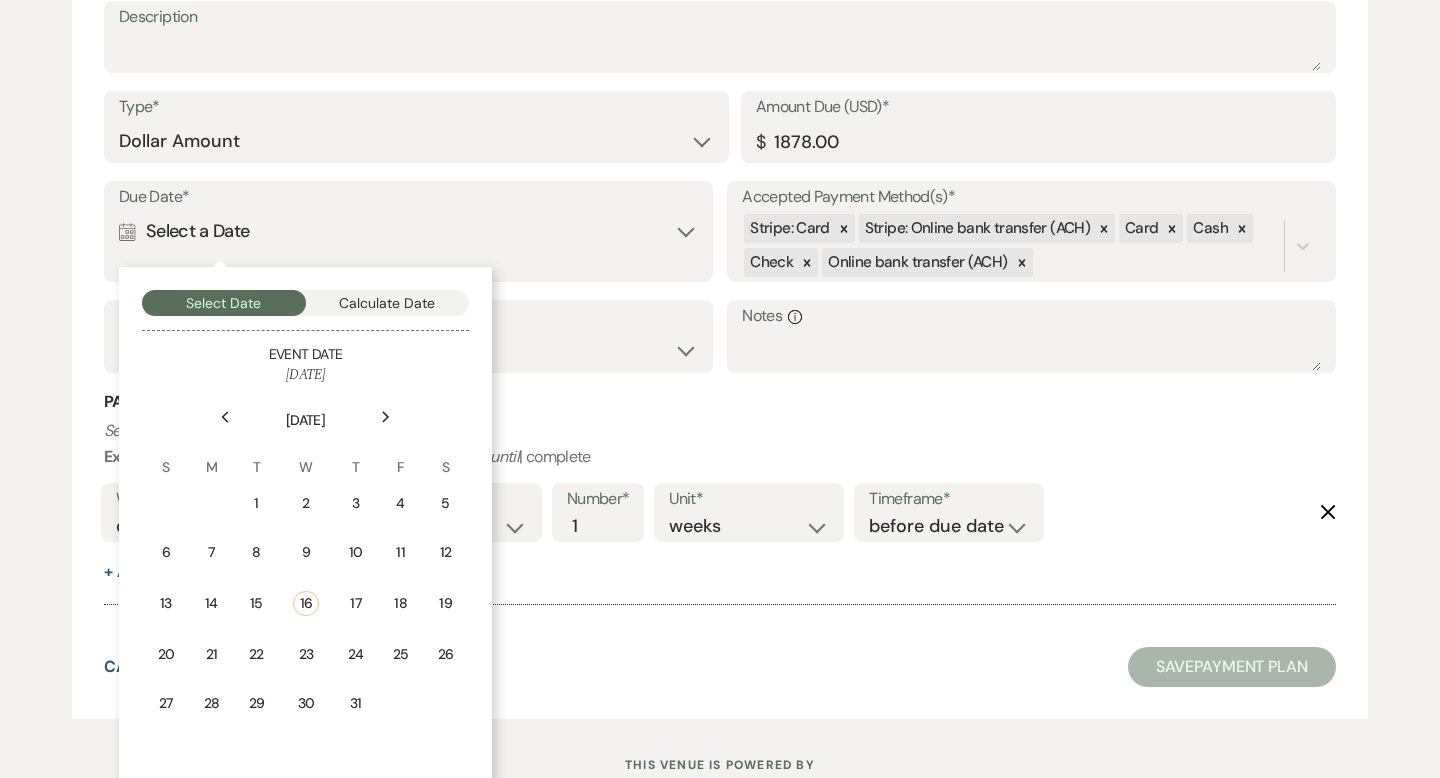 scroll, scrollTop: 7318, scrollLeft: 0, axis: vertical 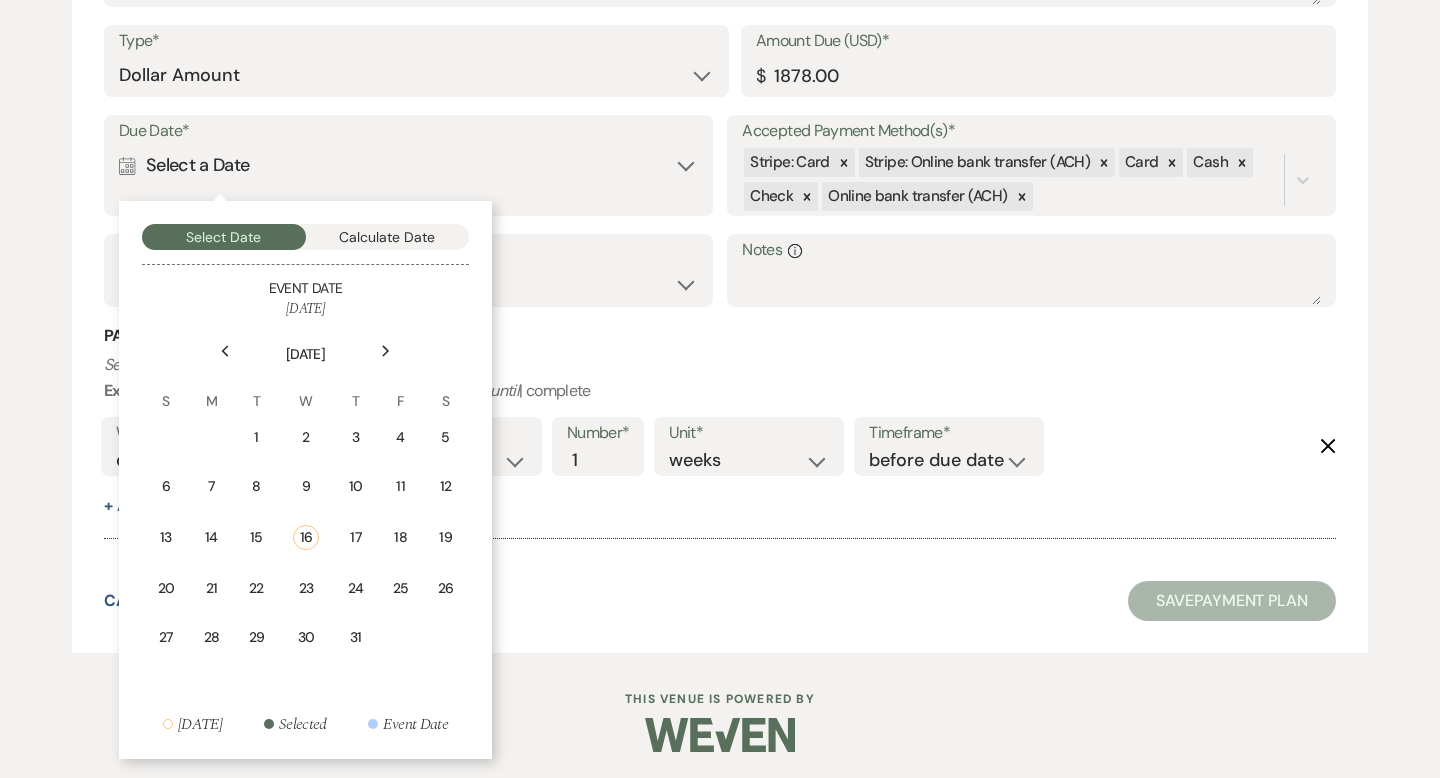 click on "Next" 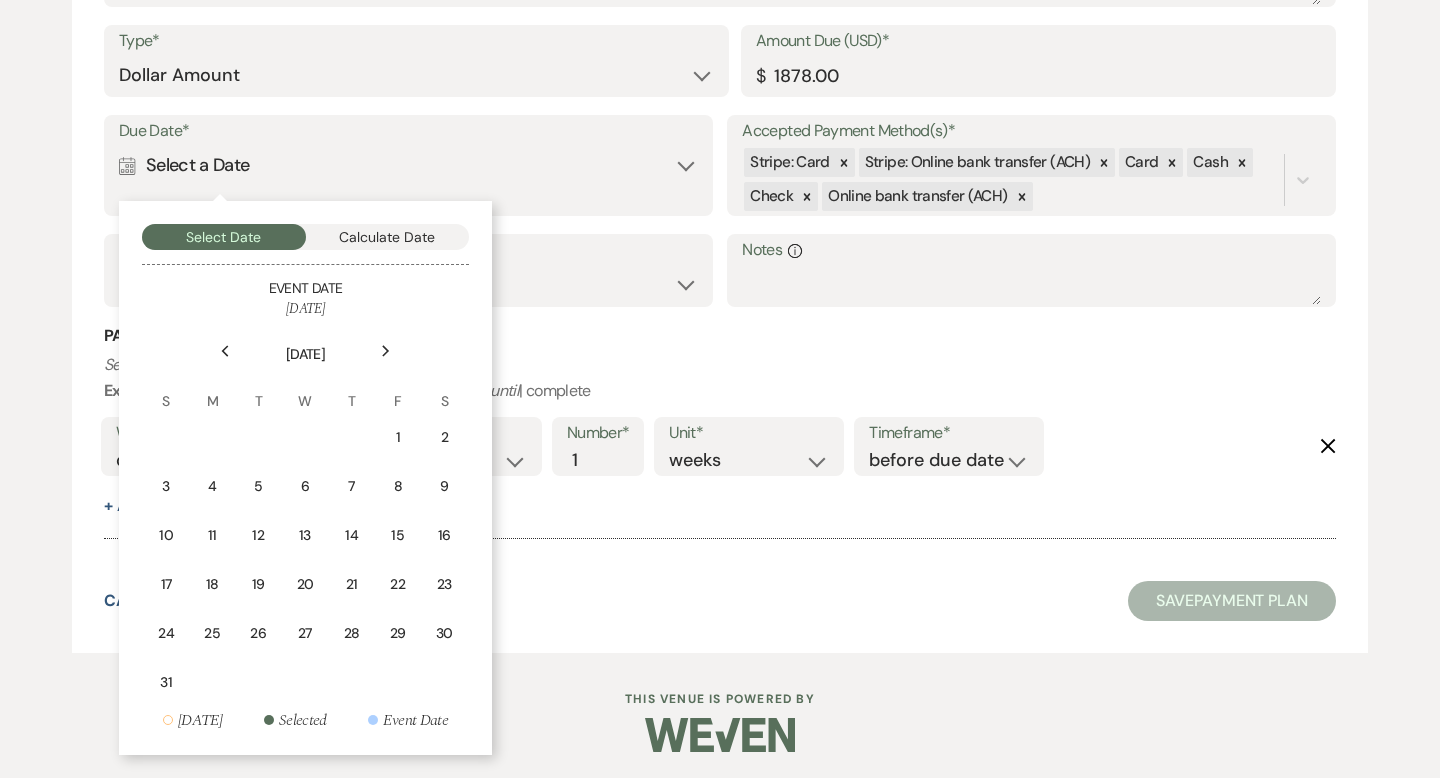 click on "Next" 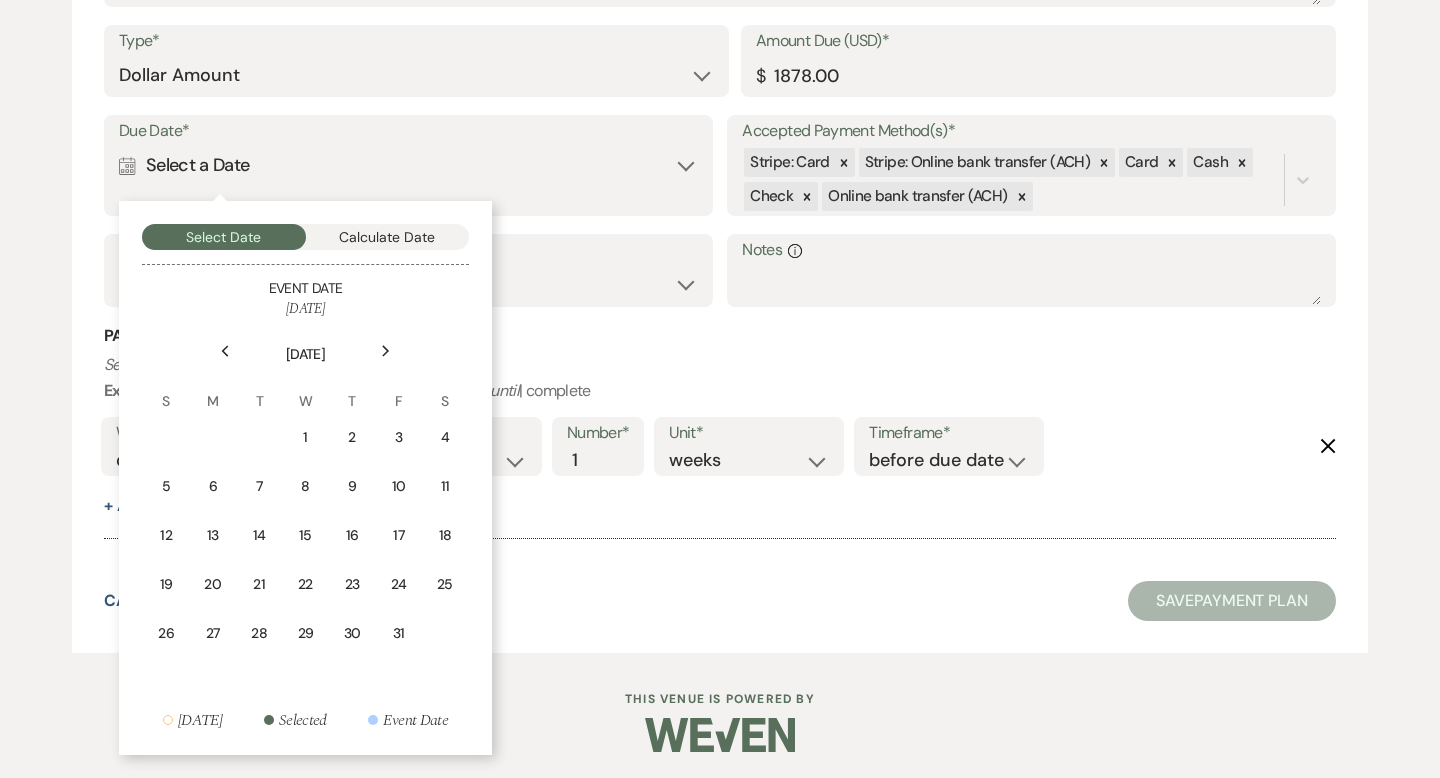 click on "Next" 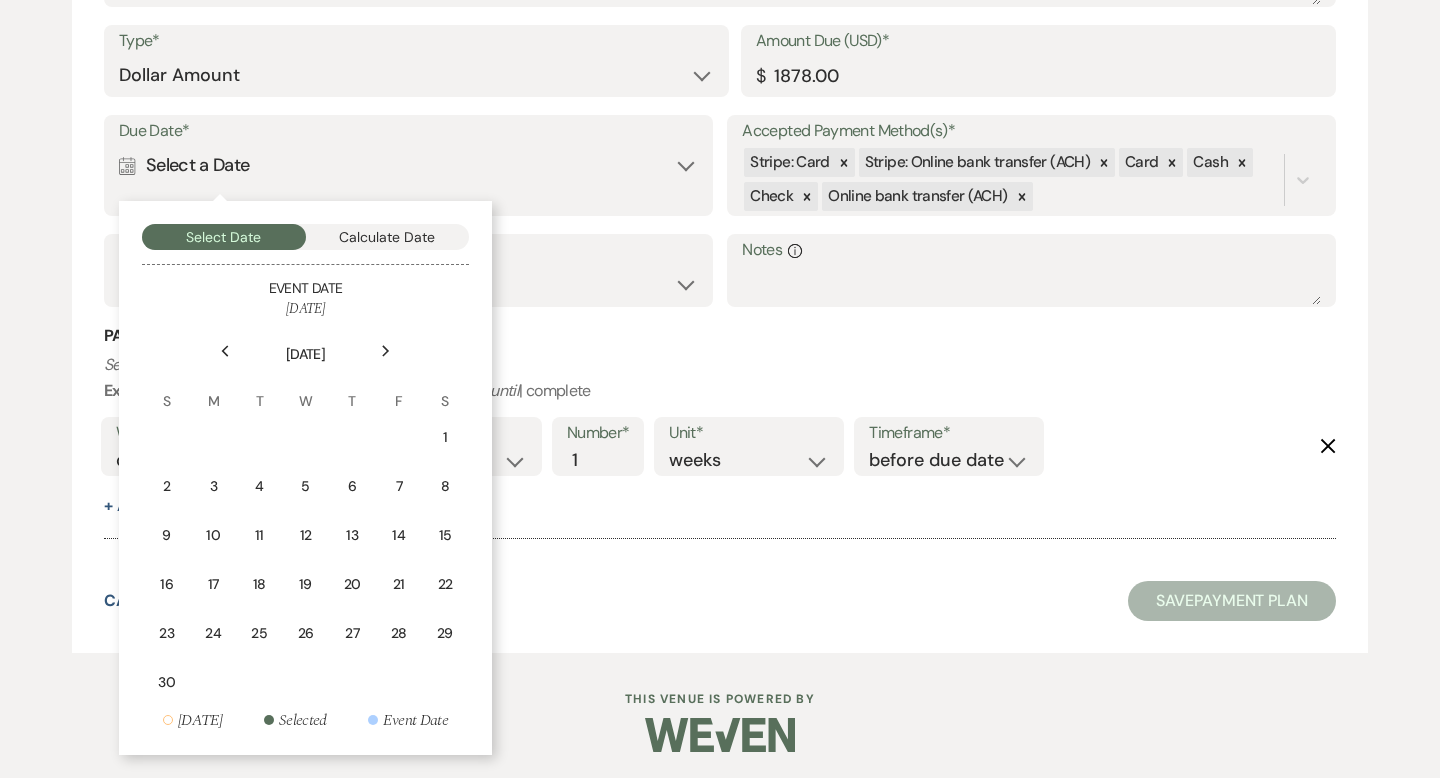 click on "Next" 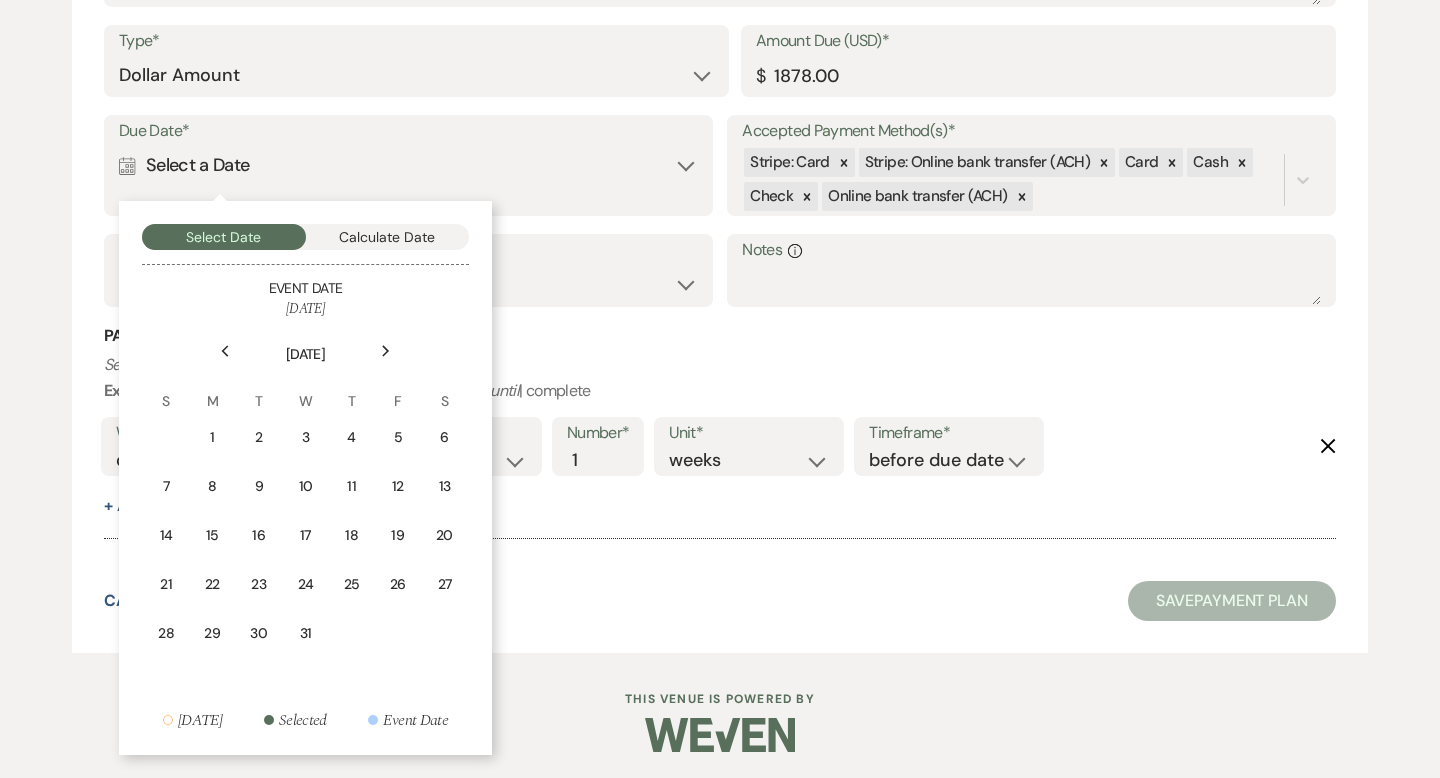 click on "Next" 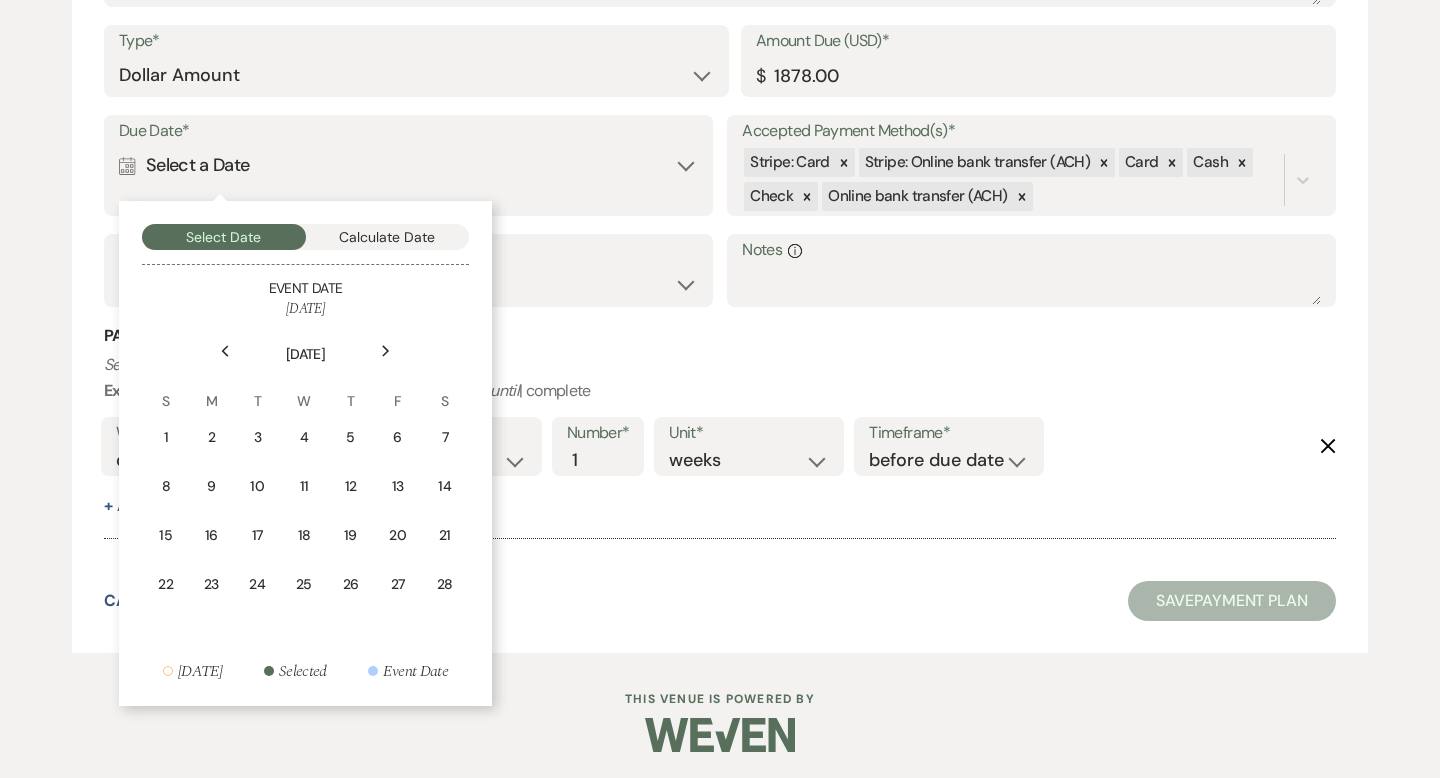 click on "Next" 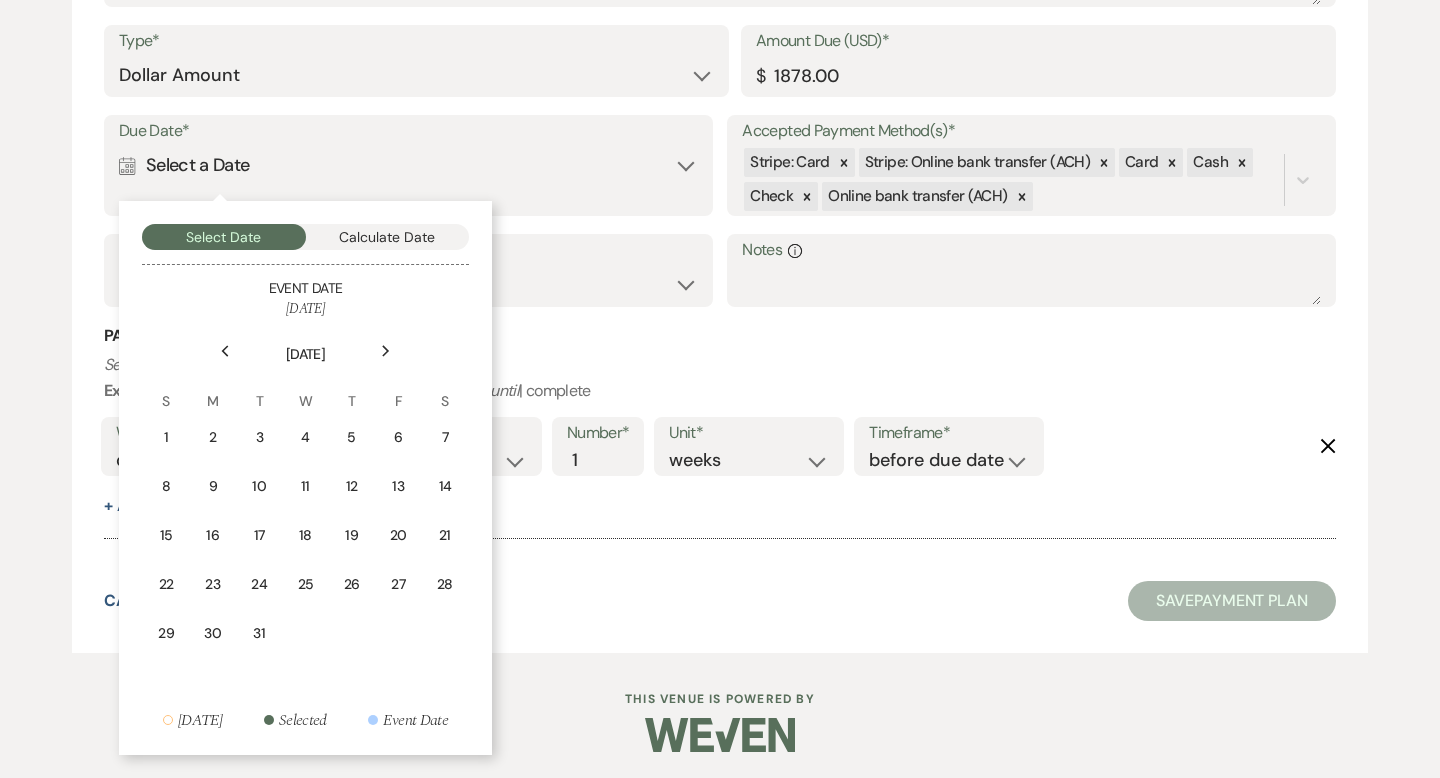 click on "Next" 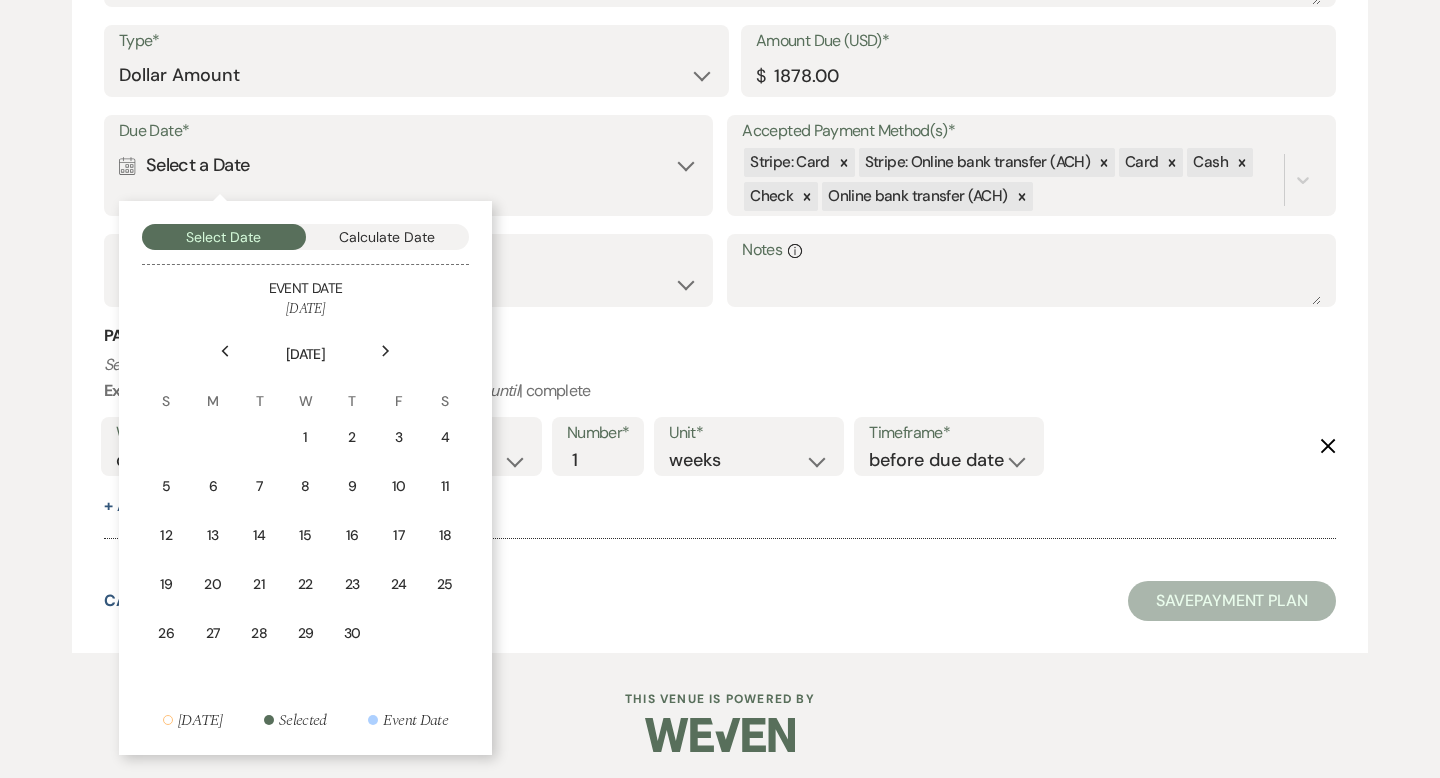 click on "Next" at bounding box center (386, 351) 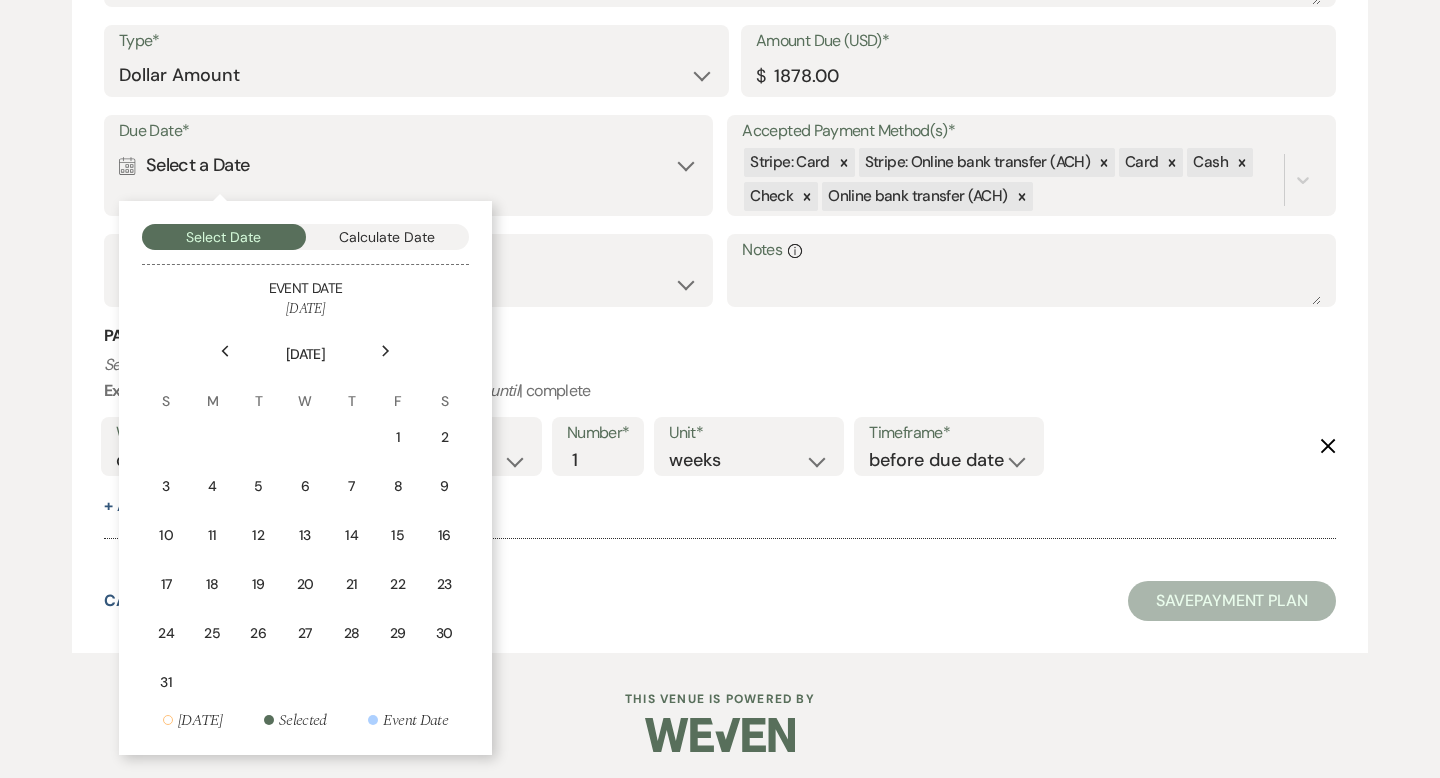 click on "Next" at bounding box center (386, 351) 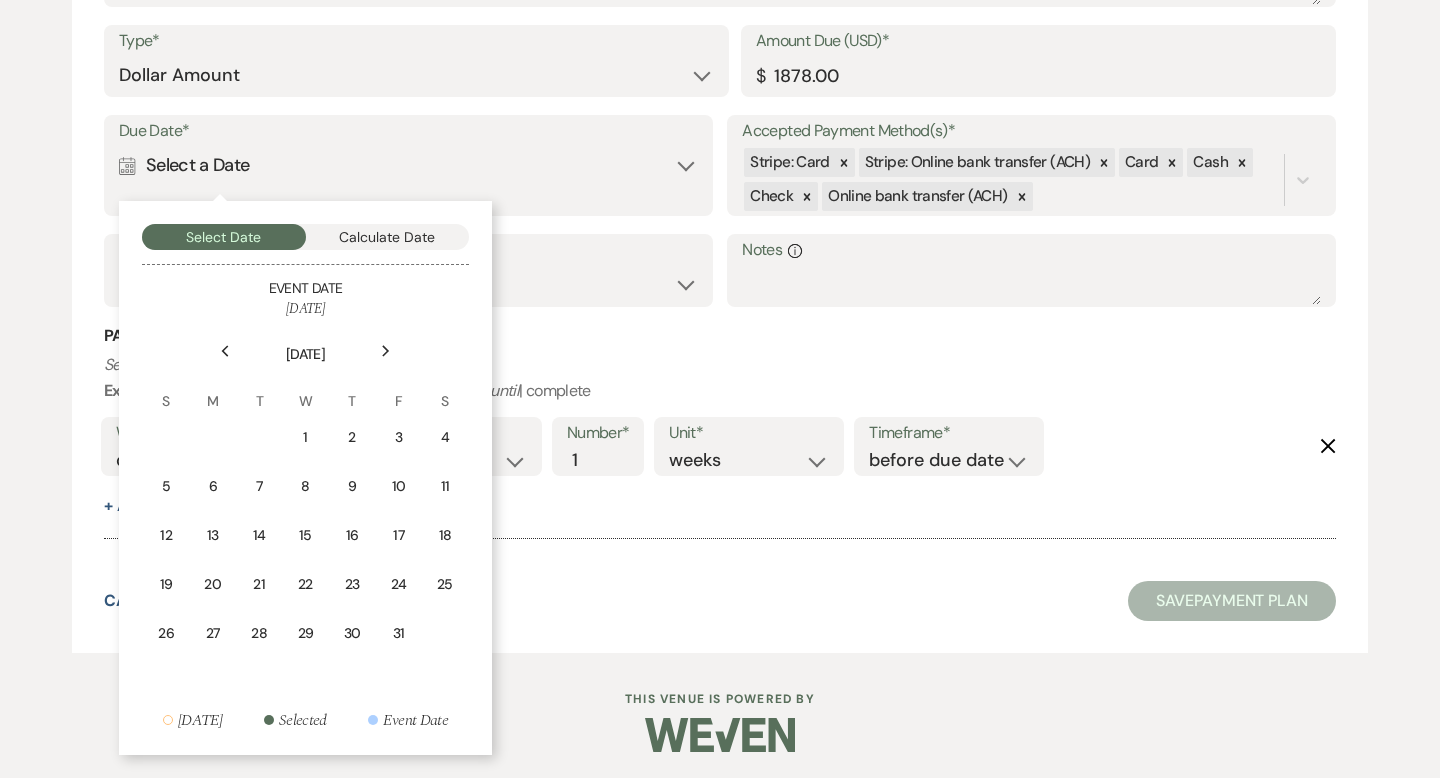click on "Next" at bounding box center (386, 351) 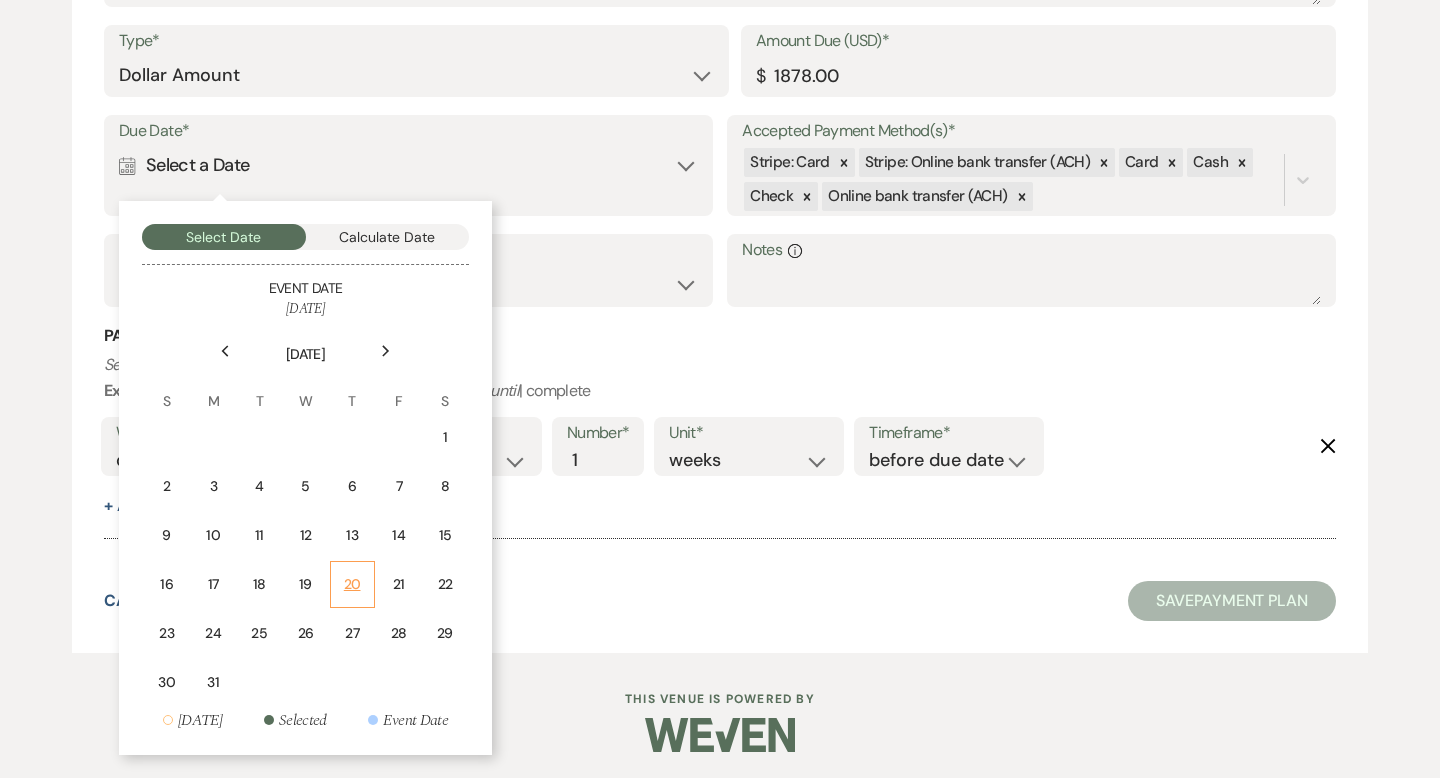 click on "20" at bounding box center [352, 584] 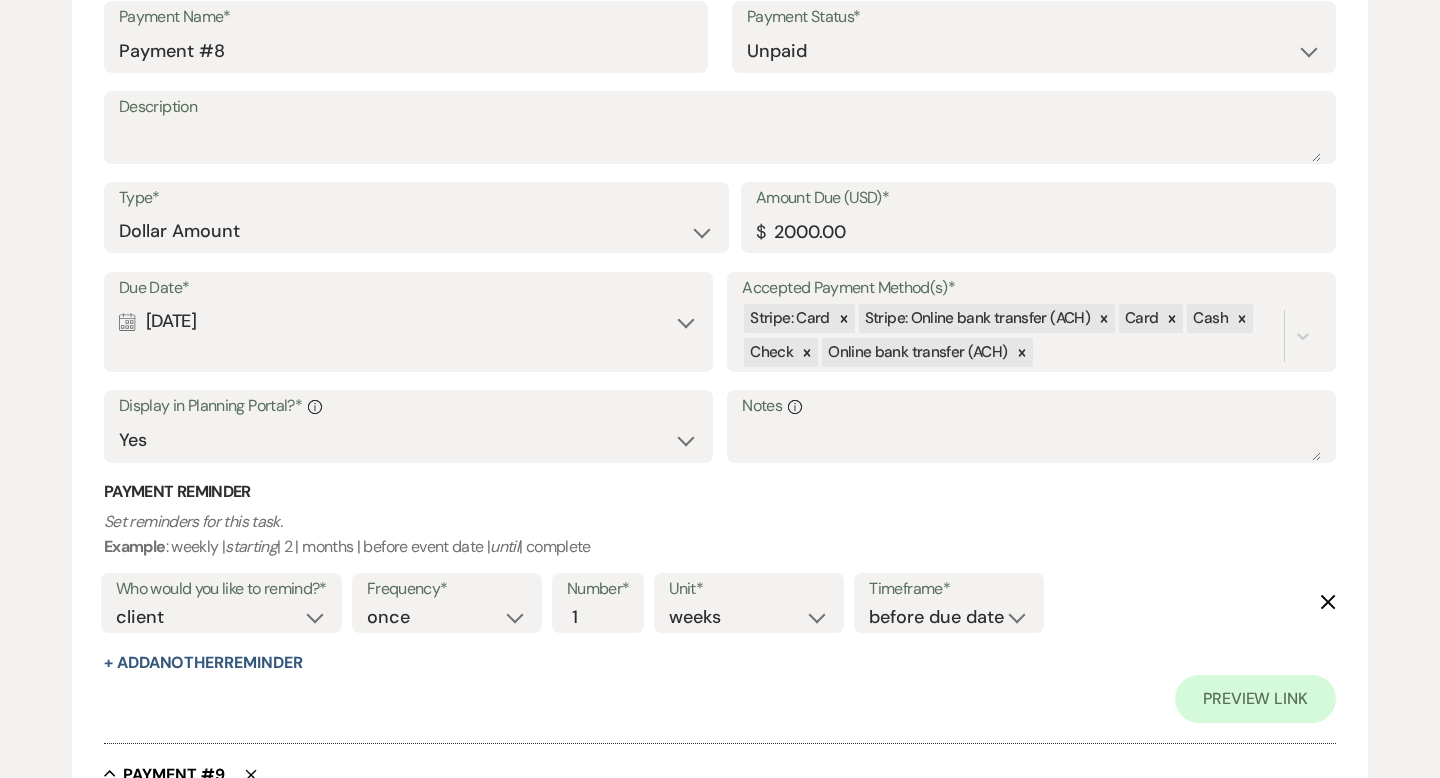 scroll, scrollTop: 6748, scrollLeft: 0, axis: vertical 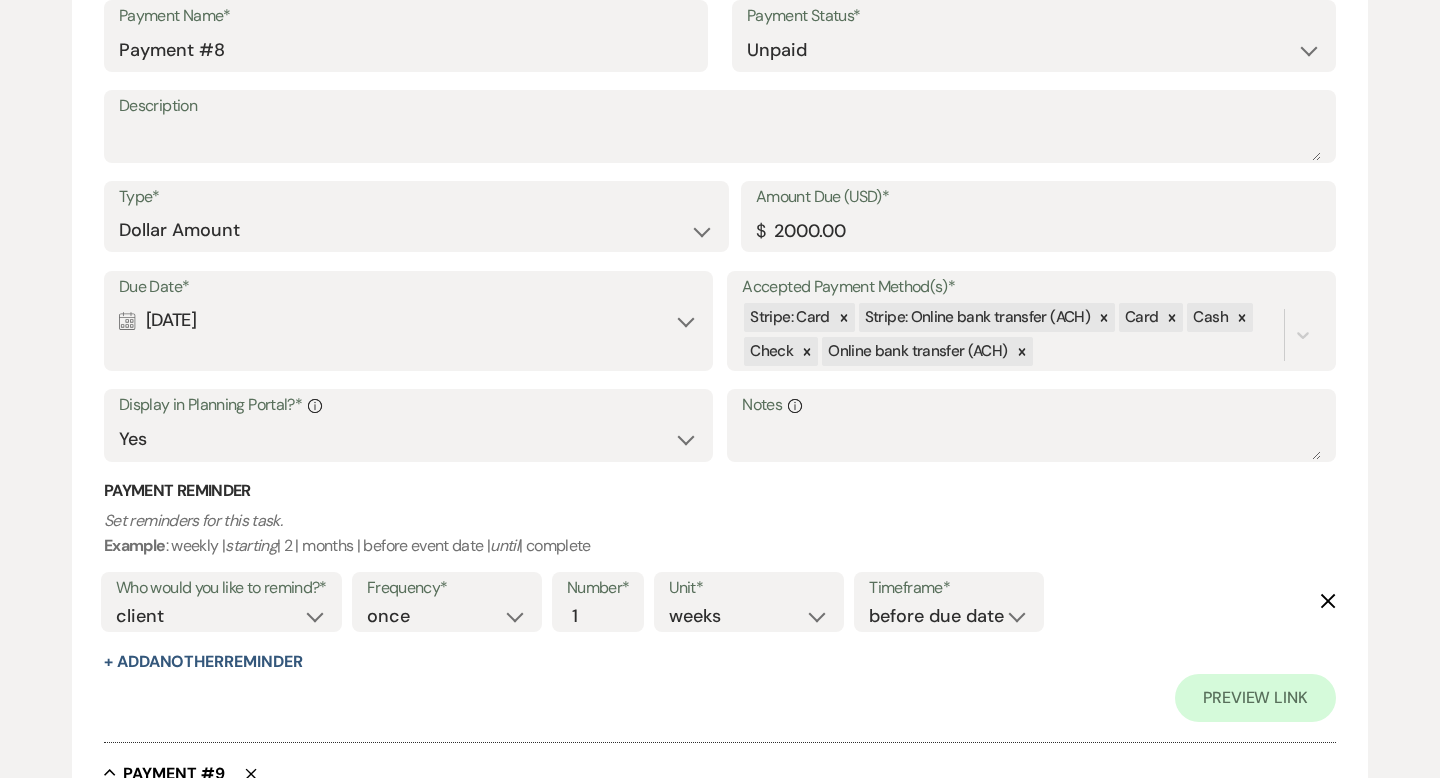 click on "Calendar [DATE] Expand" at bounding box center (408, 320) 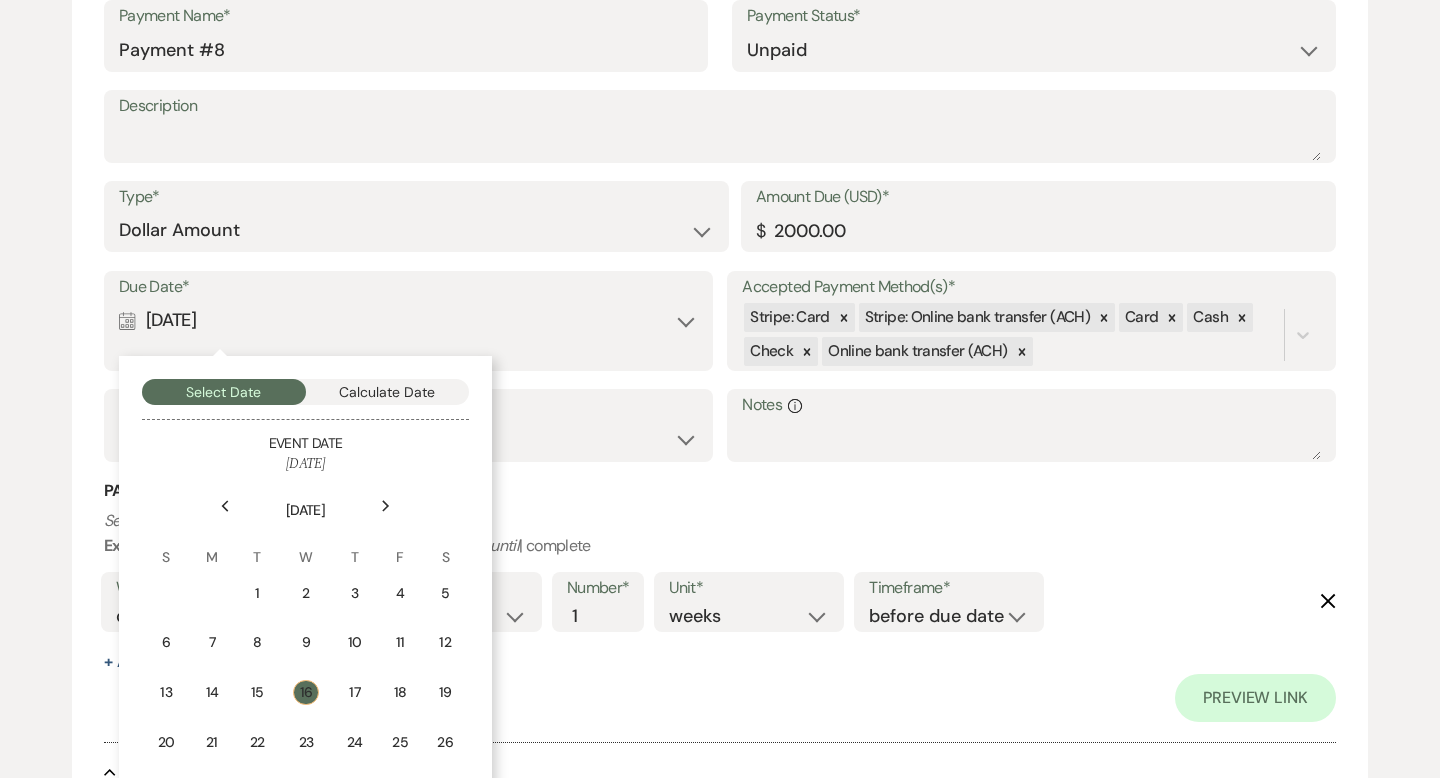 click on "Next" at bounding box center (386, 506) 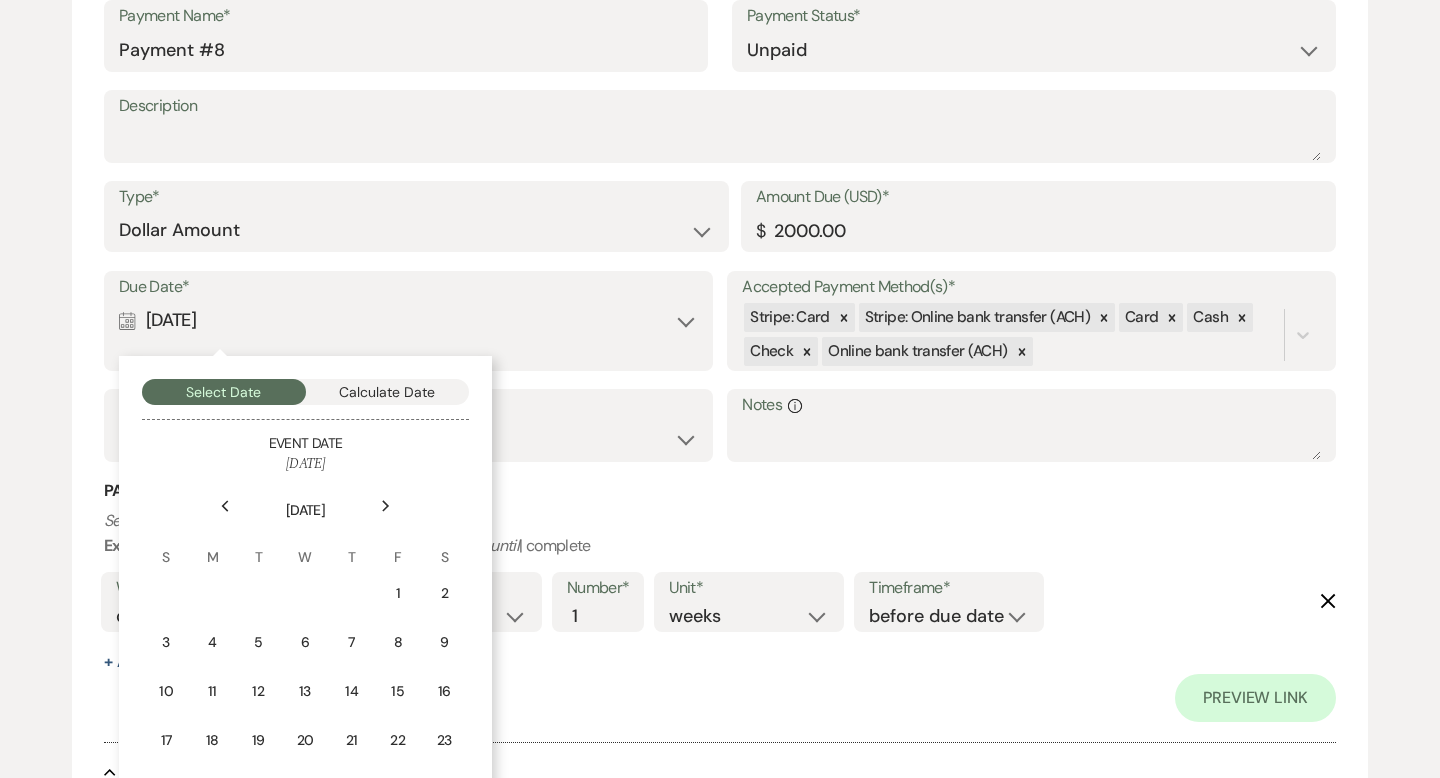 click on "Next" at bounding box center [386, 506] 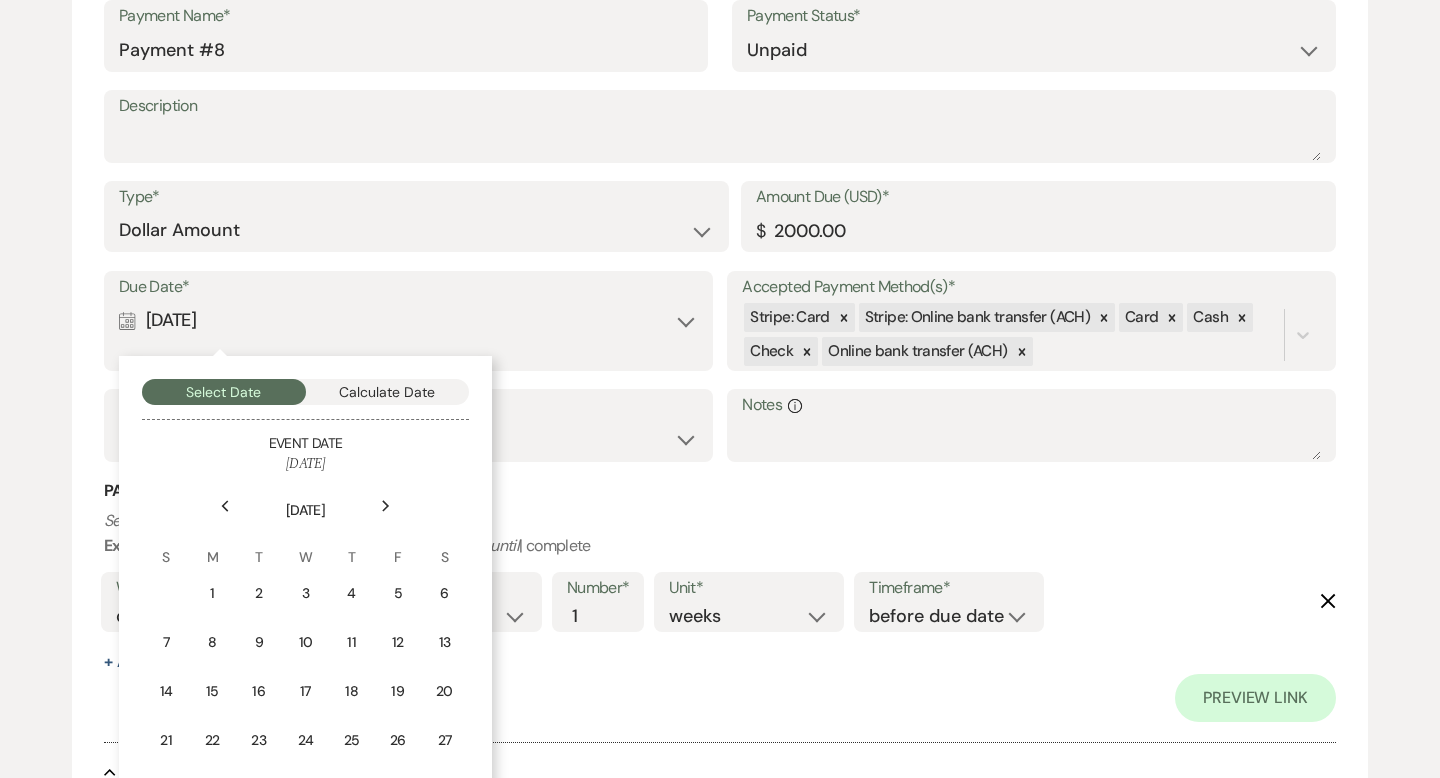 click on "Next" at bounding box center [386, 506] 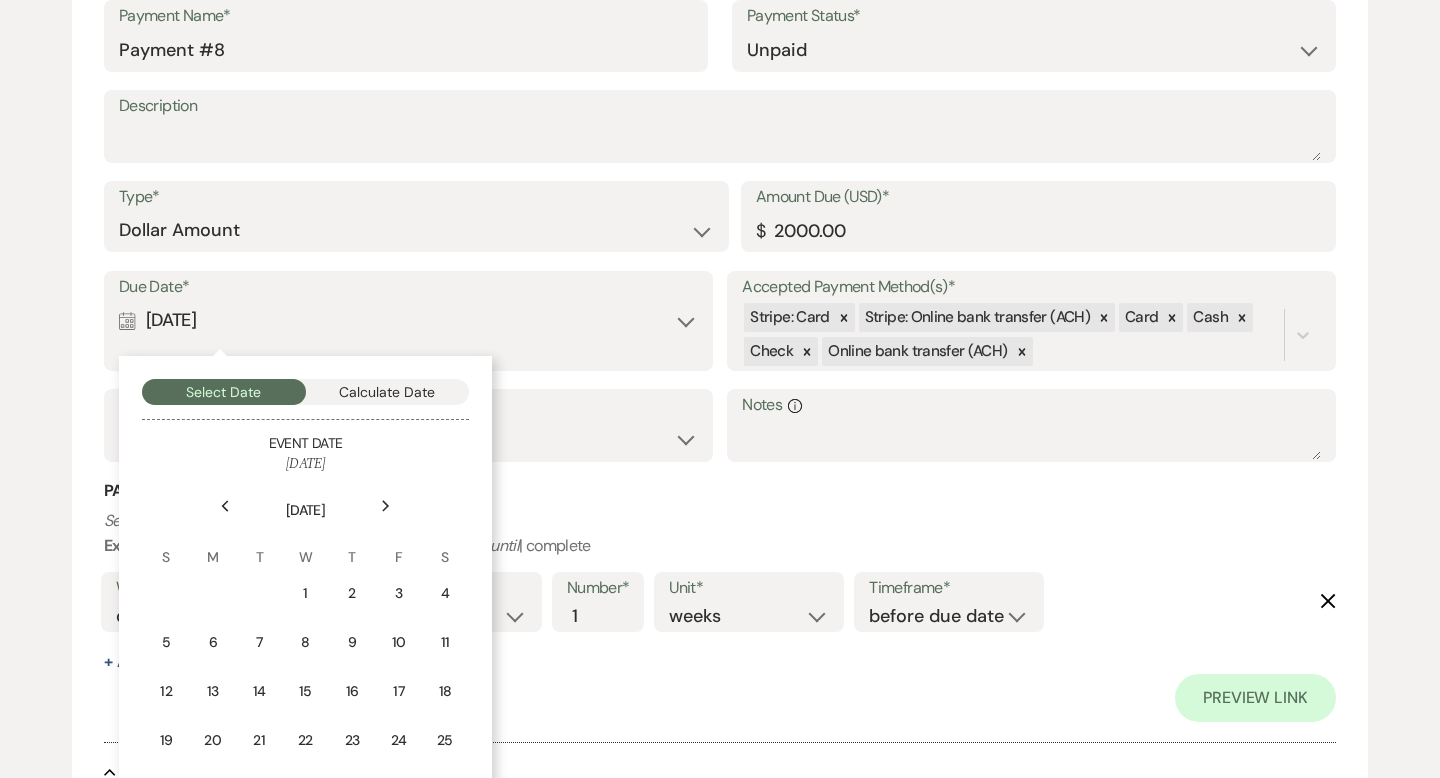 click on "Next" at bounding box center [386, 506] 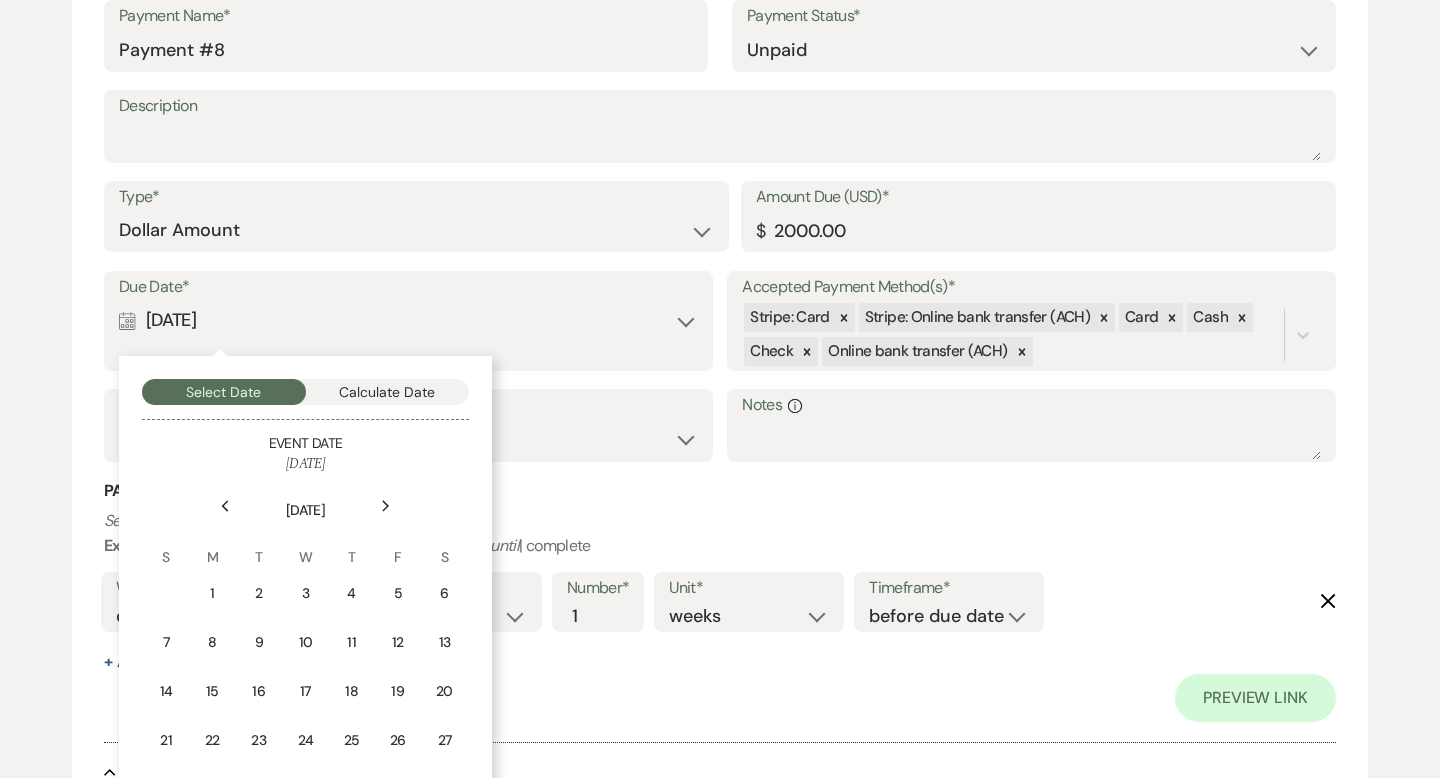 click on "Next" at bounding box center [386, 506] 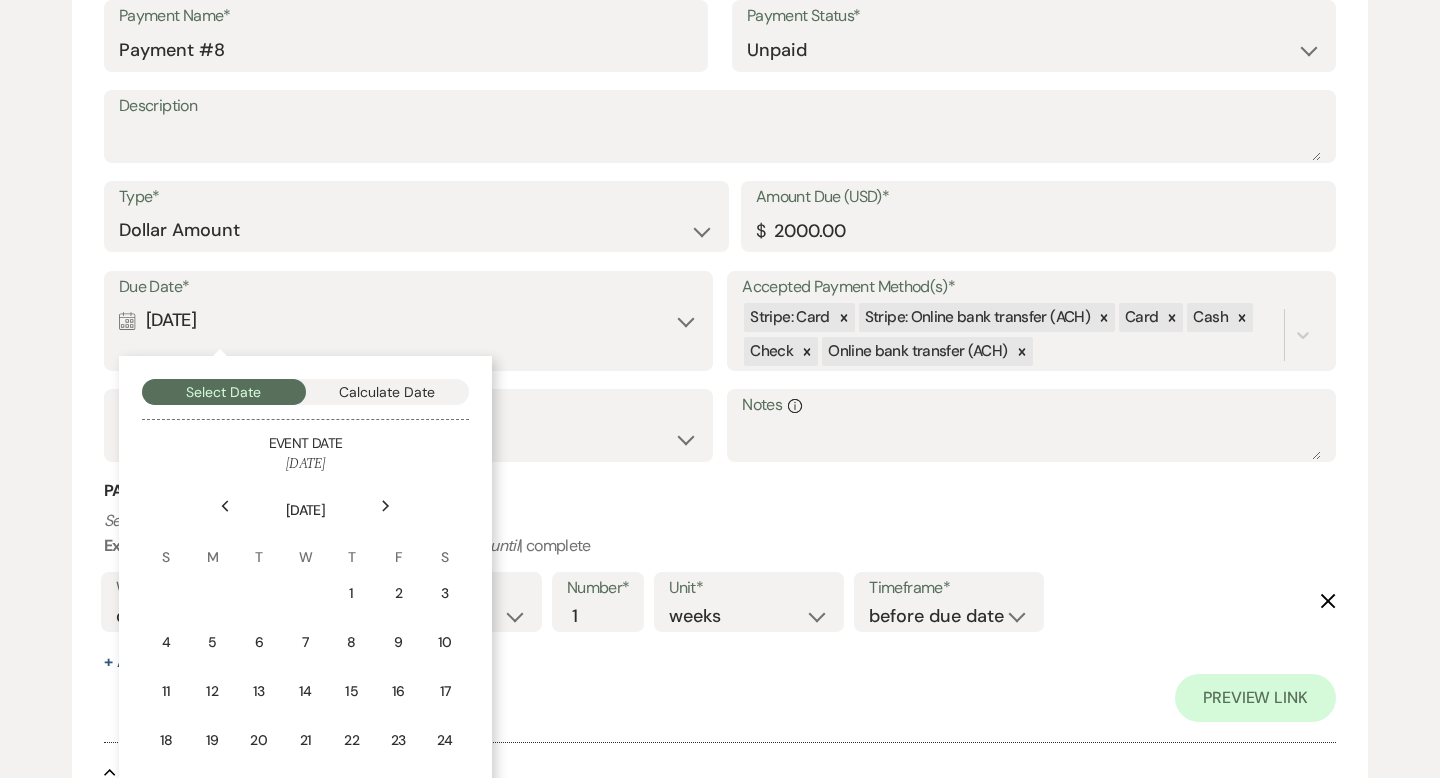 click on "Next" at bounding box center (386, 506) 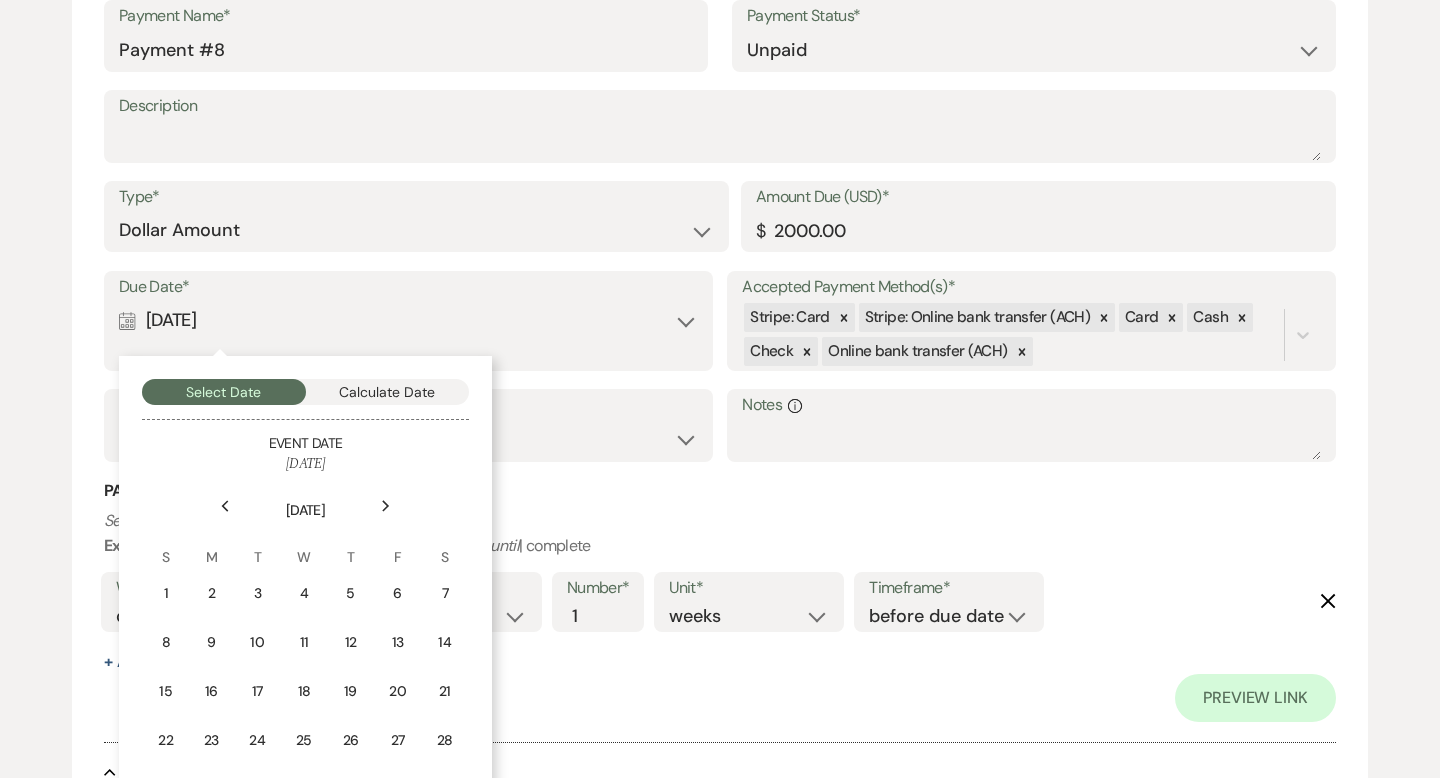 click on "Next" at bounding box center [386, 506] 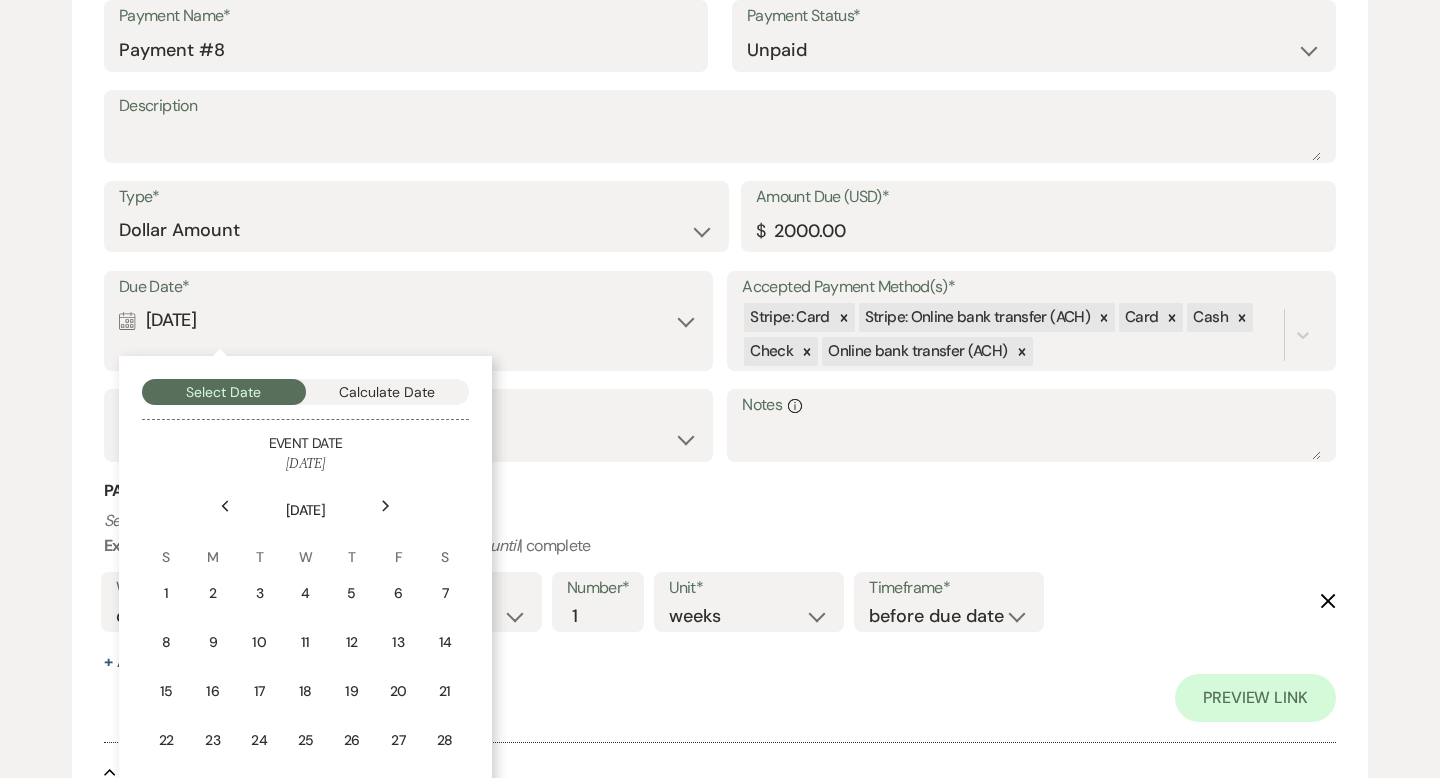click on "Next" at bounding box center [386, 506] 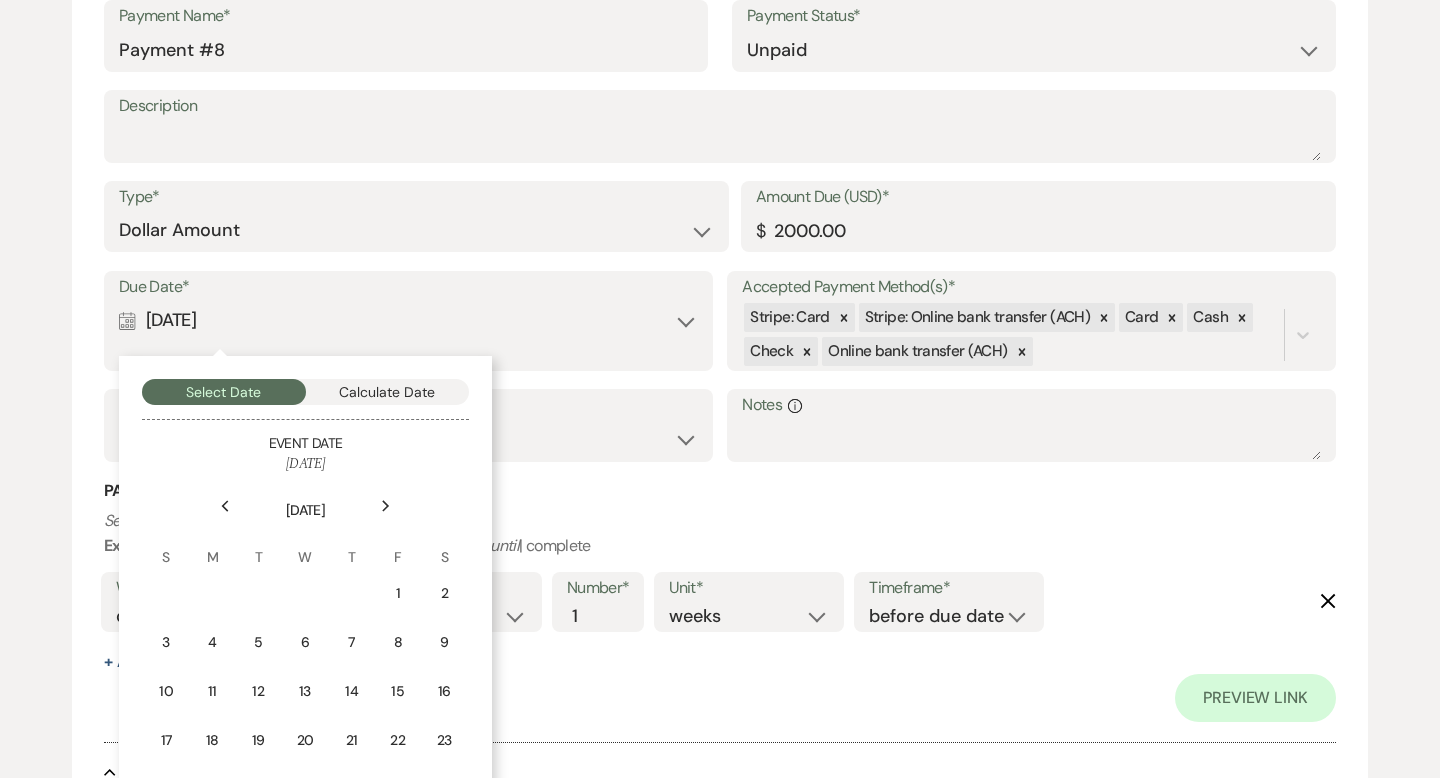 click on "Next" at bounding box center (386, 506) 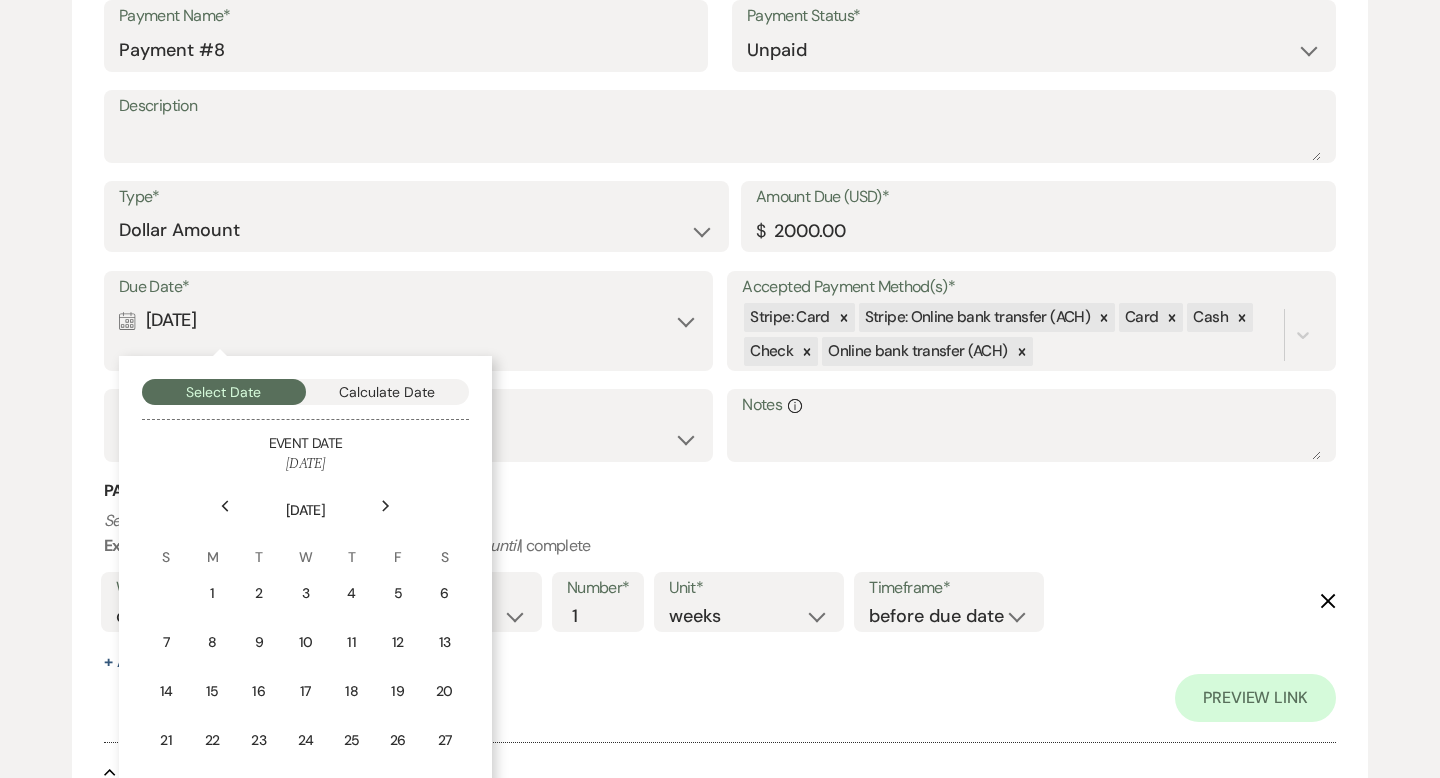 click on "Next" at bounding box center [386, 506] 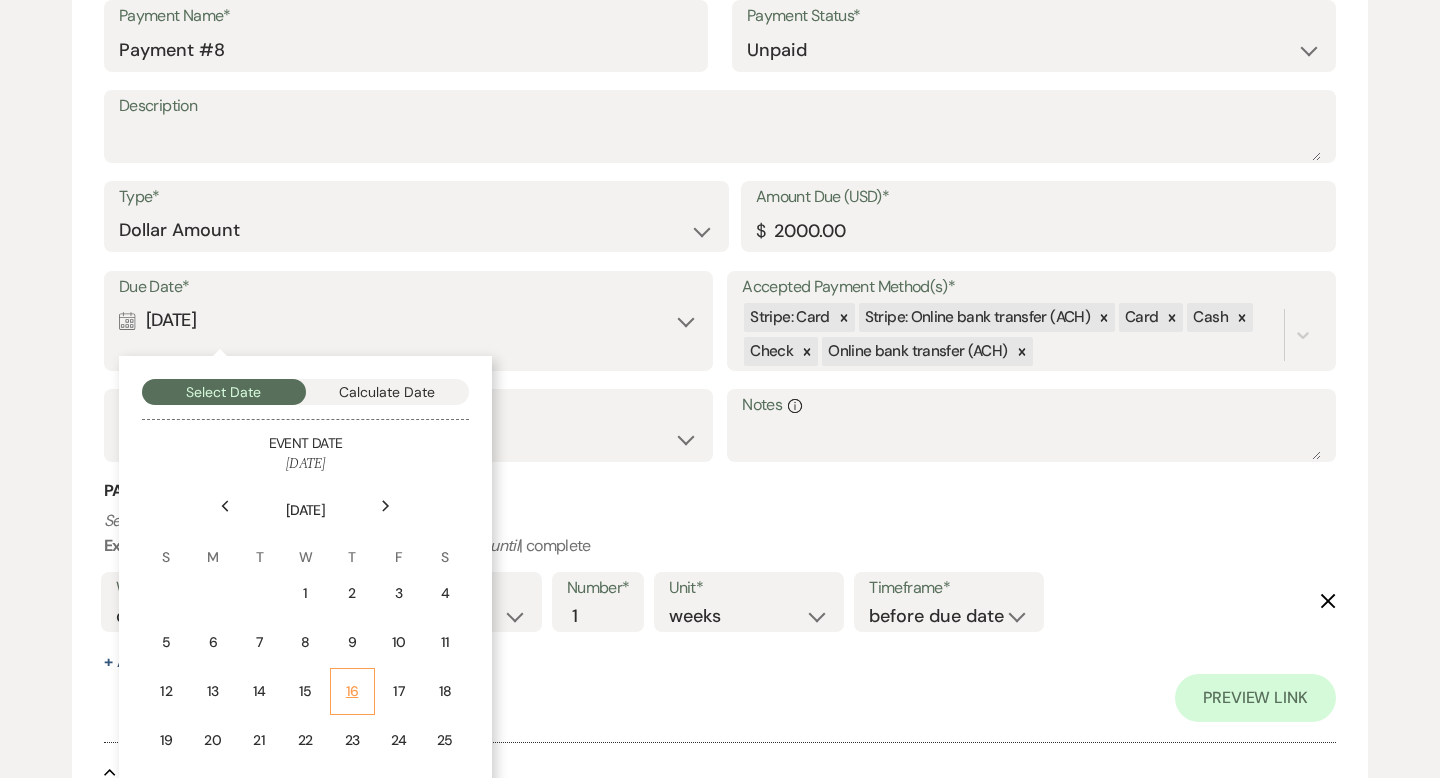 click on "16" at bounding box center (352, 691) 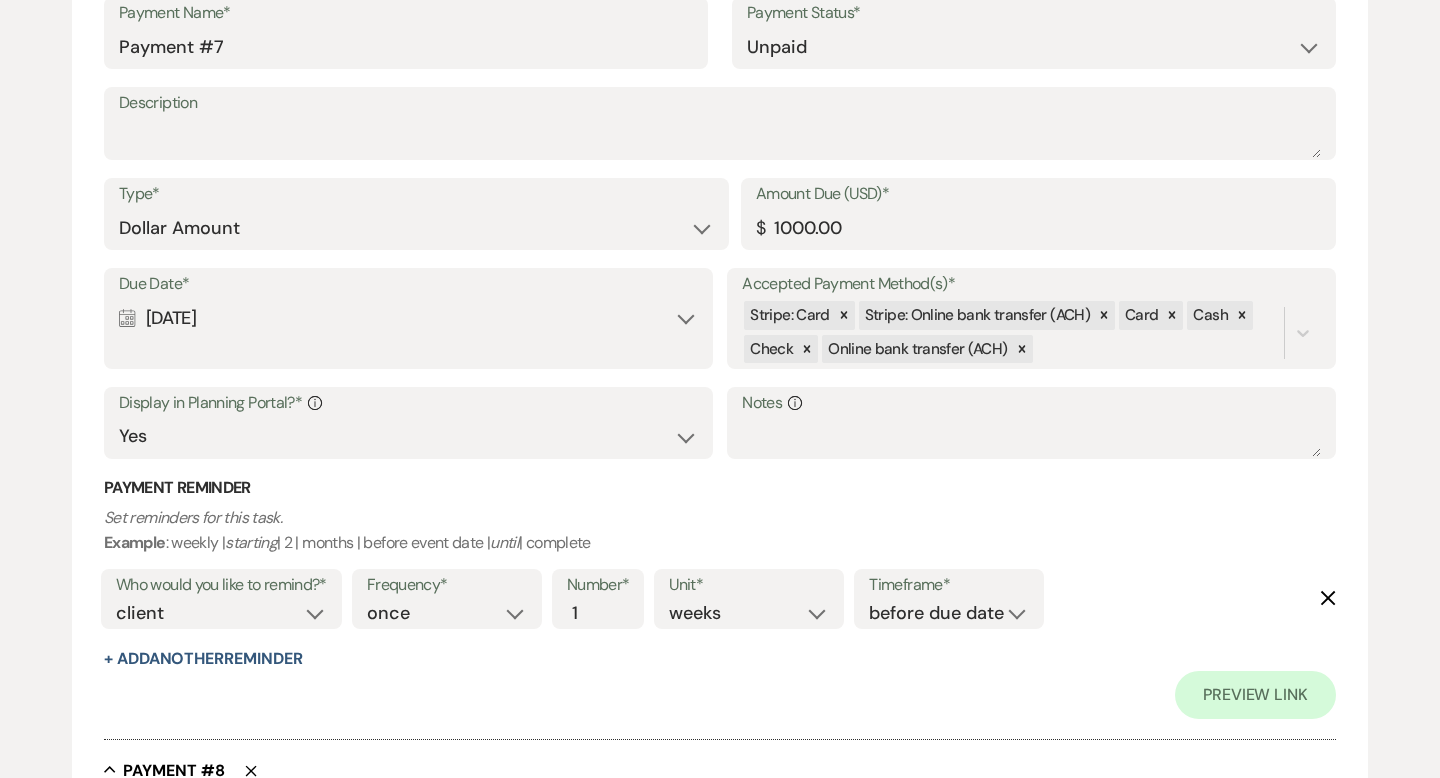 scroll, scrollTop: 5950, scrollLeft: 0, axis: vertical 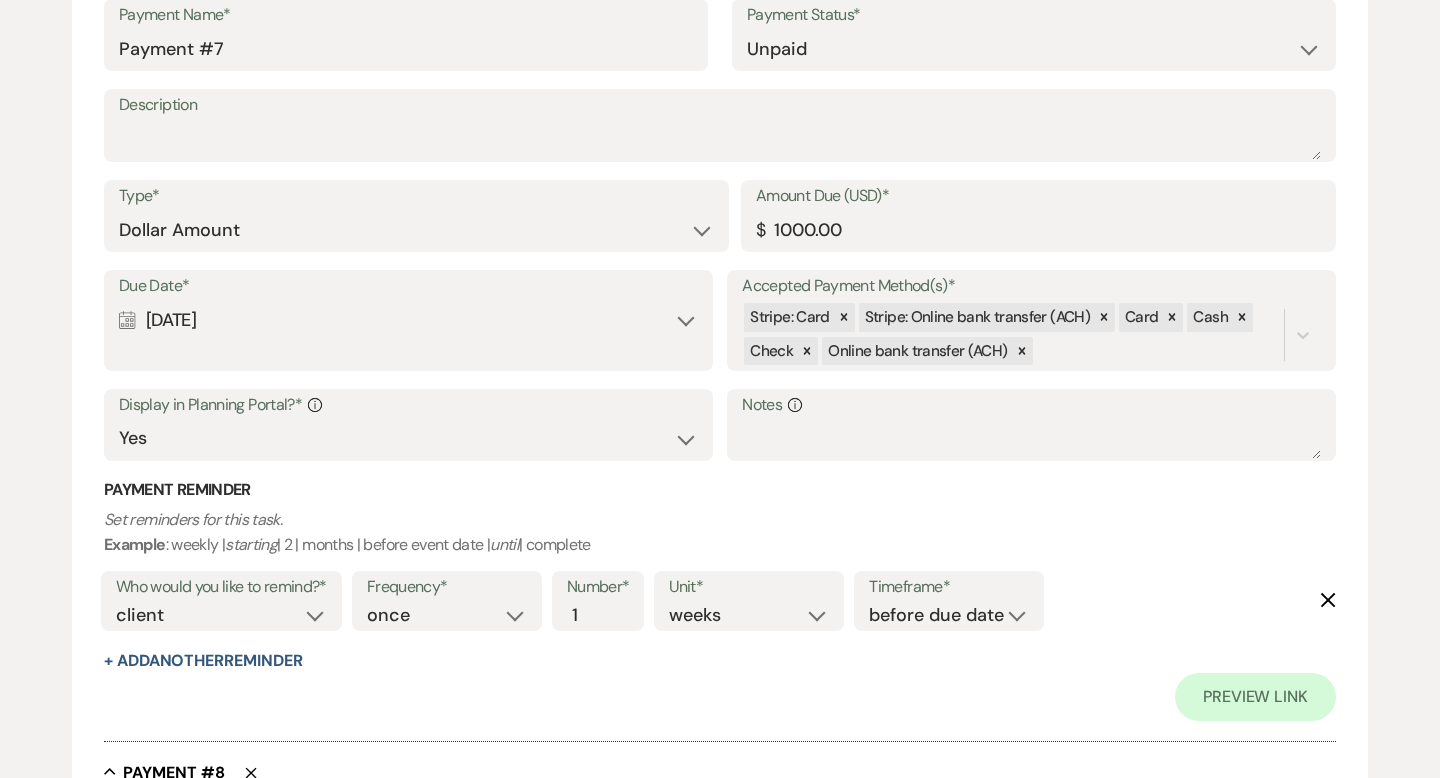 click on "Calendar [DATE] Expand" at bounding box center [408, 320] 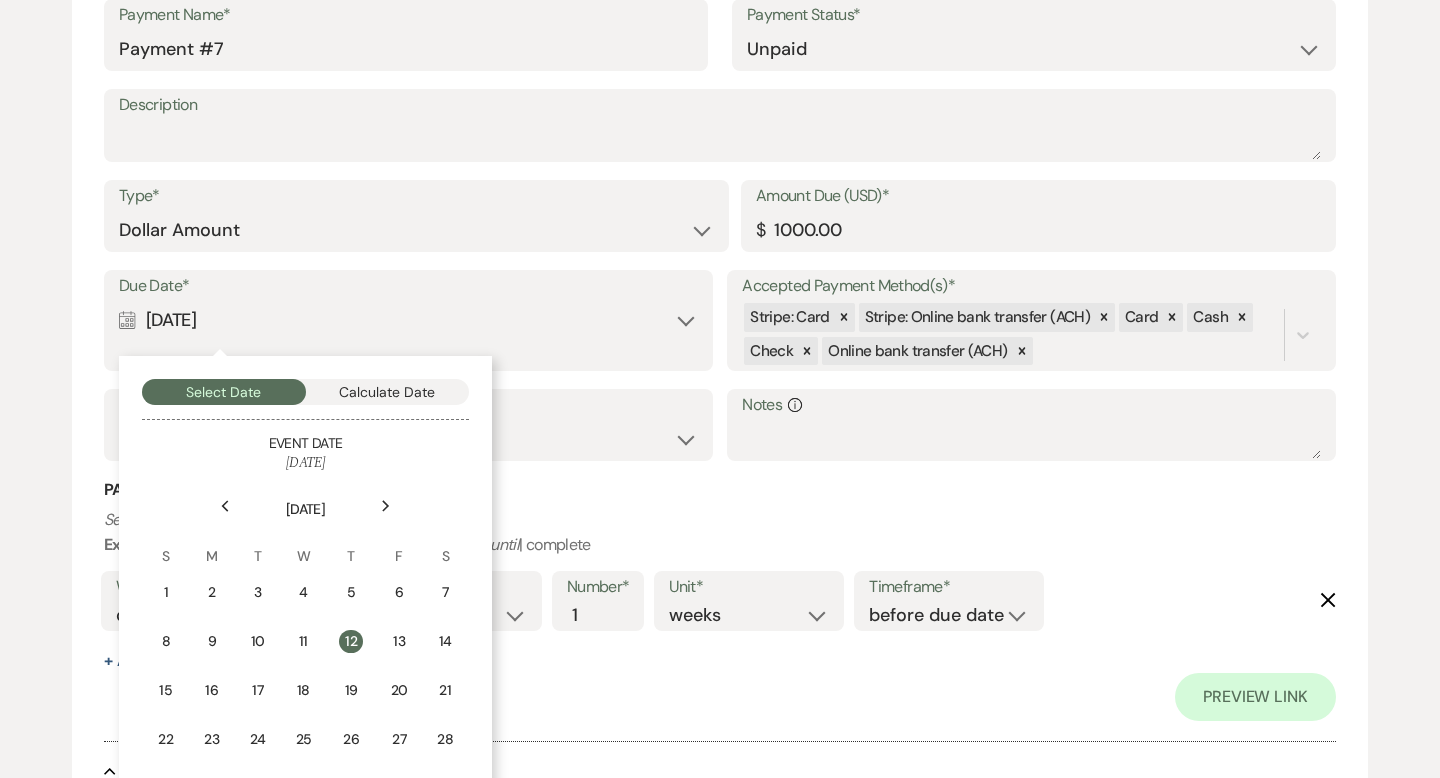 click on "Next" 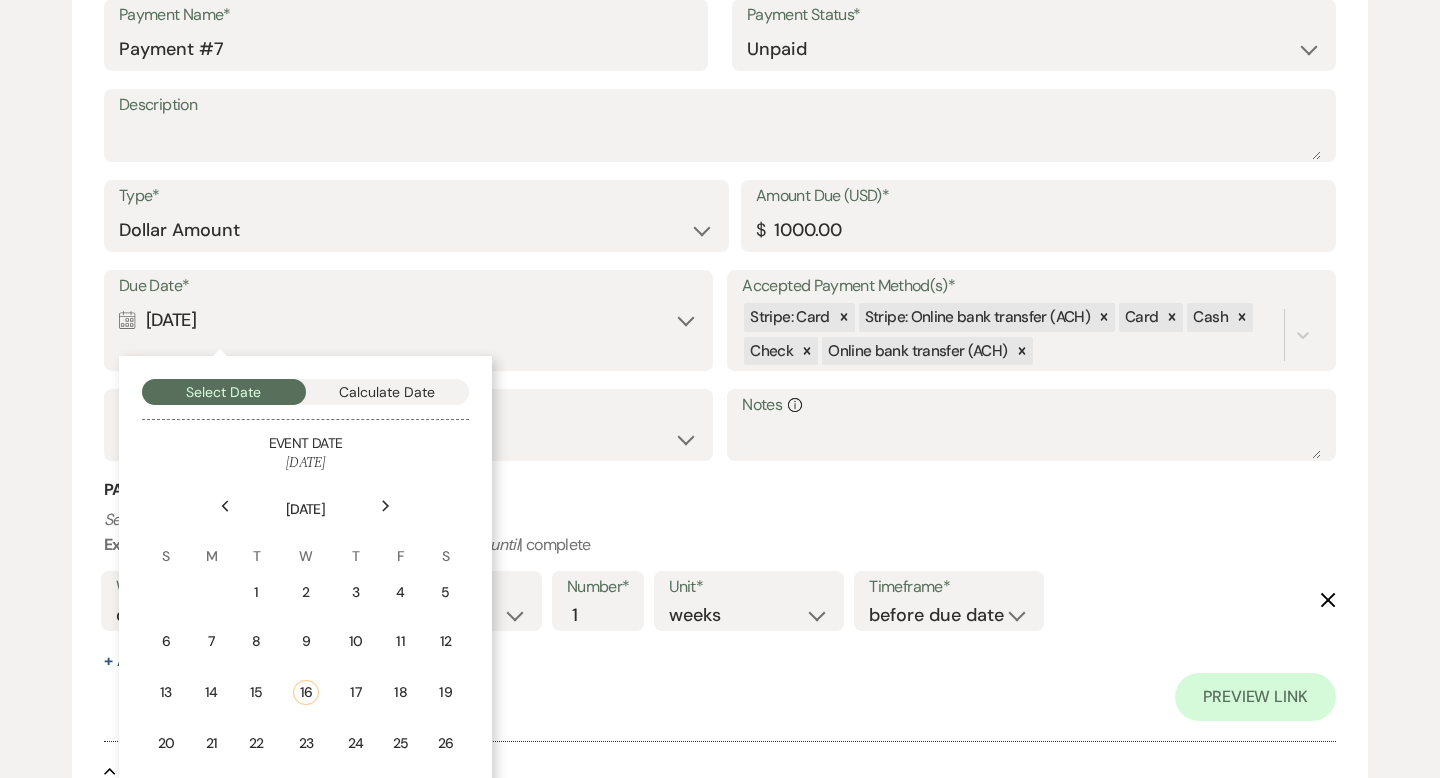 click on "Next" 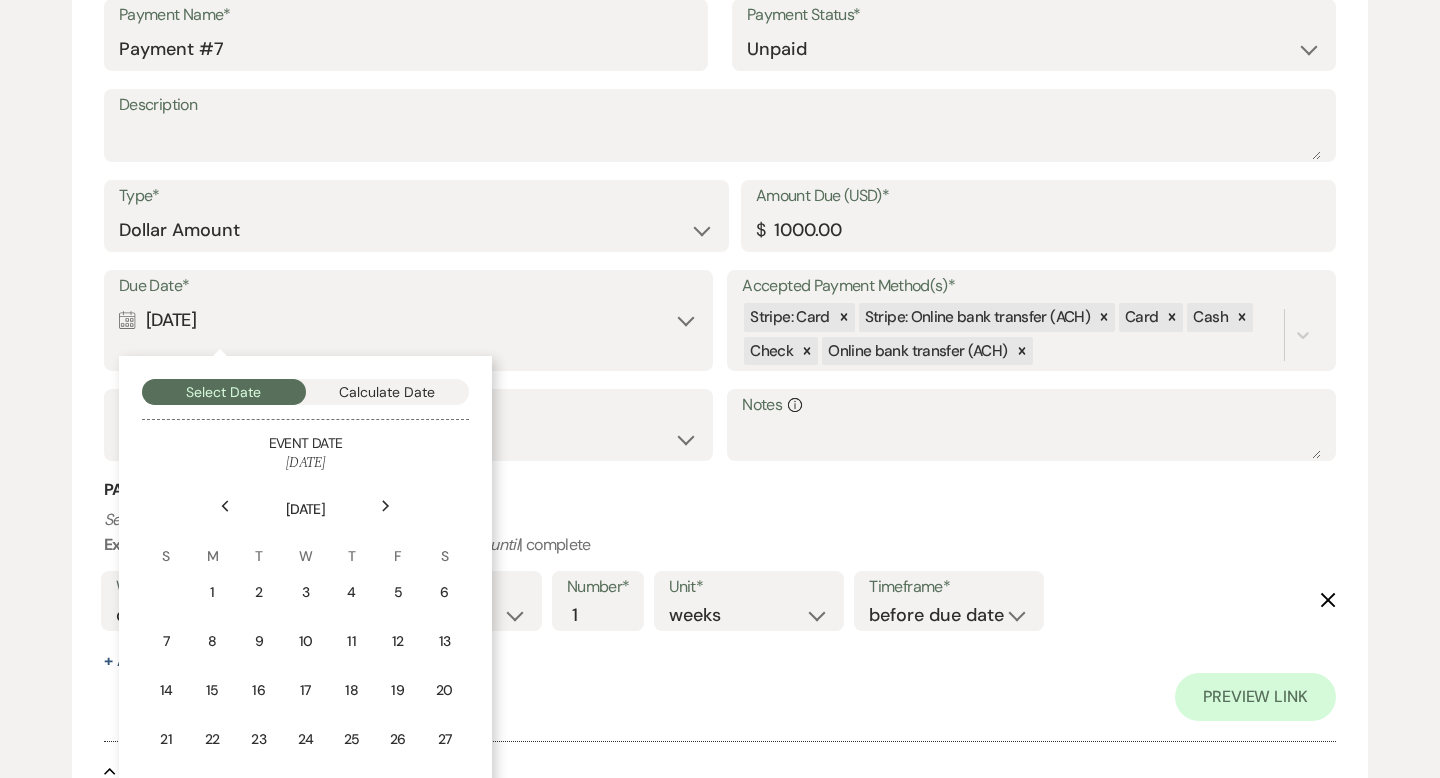 click on "Next" 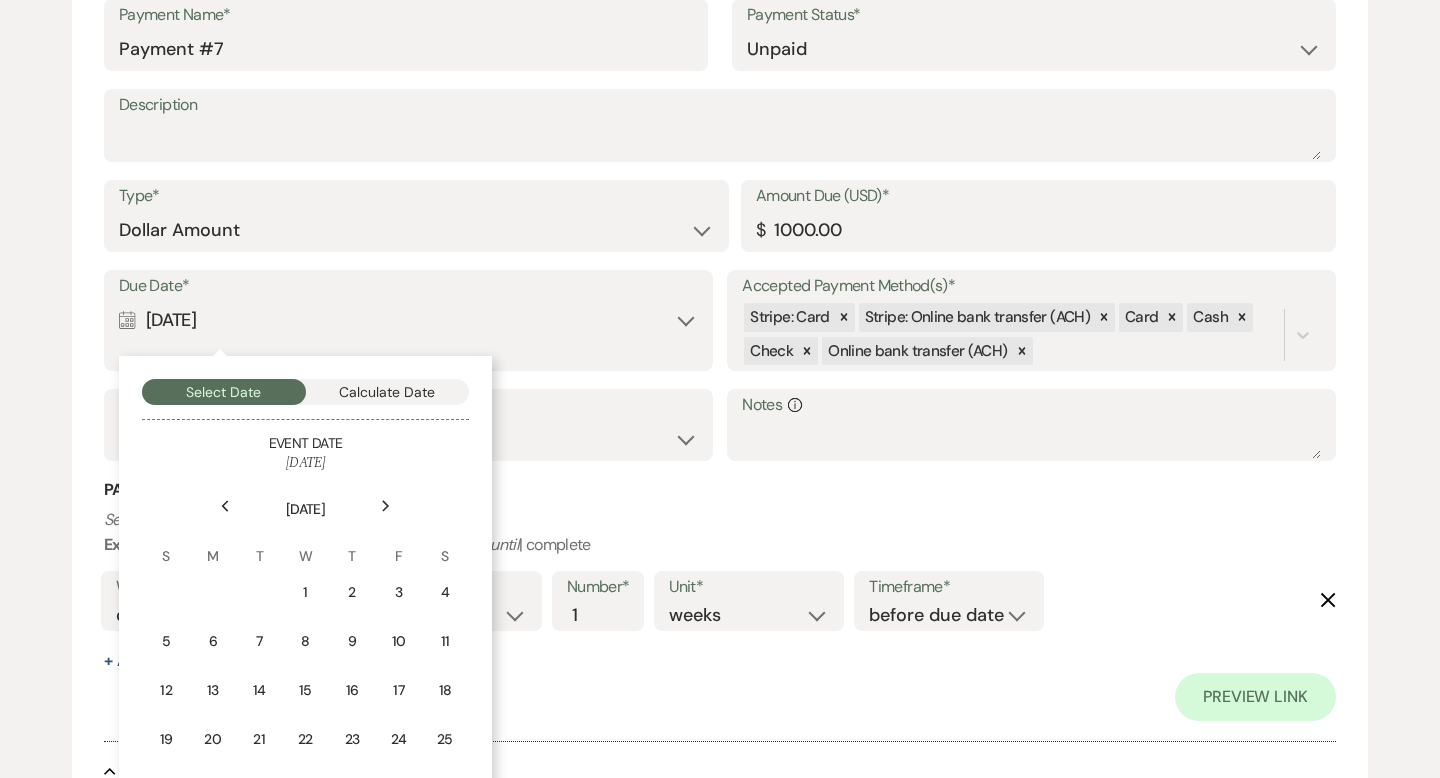 click on "Next" 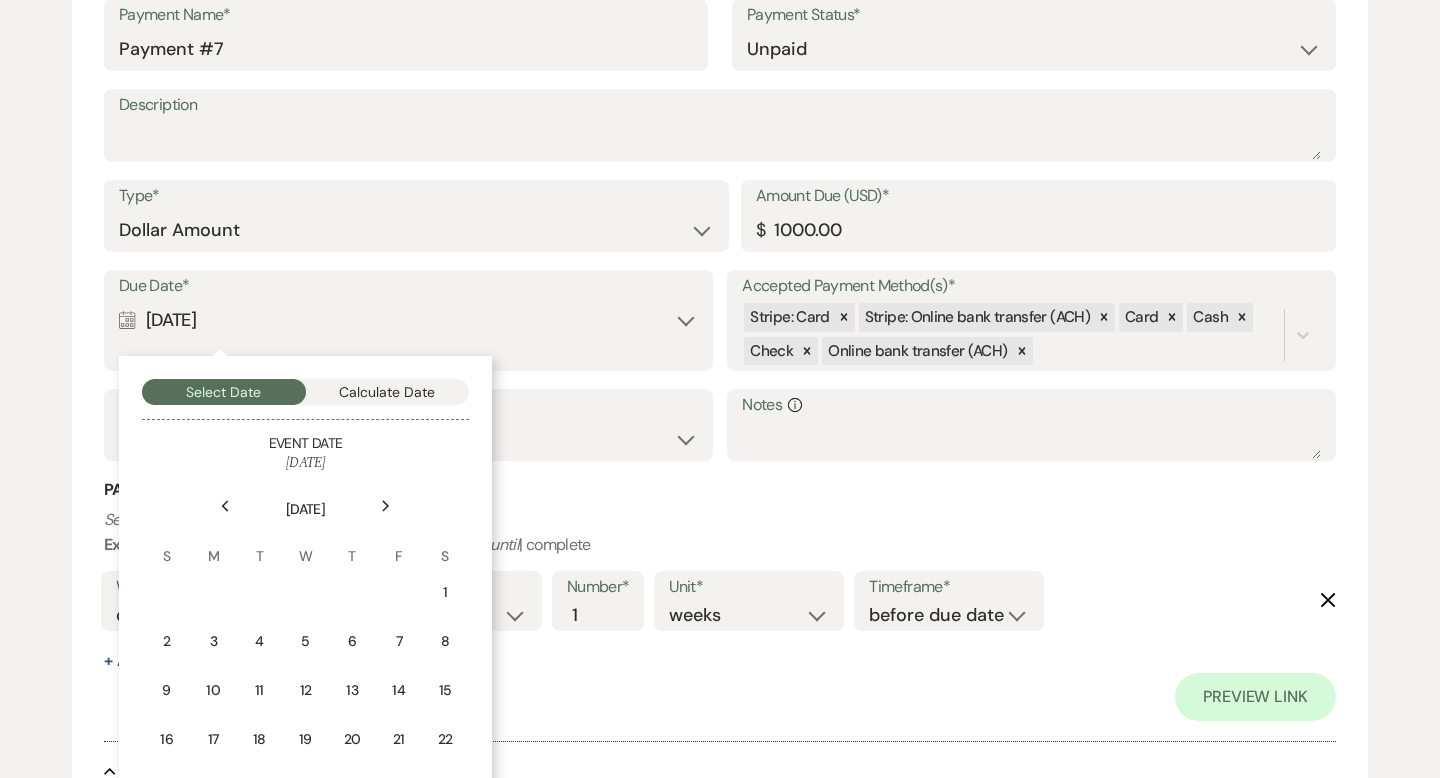 click on "Next" 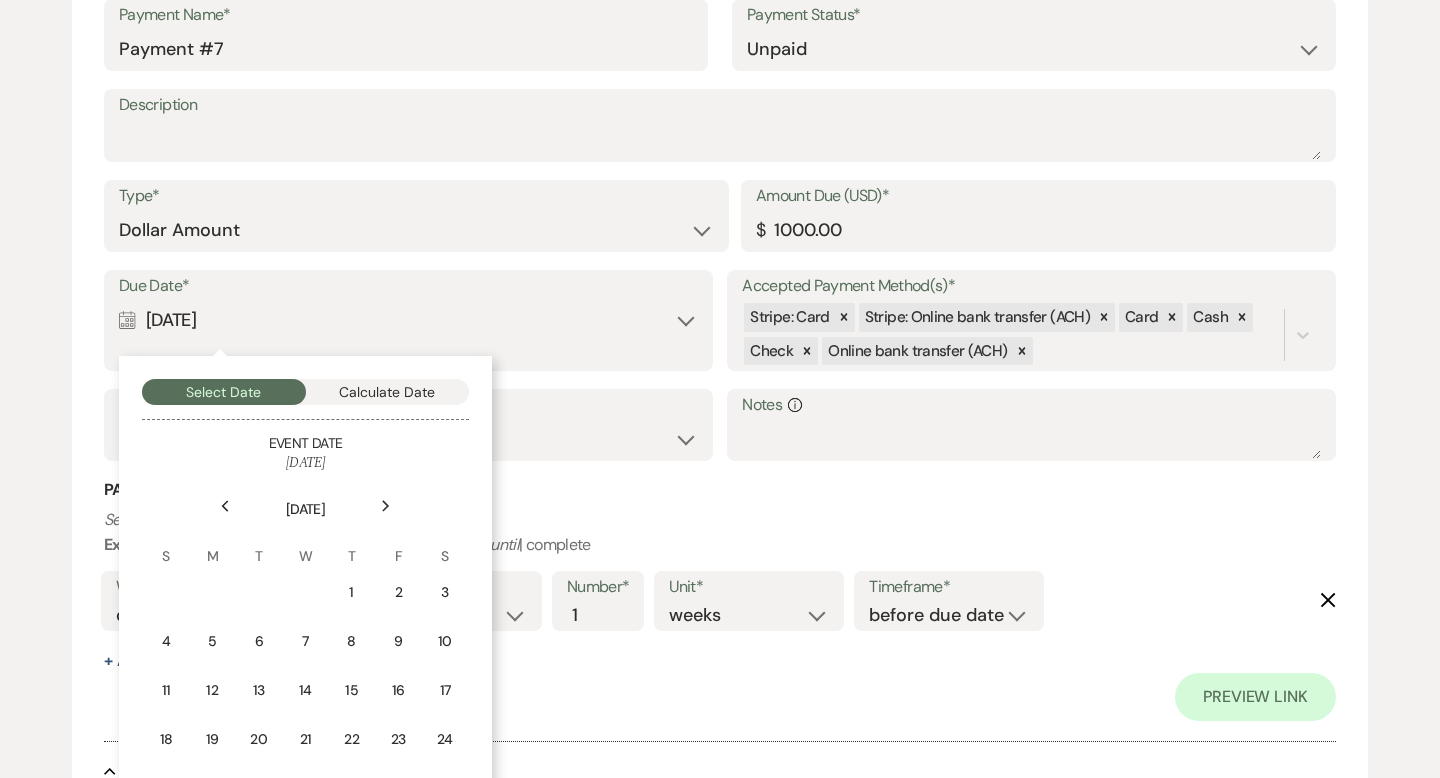 click on "Next" 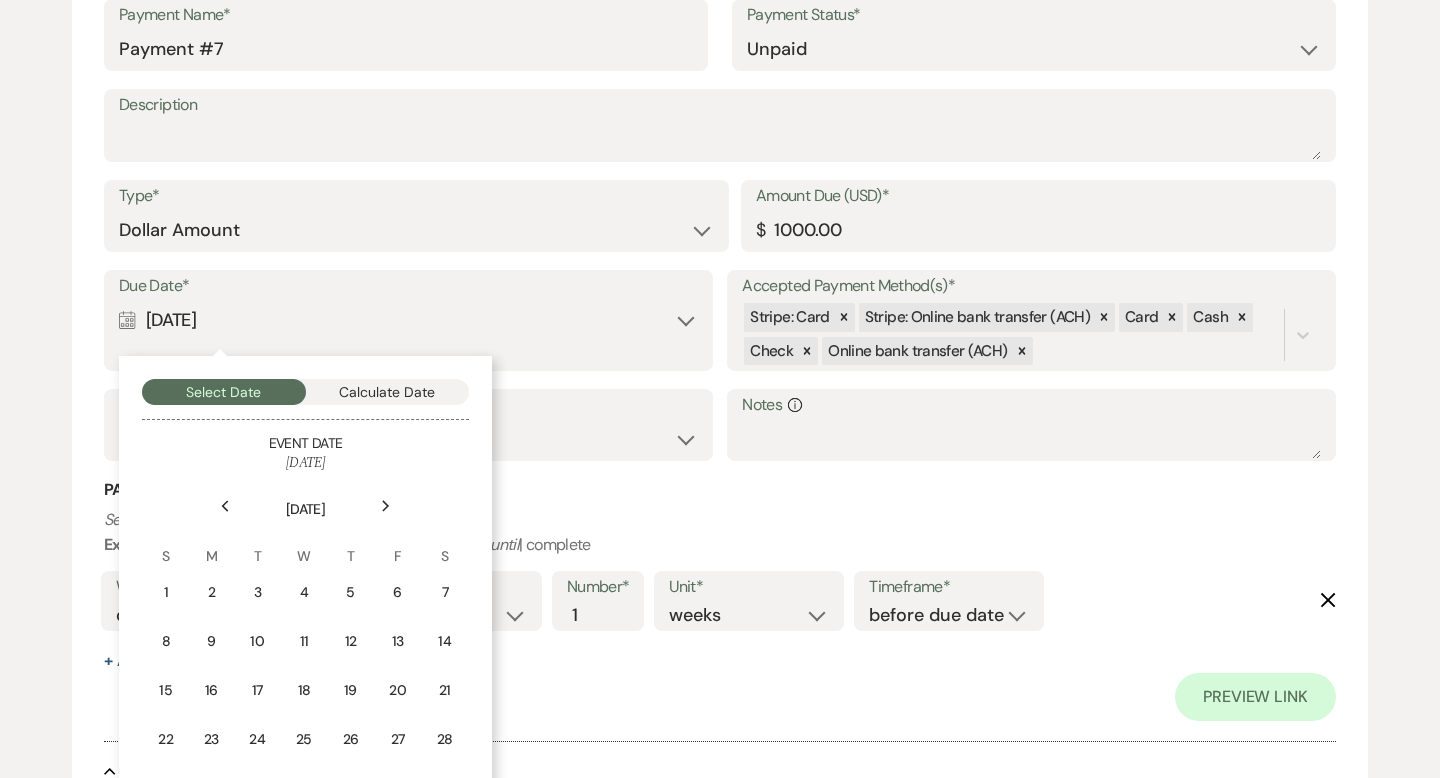 click on "Next" 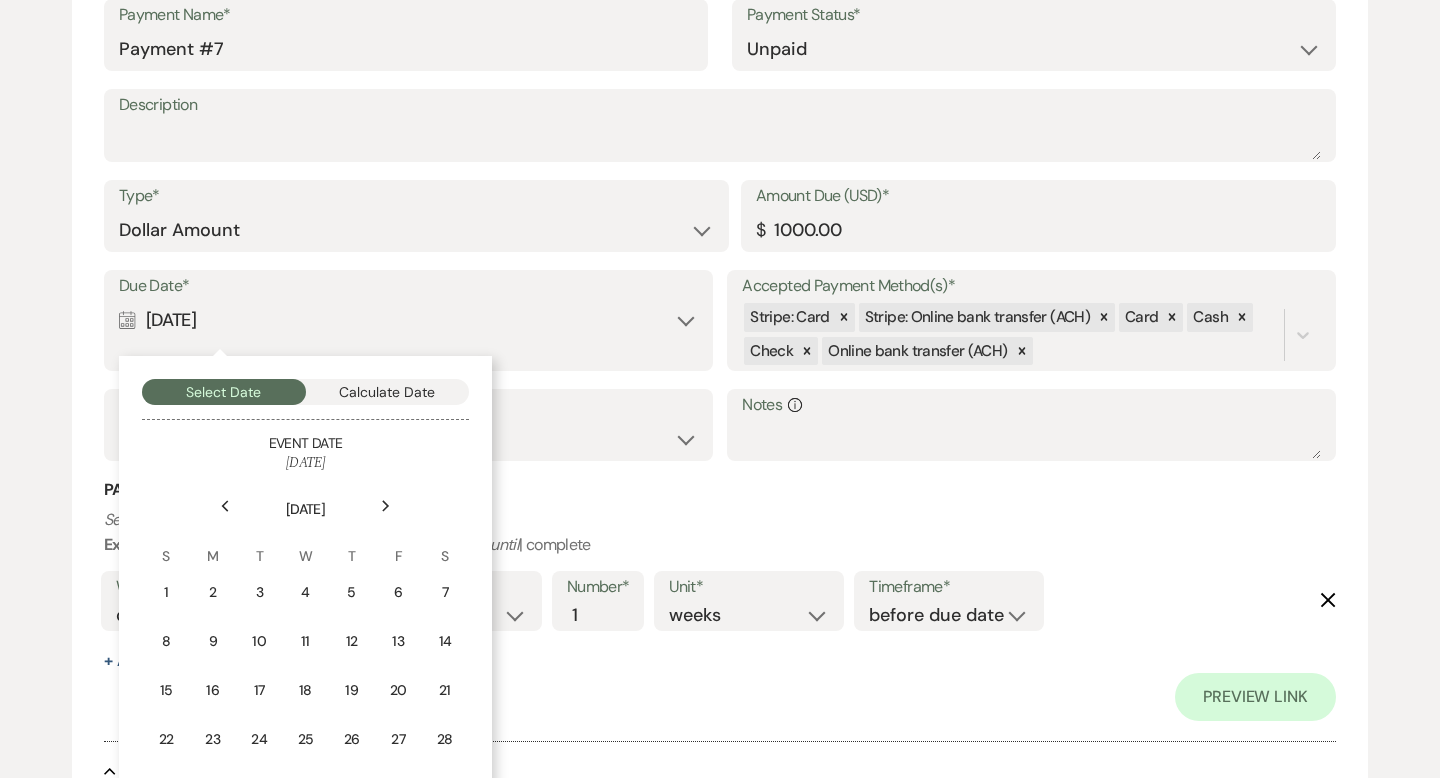 click on "Next" 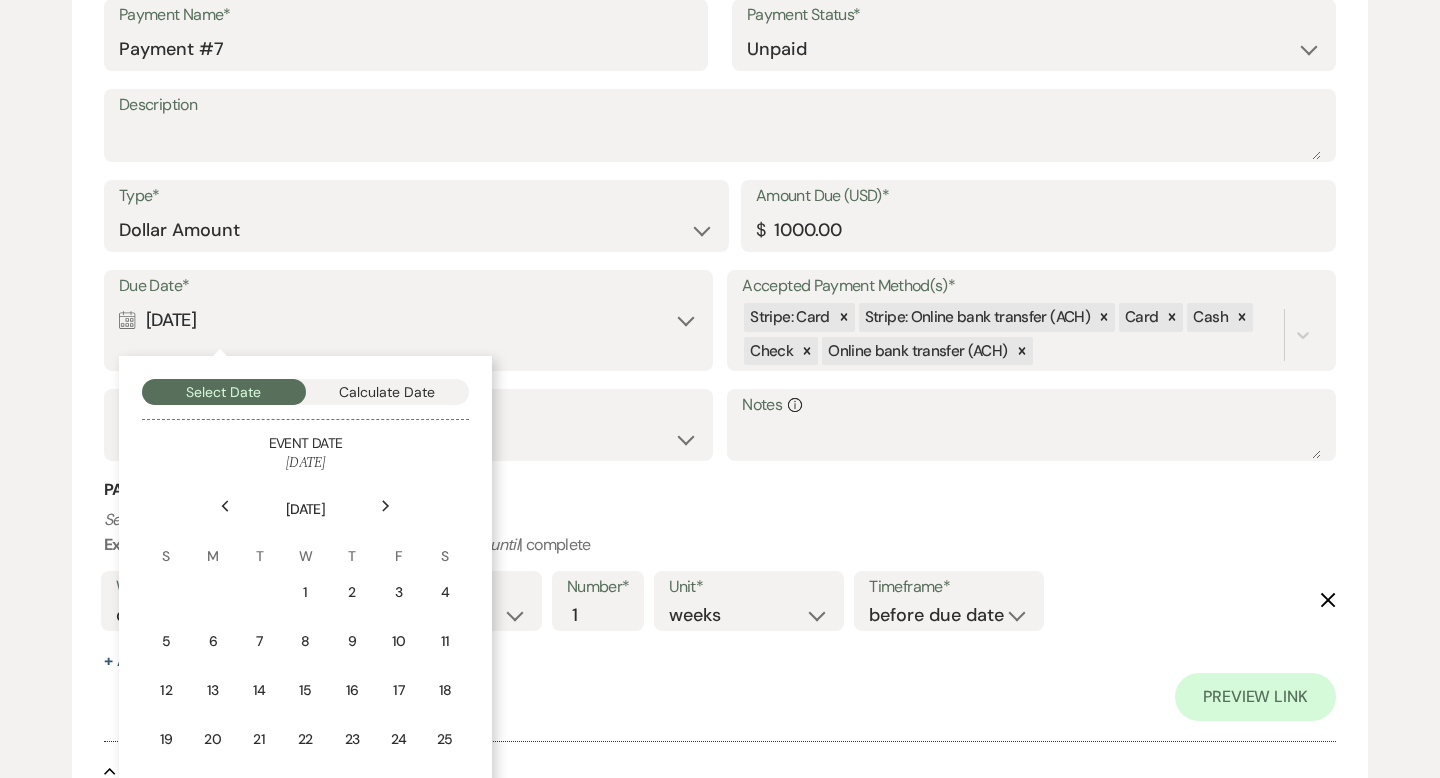 click on "Next" 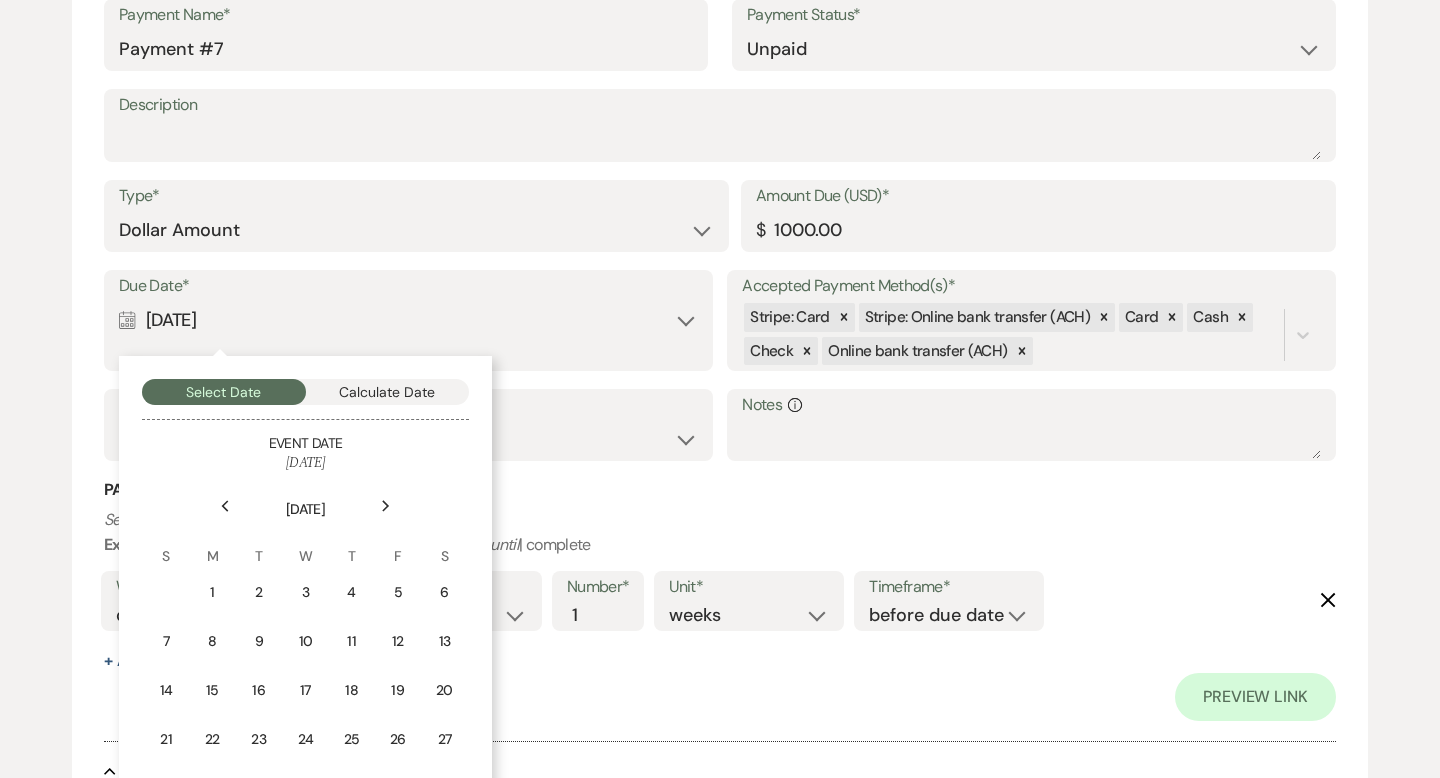 click on "Next" 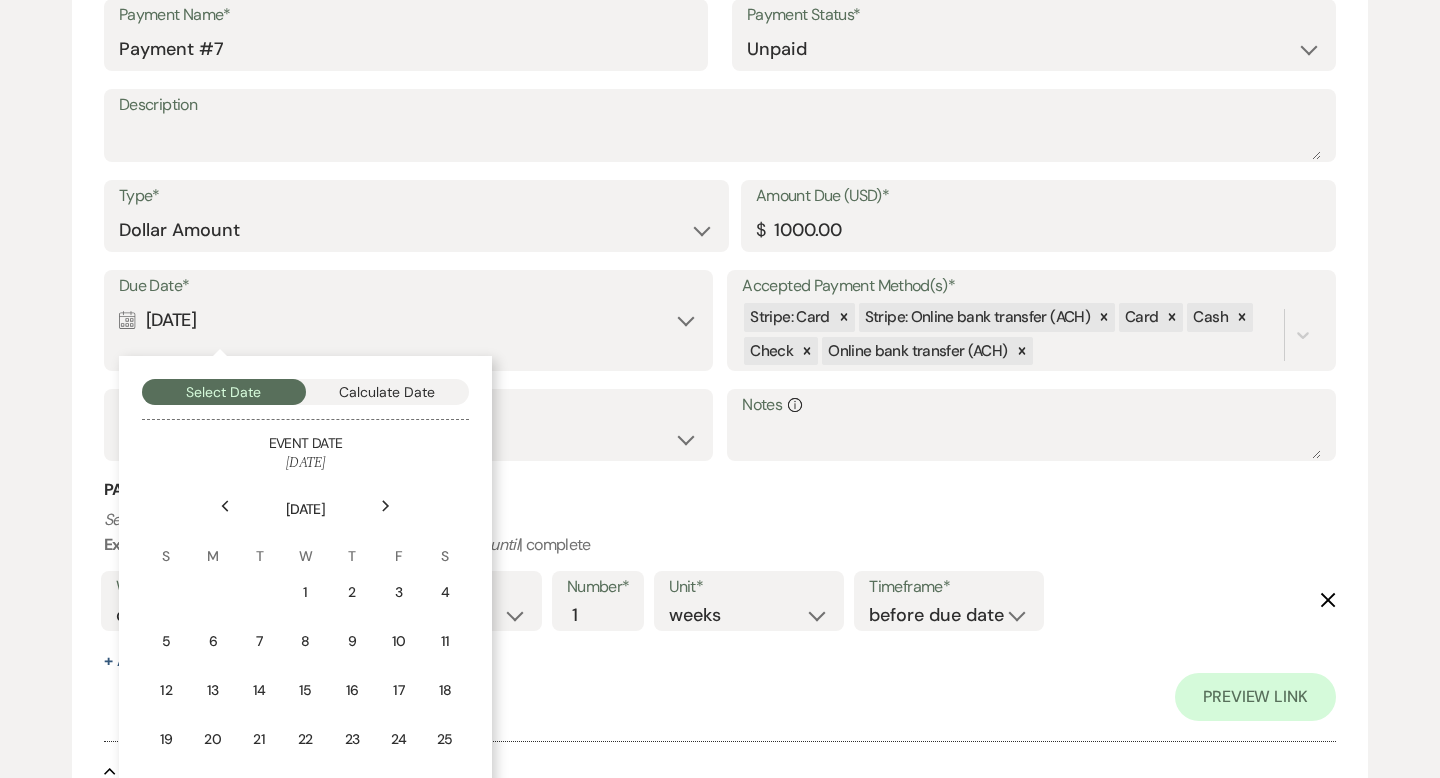 click on "Previous" 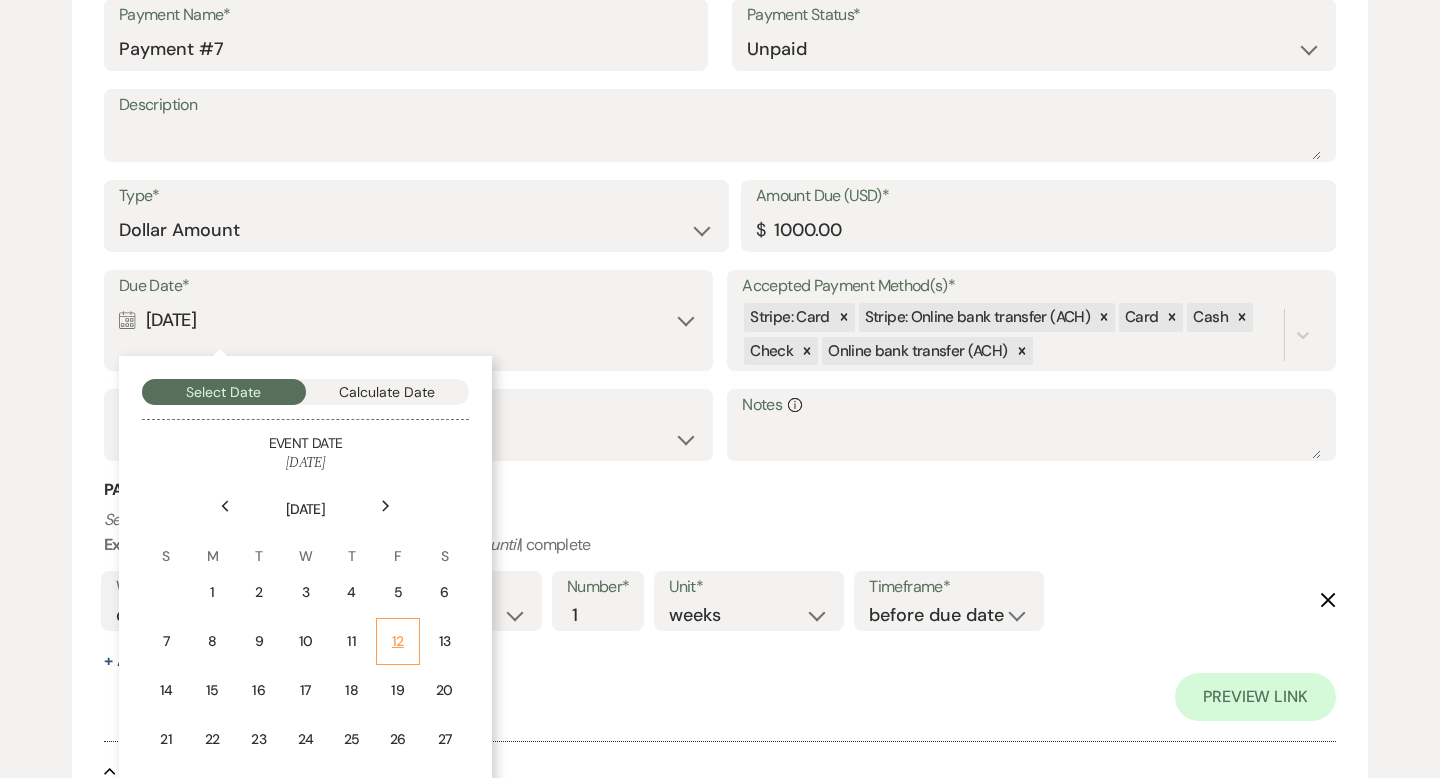 click on "12" at bounding box center (398, 641) 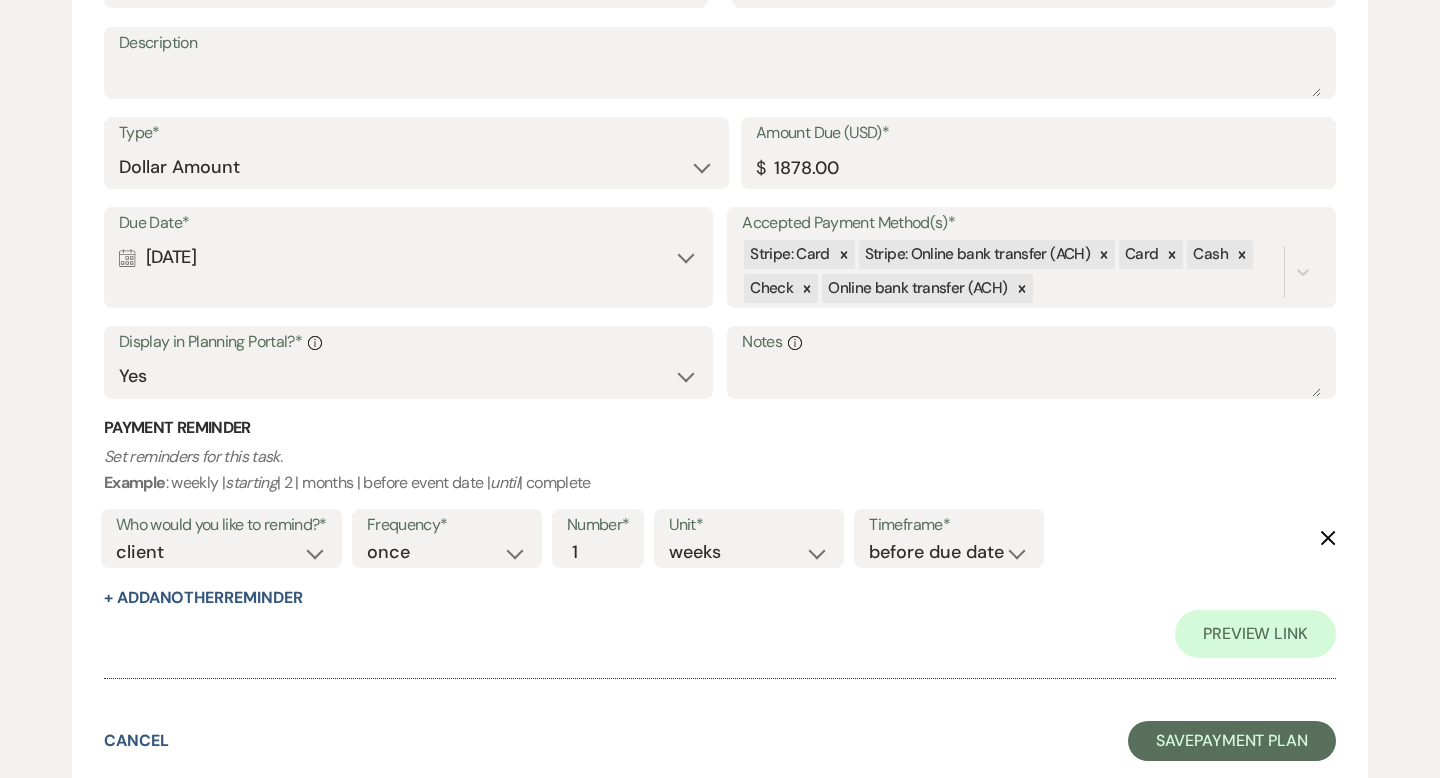 scroll, scrollTop: 7750, scrollLeft: 0, axis: vertical 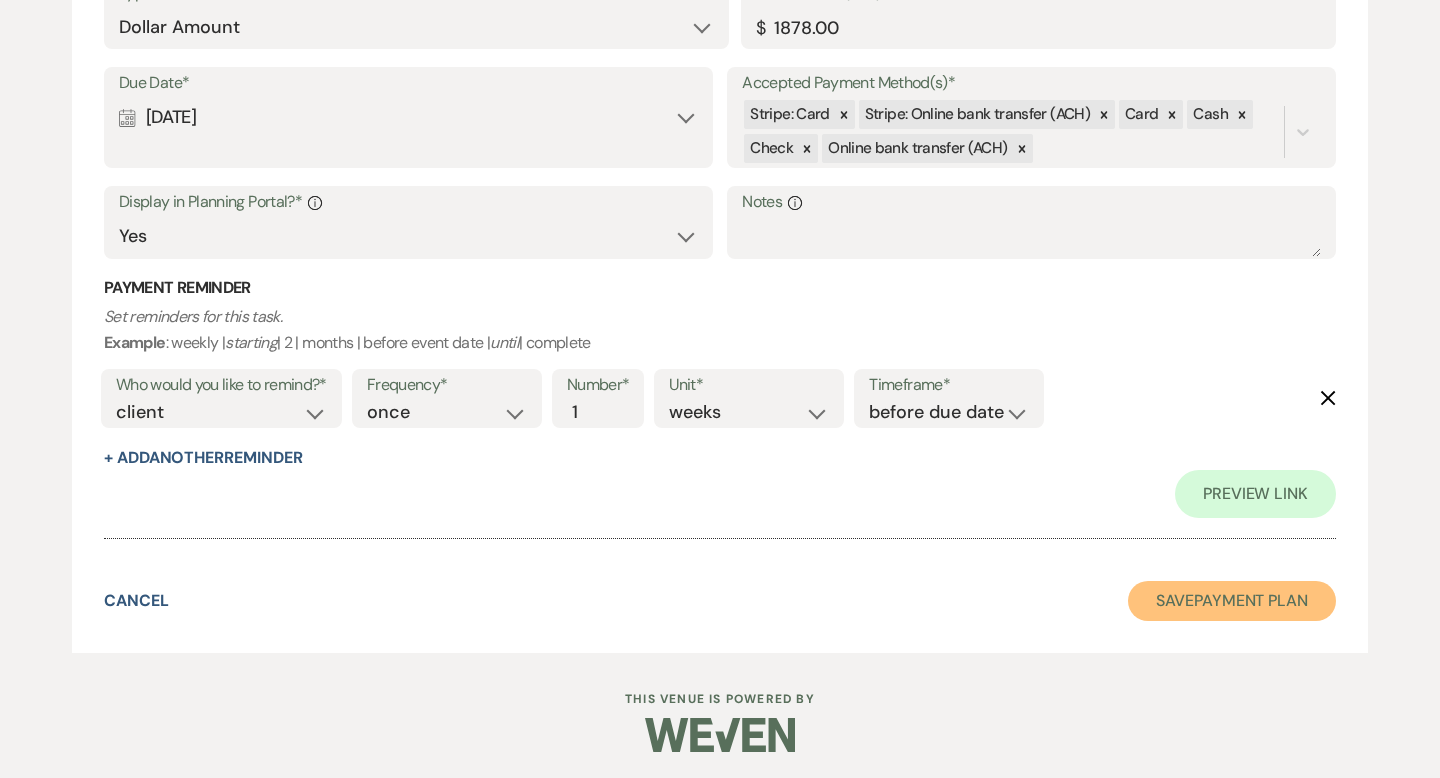 click on "Save  Payment Plan" at bounding box center [1232, 601] 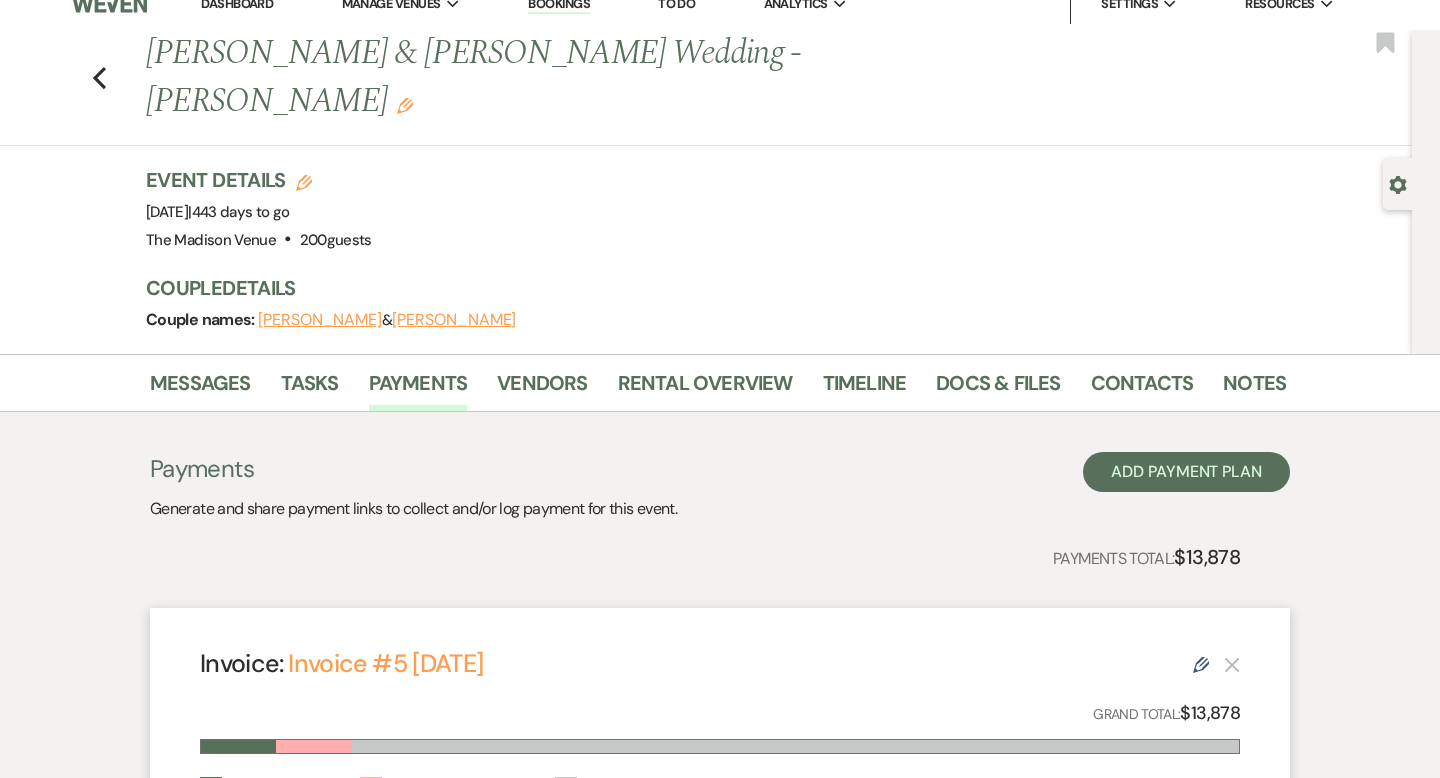 scroll, scrollTop: 0, scrollLeft: 0, axis: both 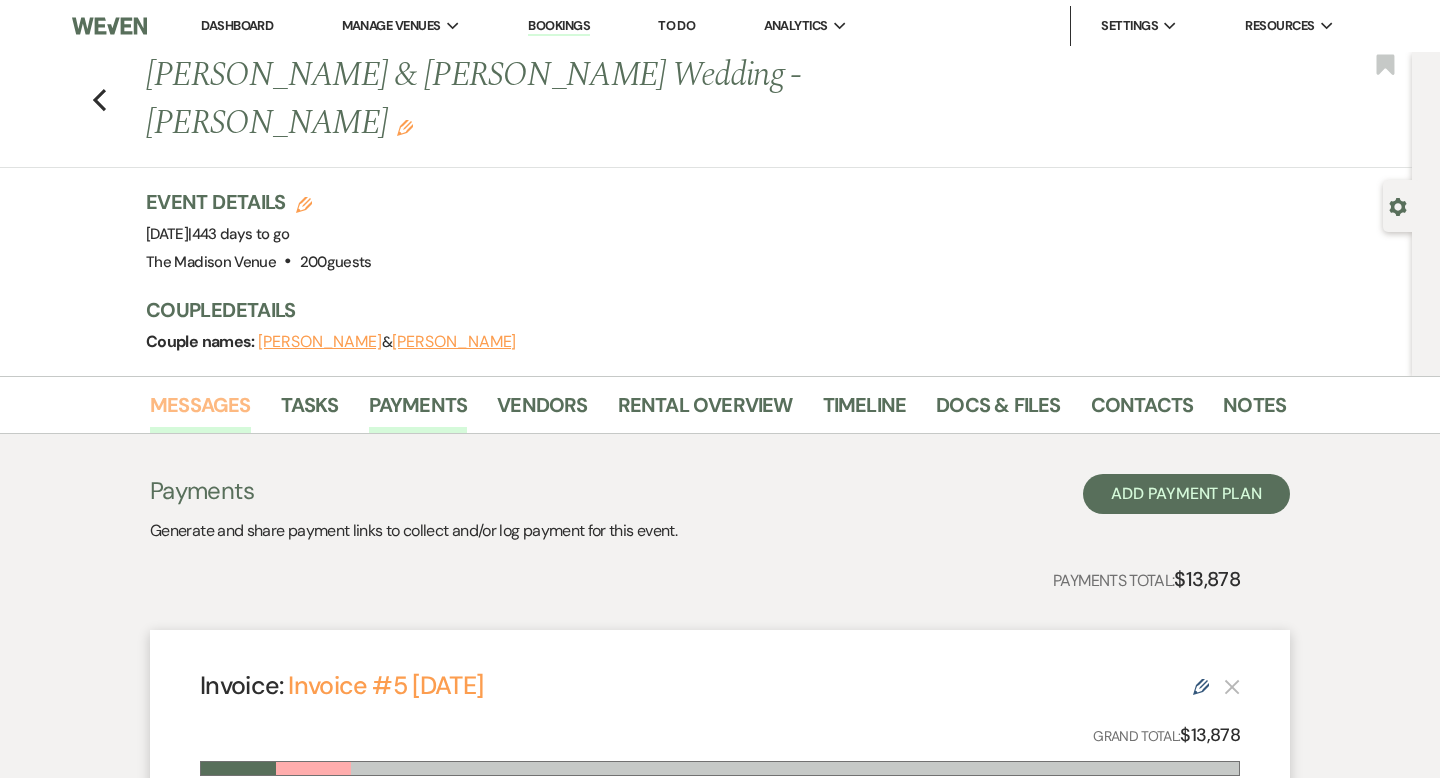 click on "Messages" at bounding box center [200, 411] 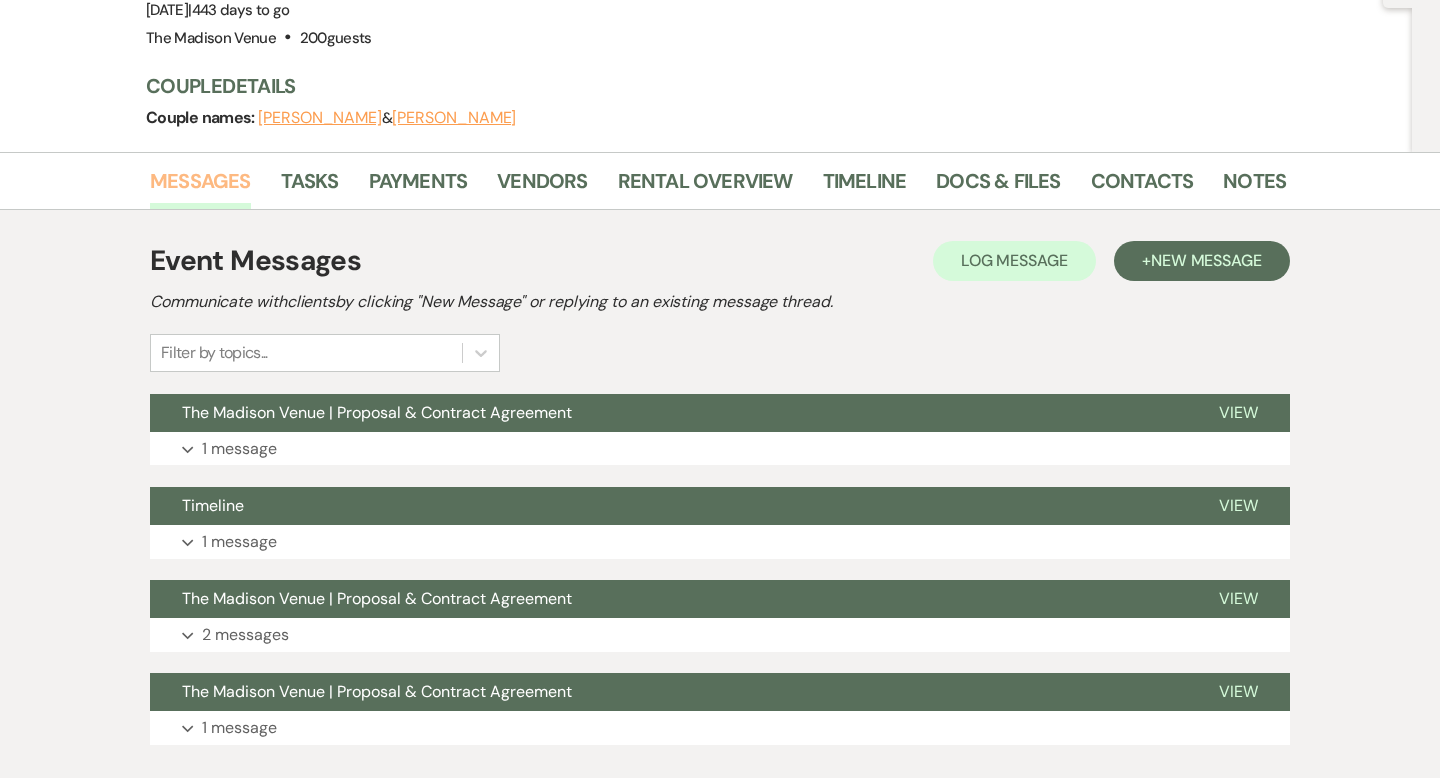 scroll, scrollTop: 247, scrollLeft: 0, axis: vertical 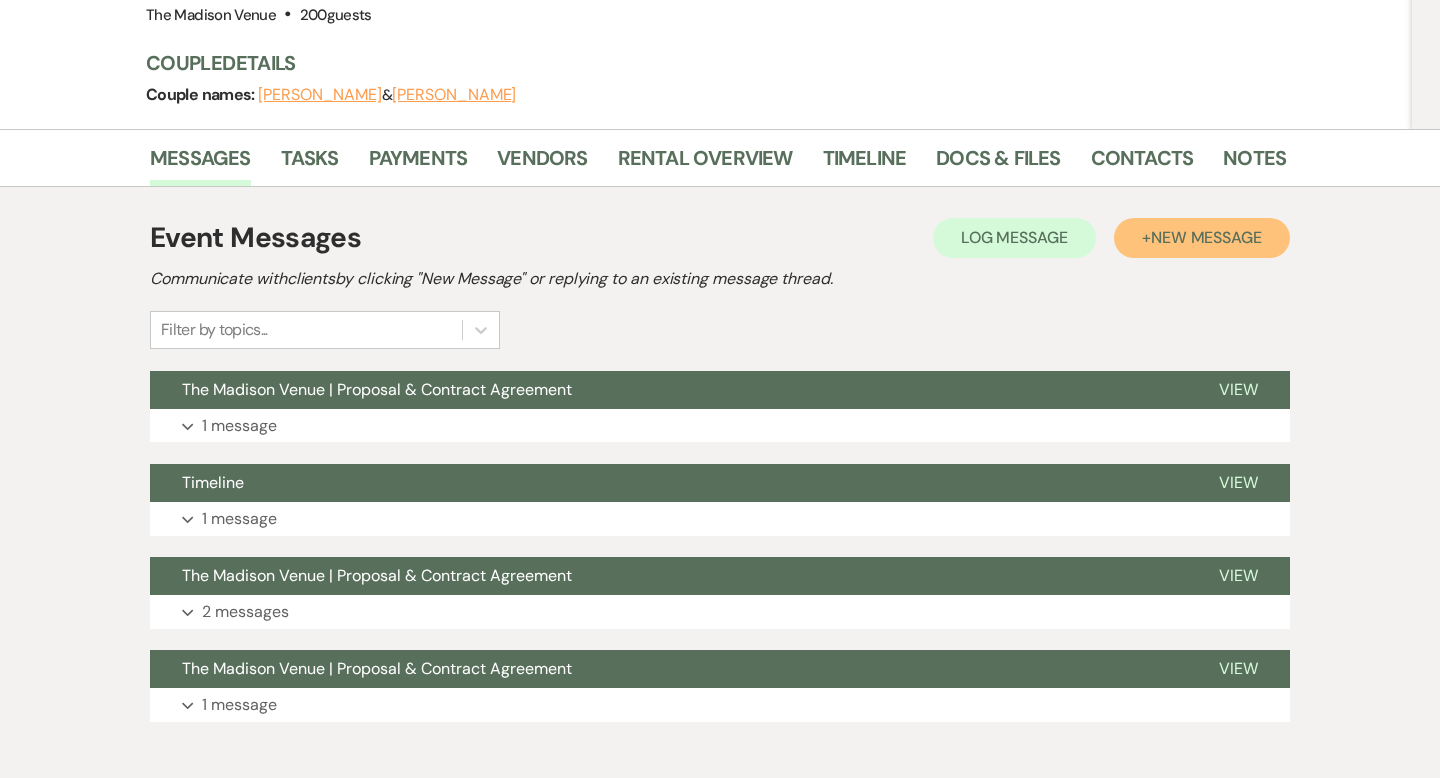 click on "New Message" at bounding box center [1206, 237] 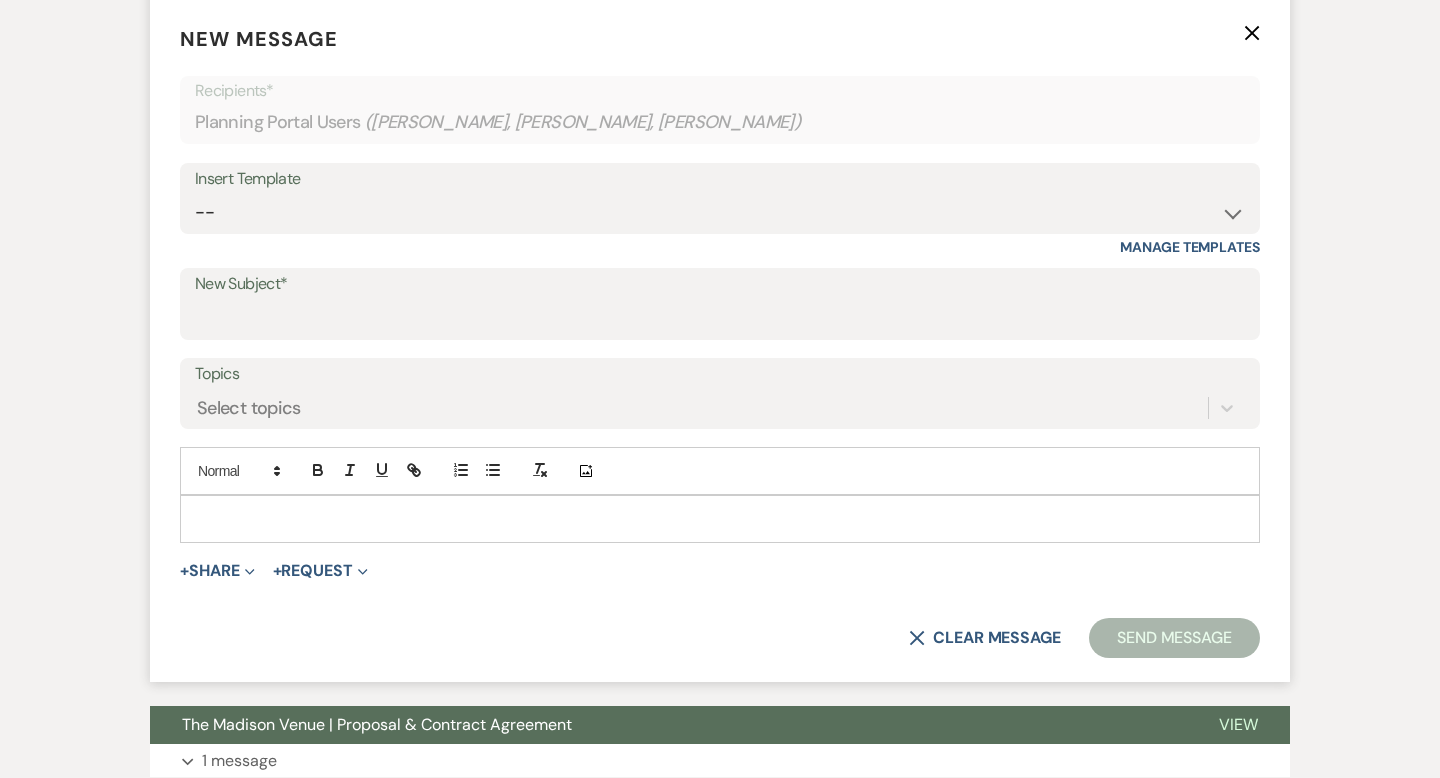 scroll, scrollTop: 698, scrollLeft: 0, axis: vertical 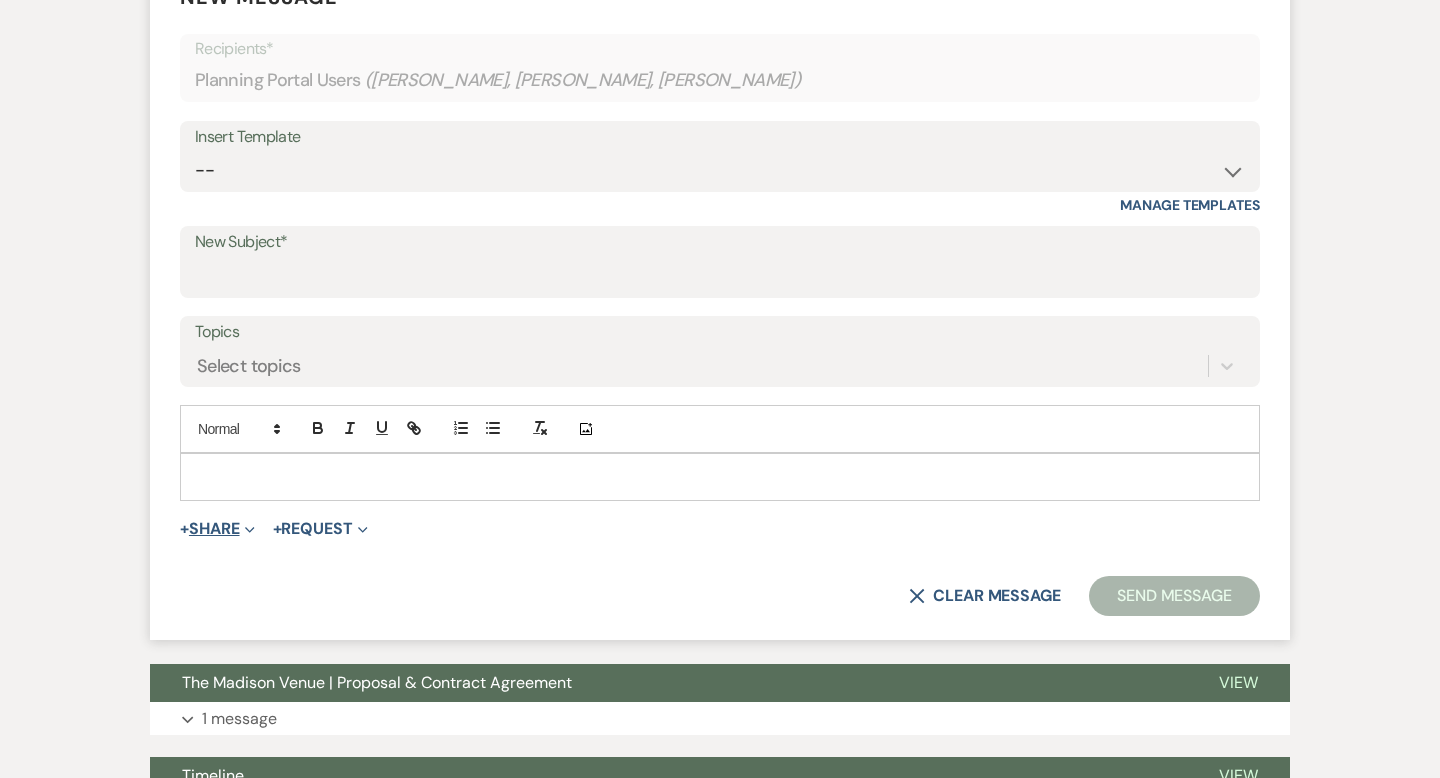 click on "+  Share Expand" at bounding box center (217, 529) 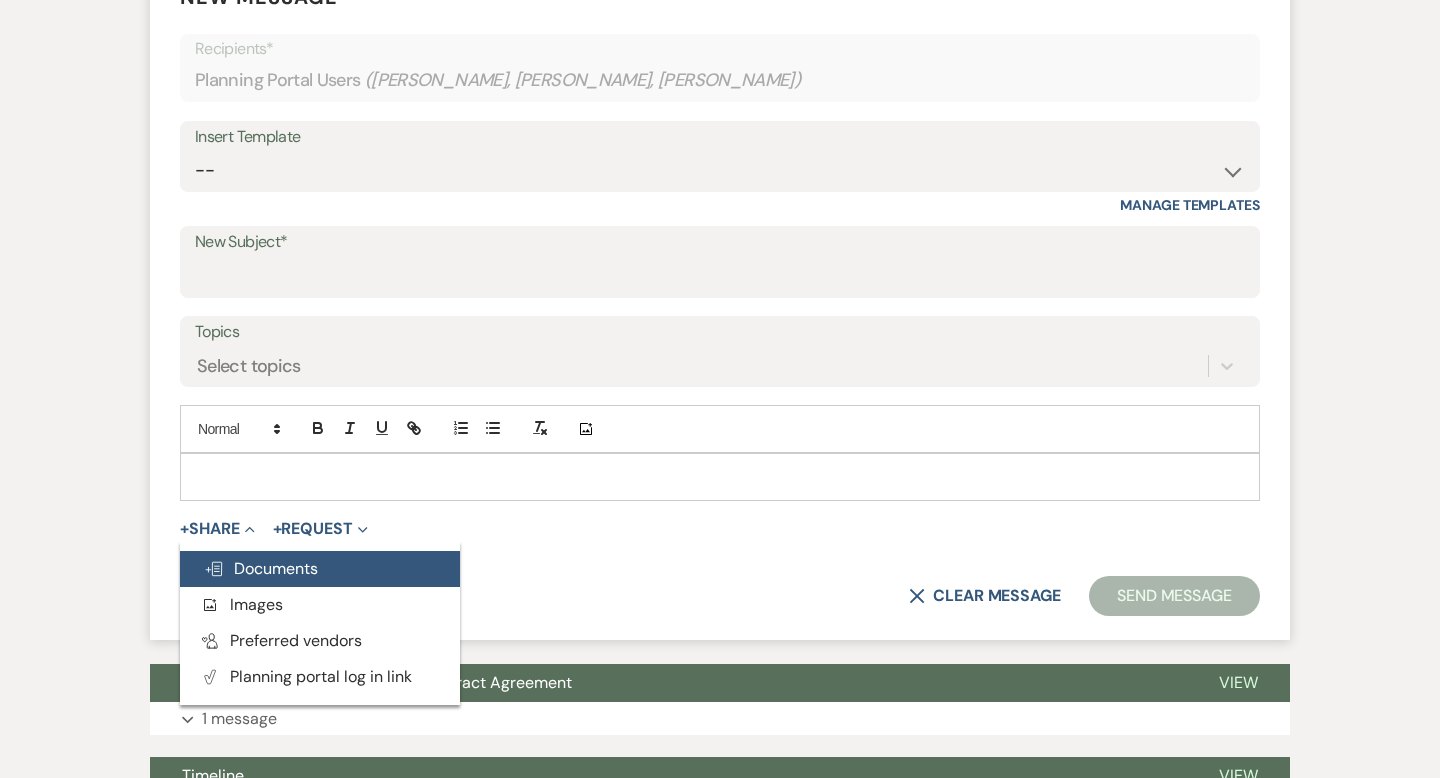 click on "Doc Upload Documents" at bounding box center (261, 568) 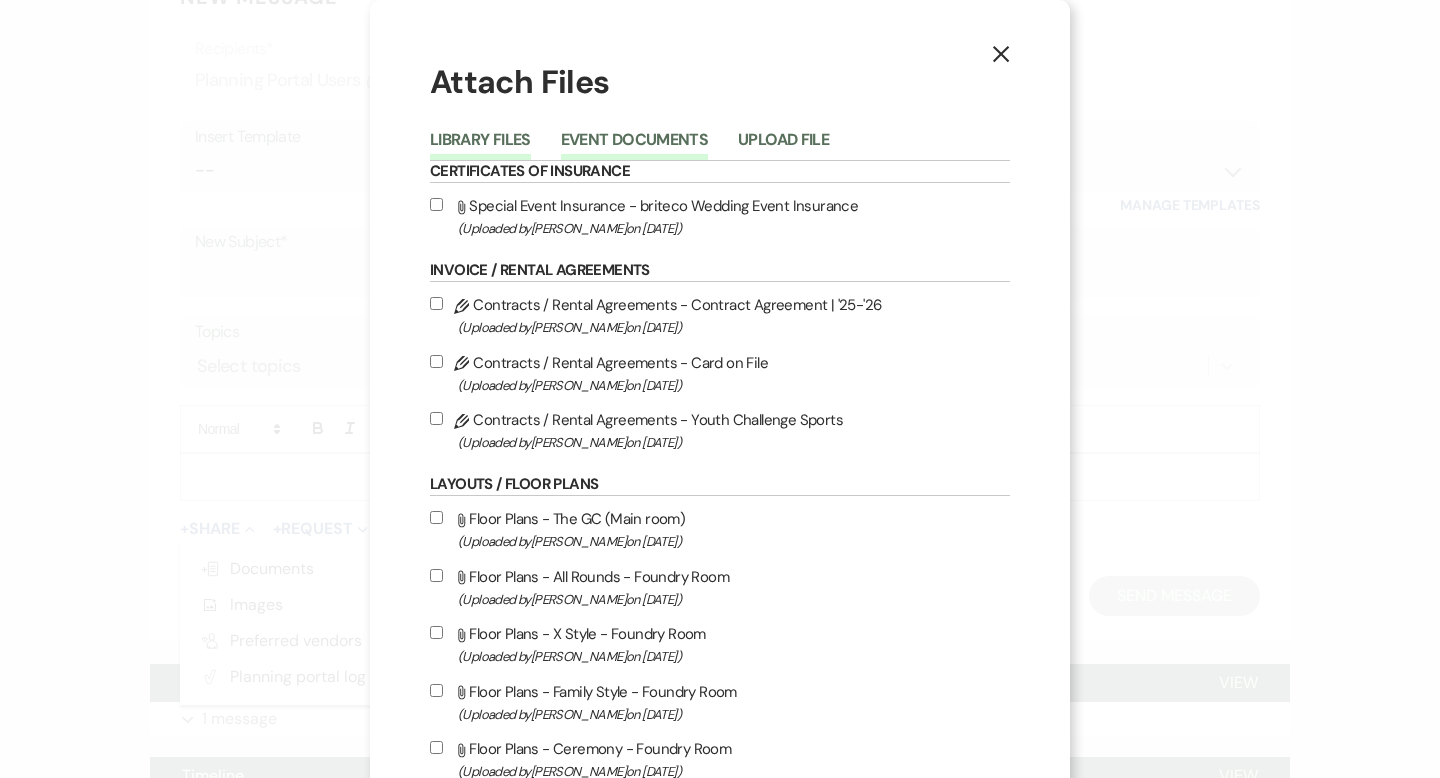 click on "Event Documents" at bounding box center [634, 146] 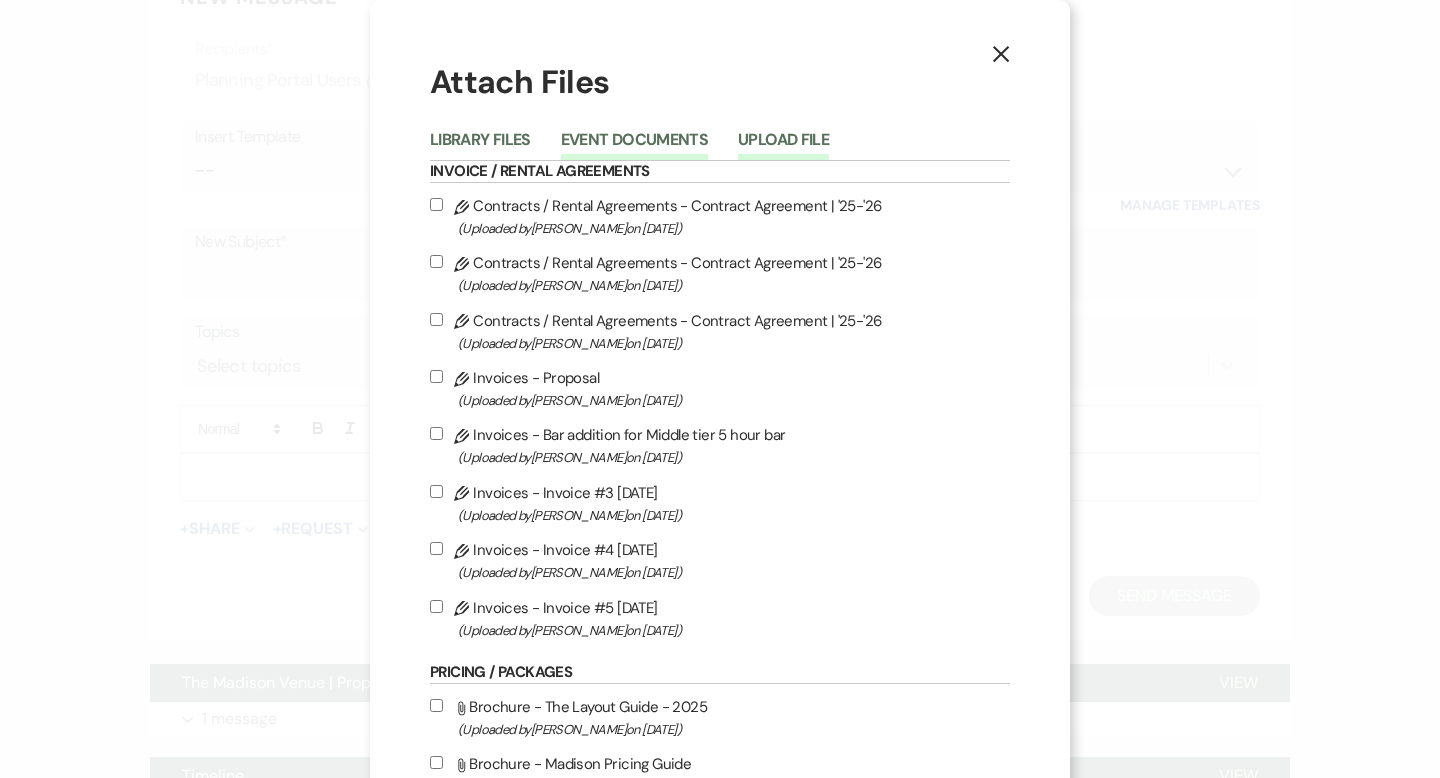 click on "Upload File" at bounding box center (783, 146) 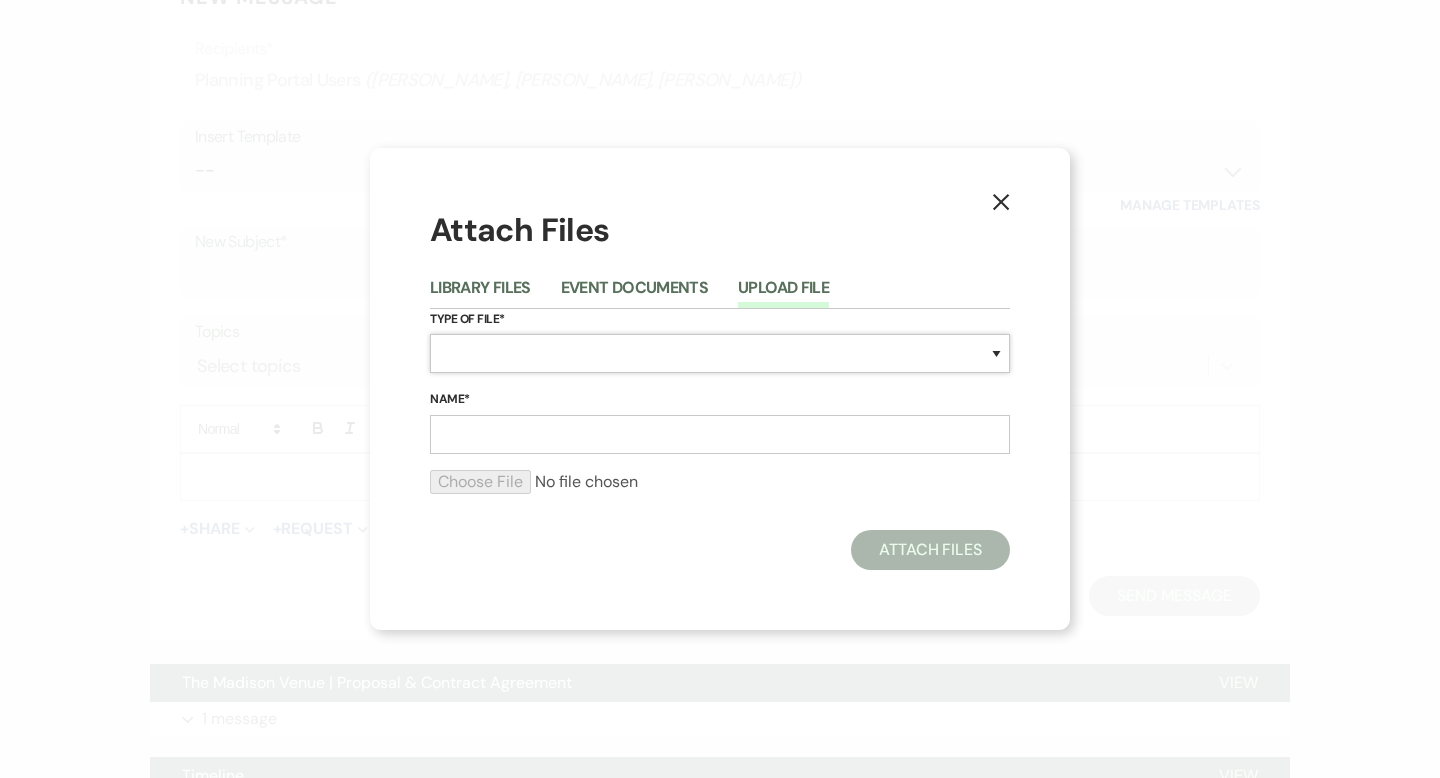 click on "Special Event Insurance Vendor Certificate of Insurance Contracts / Rental Agreements Invoices Receipts Event Maps Floor Plans Rain Plan Seating Charts Venue Layout Catering / Alcohol Permit Event Permit Fire Permit Fuel Permit Generator Permit Tent Permit Venue Permit Other Permit Inventory  Promotional Sample Venue Beverage Ceremony Event Finalize + Share Guests Lodging Menu Vendors Venue Beverage Brochure Menu Packages Product Specifications Quotes Beverage Event and Ceremony Details Finalize & Share Guests Lodging Menu Vendors Venue Event Timeline Family / Wedding Party Timeline Food and Beverage Timeline MC / DJ / Band Timeline Master Timeline Photography Timeline Set-Up / Clean-Up Vendor Timeline Bartender Safe Serve / TiPS Certification Vendor Certification Vendor License Other" at bounding box center (720, 353) 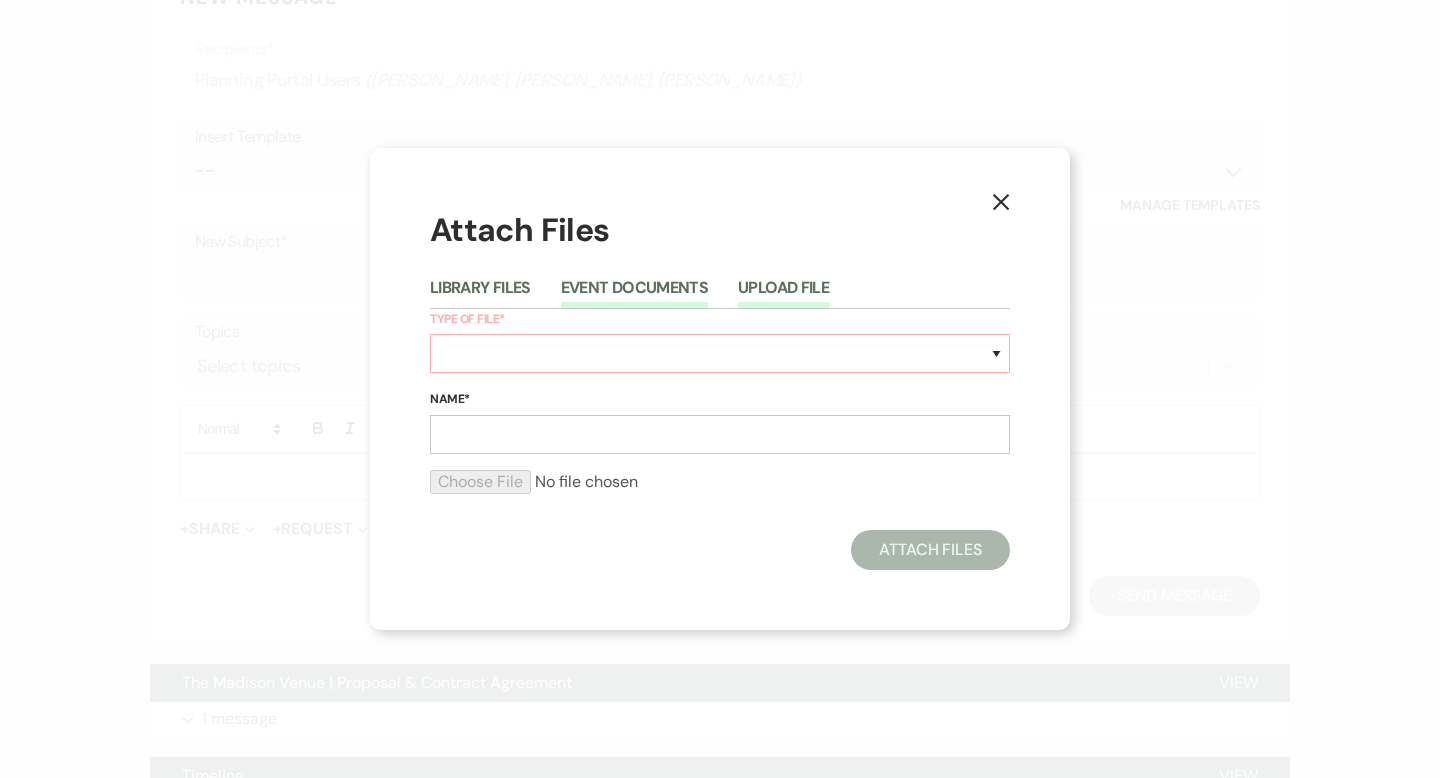 click on "Event Documents" at bounding box center [634, 294] 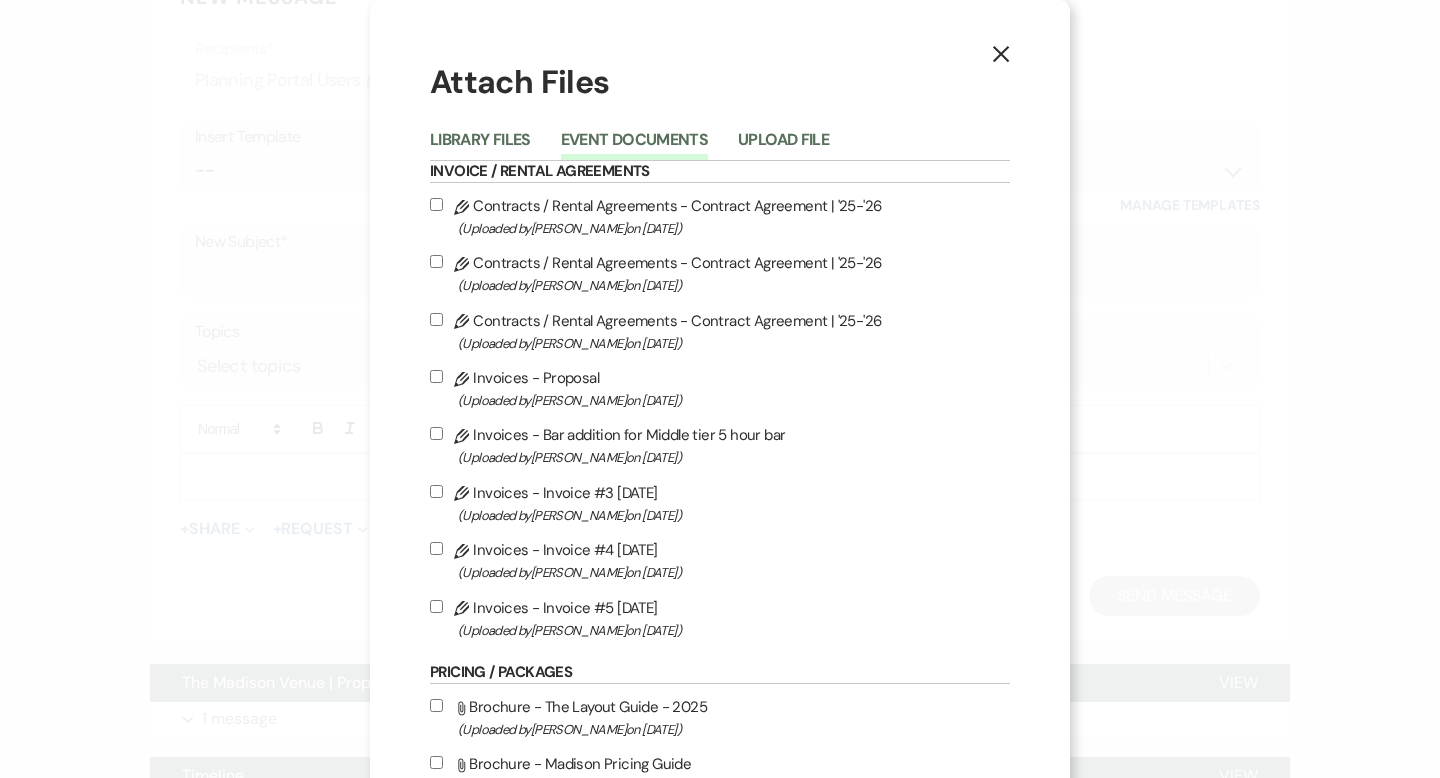 click on "X" 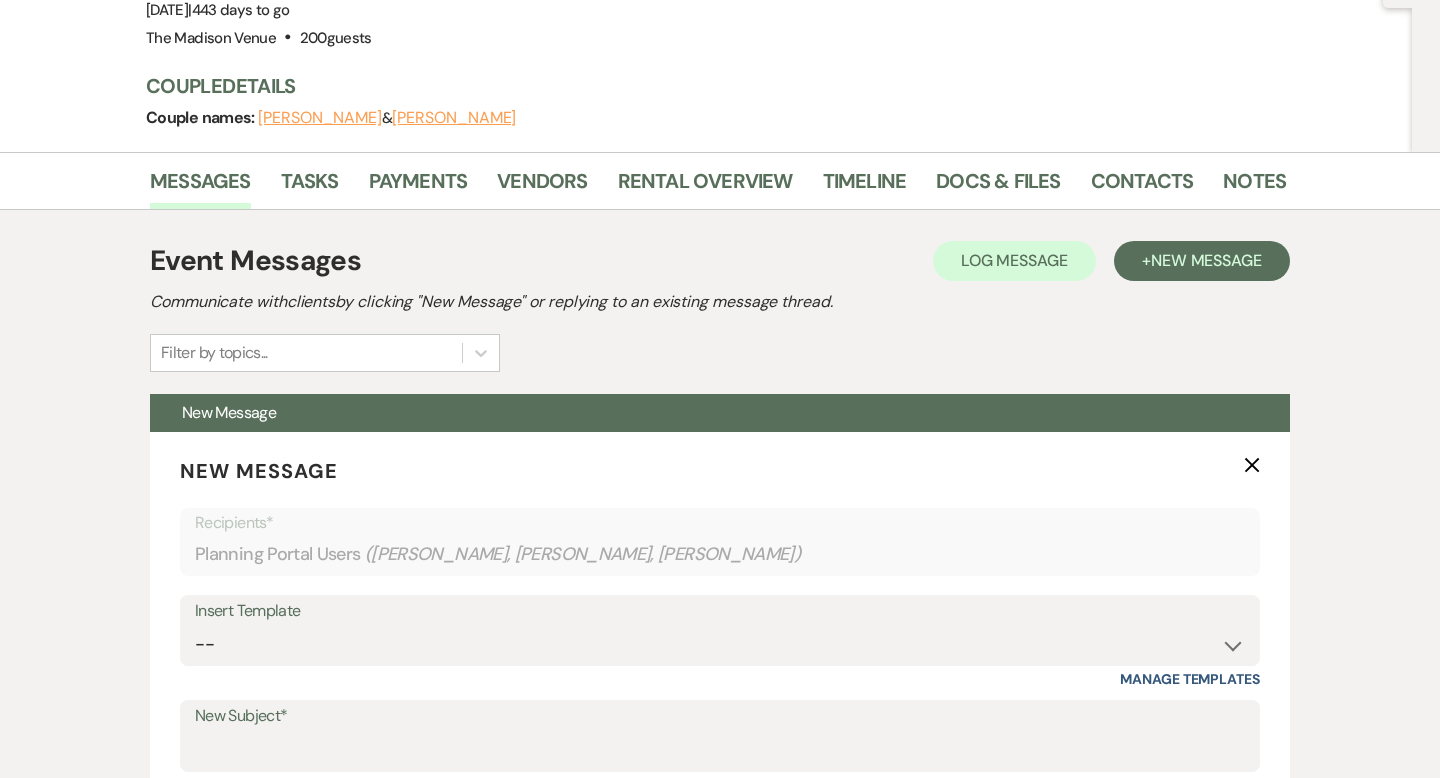 scroll, scrollTop: 207, scrollLeft: 0, axis: vertical 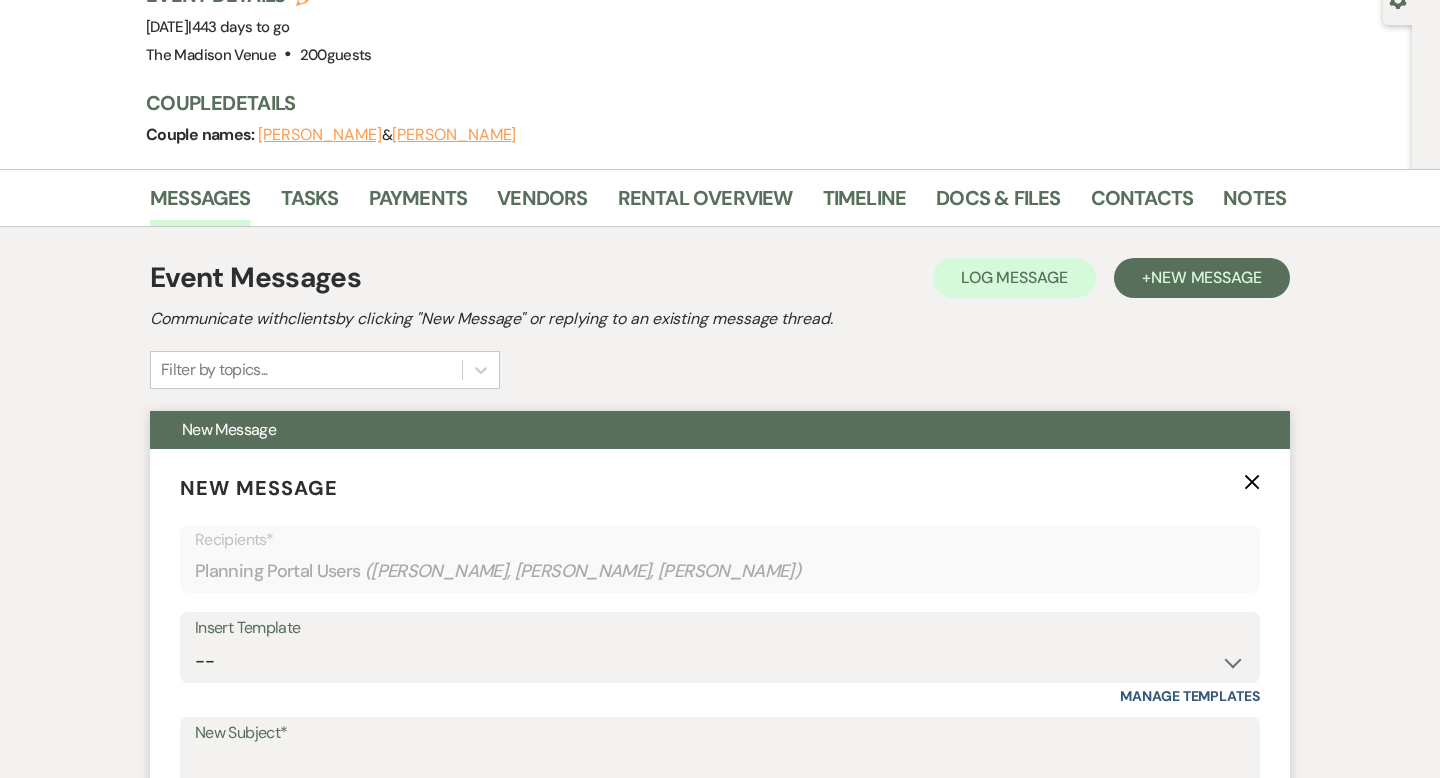 click on "X" 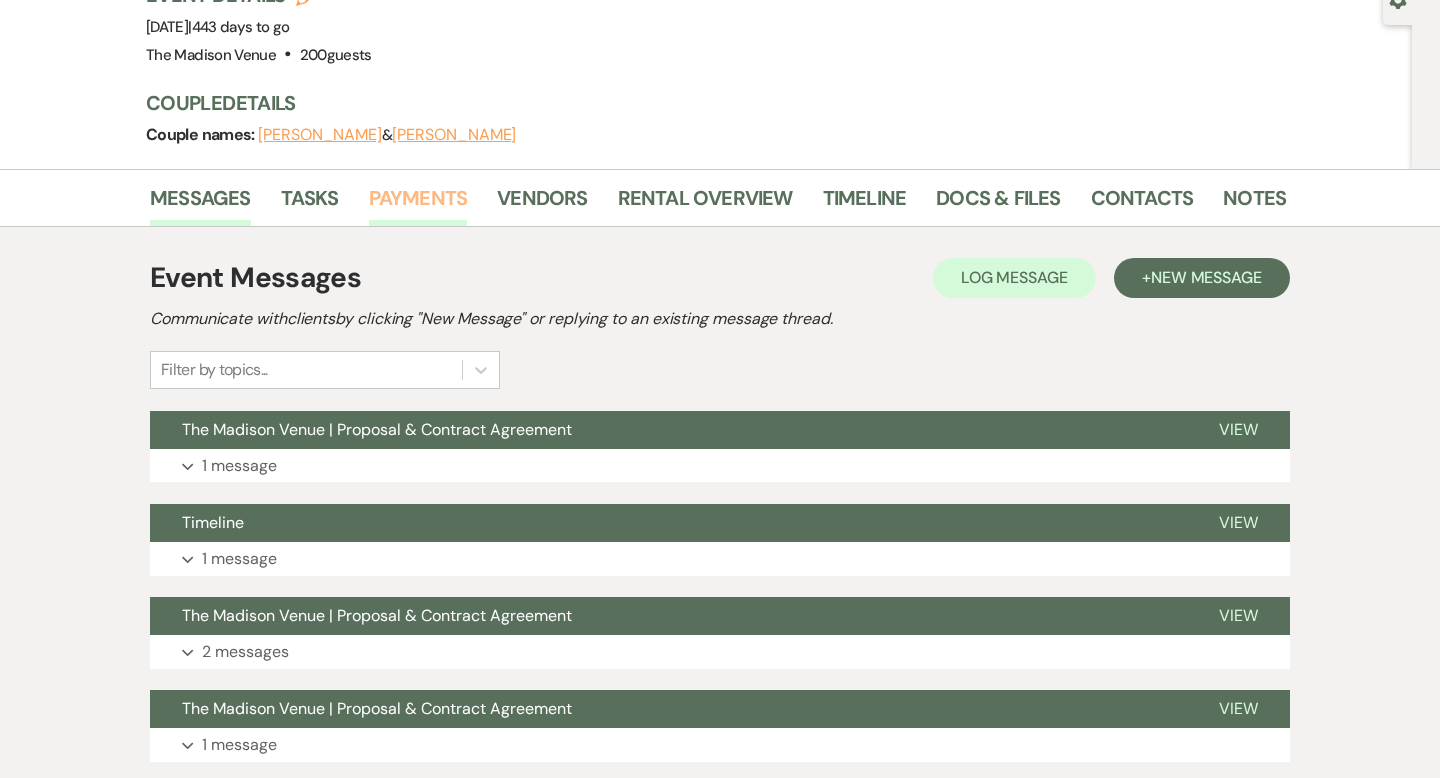 click on "Payments" at bounding box center (418, 204) 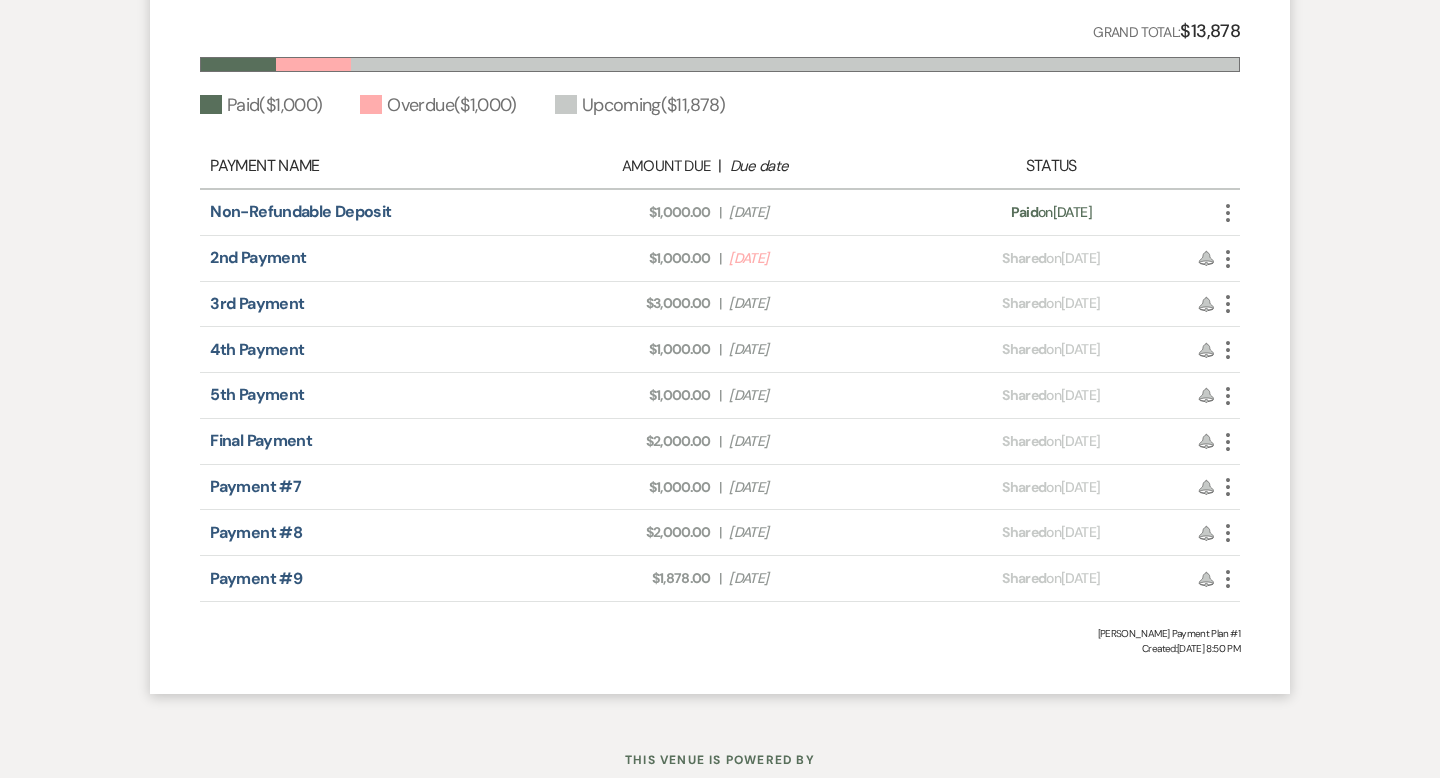 scroll, scrollTop: 721, scrollLeft: 0, axis: vertical 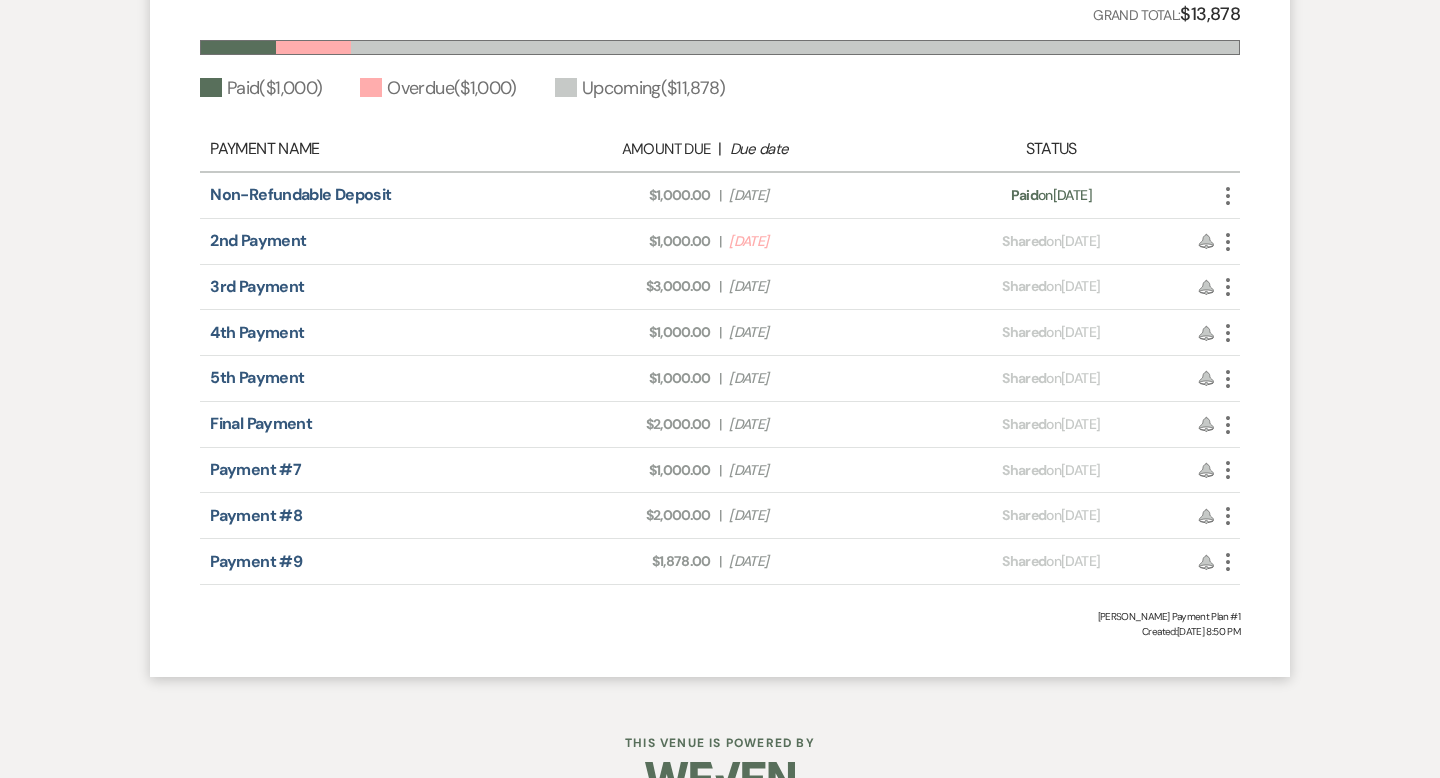 click on "More" 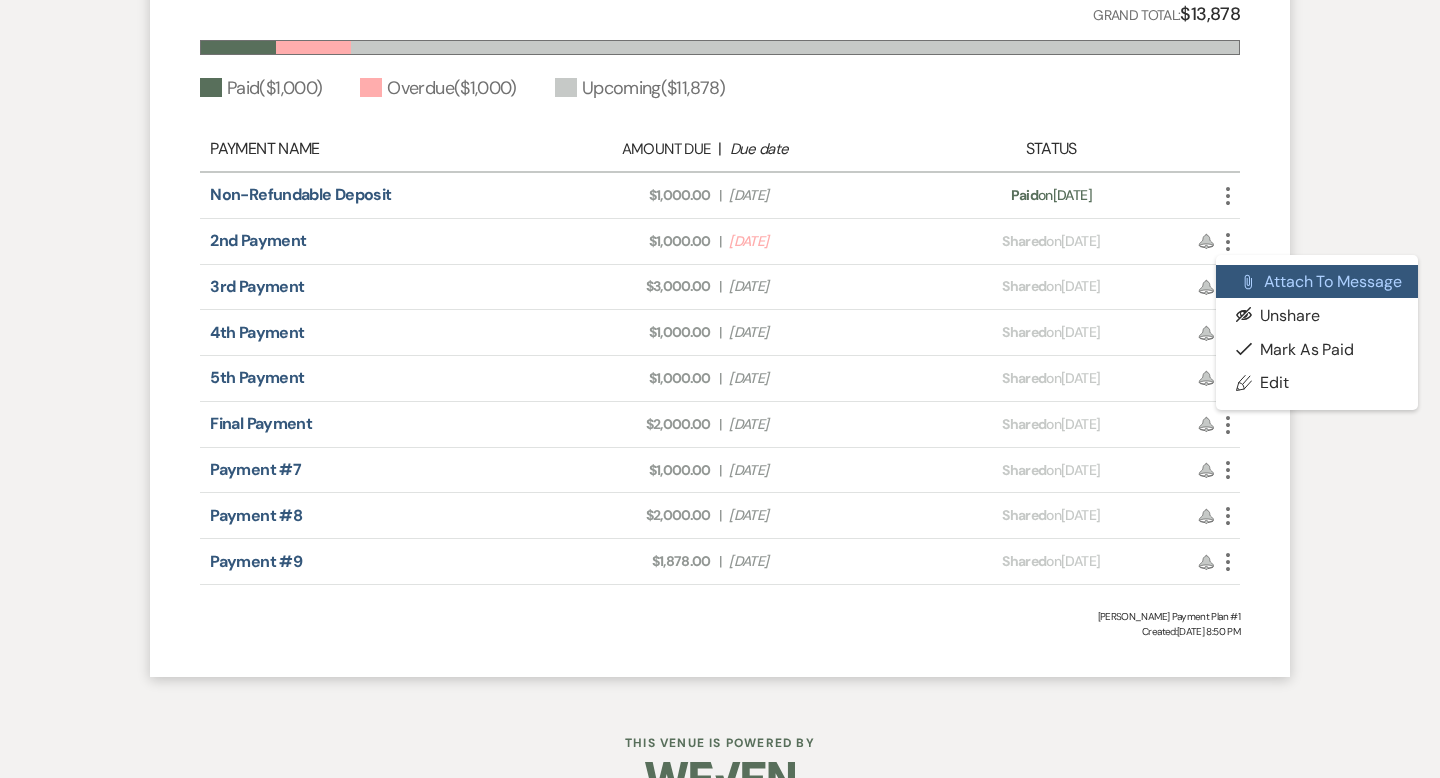 click on "Attach File Attach to Message" at bounding box center (1317, 282) 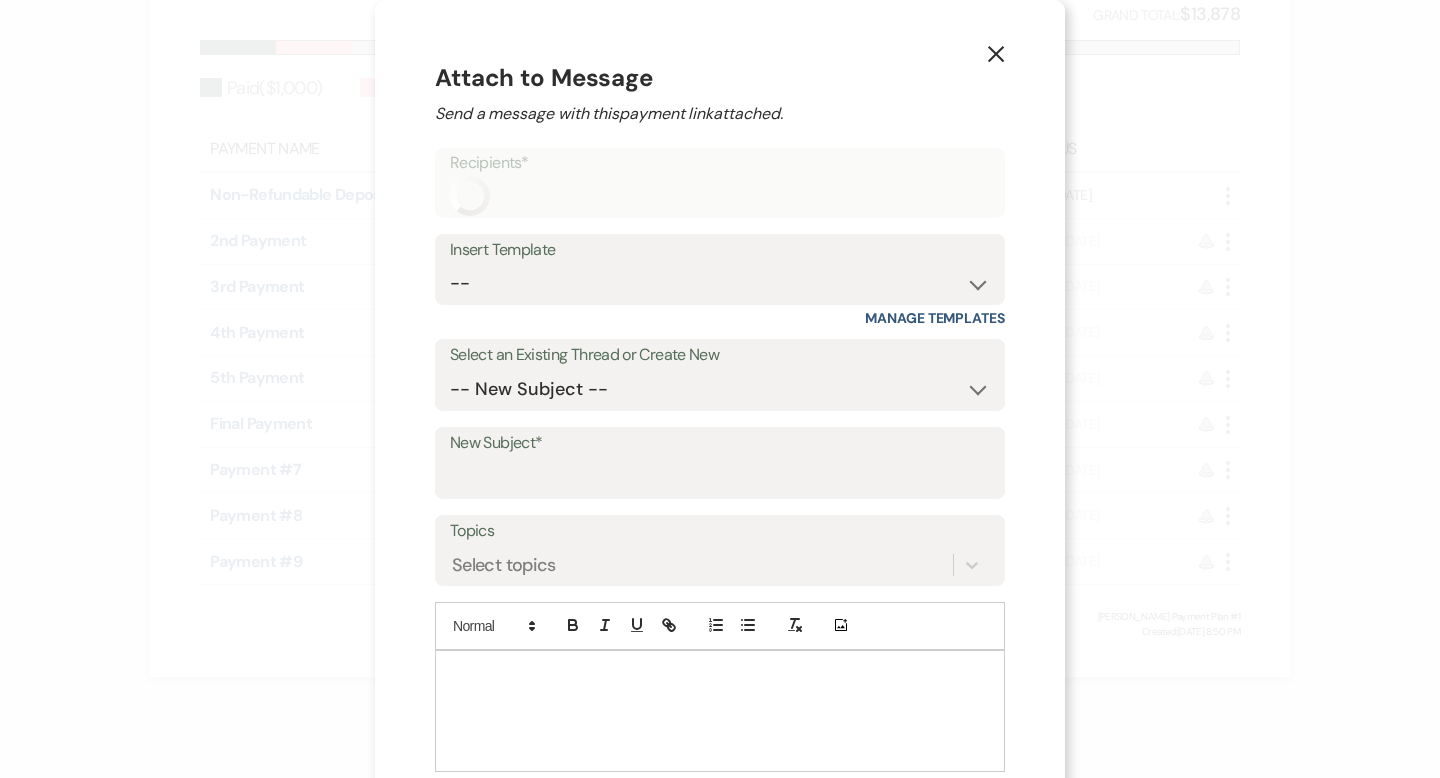 scroll, scrollTop: 96, scrollLeft: 0, axis: vertical 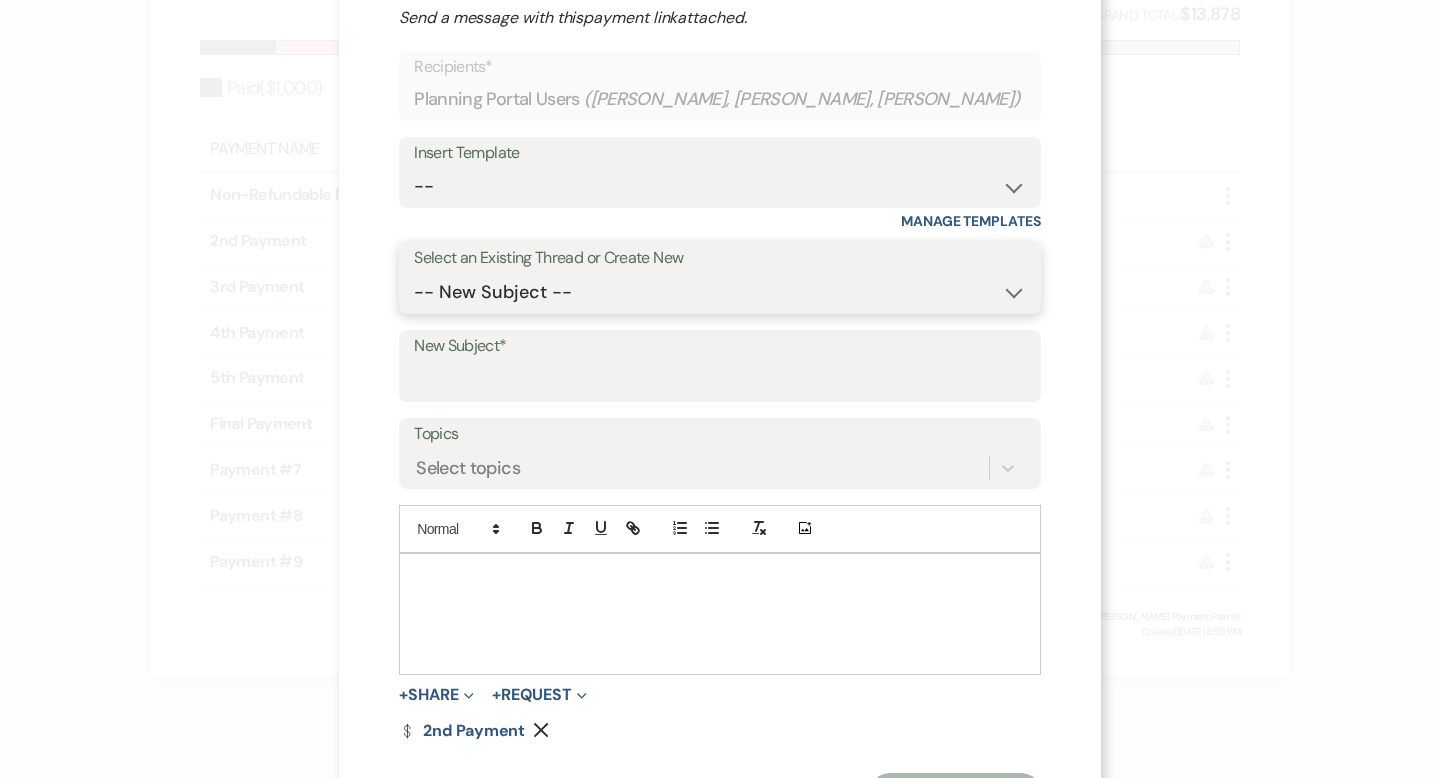 click on "-- New Subject -- The Madison Venue | Proposal & Contract Agreement Timeline The Madison Venue | Proposal & Contract Agreement The Madison Venue | Proposal & Contract Agreement" at bounding box center [720, 292] 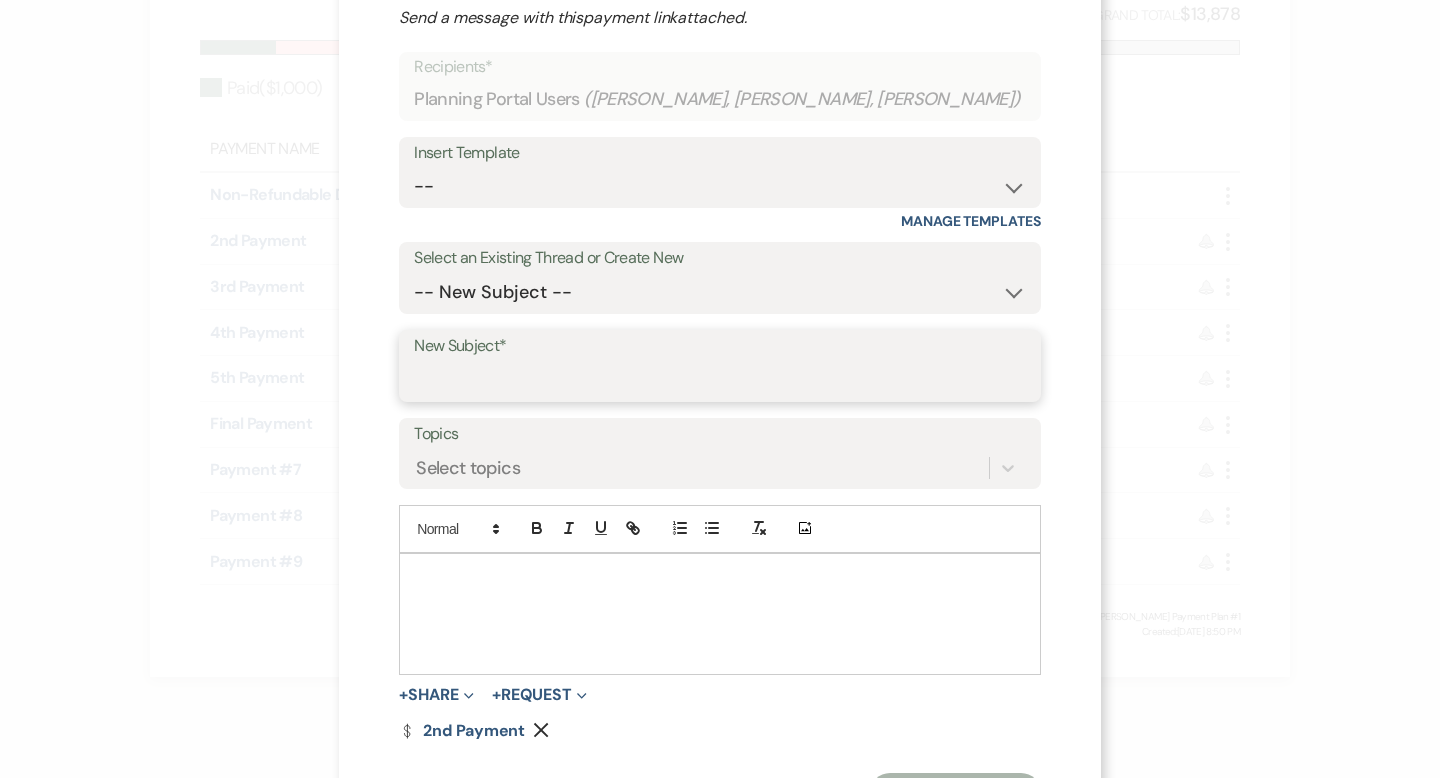 click on "New Subject*" at bounding box center (720, 380) 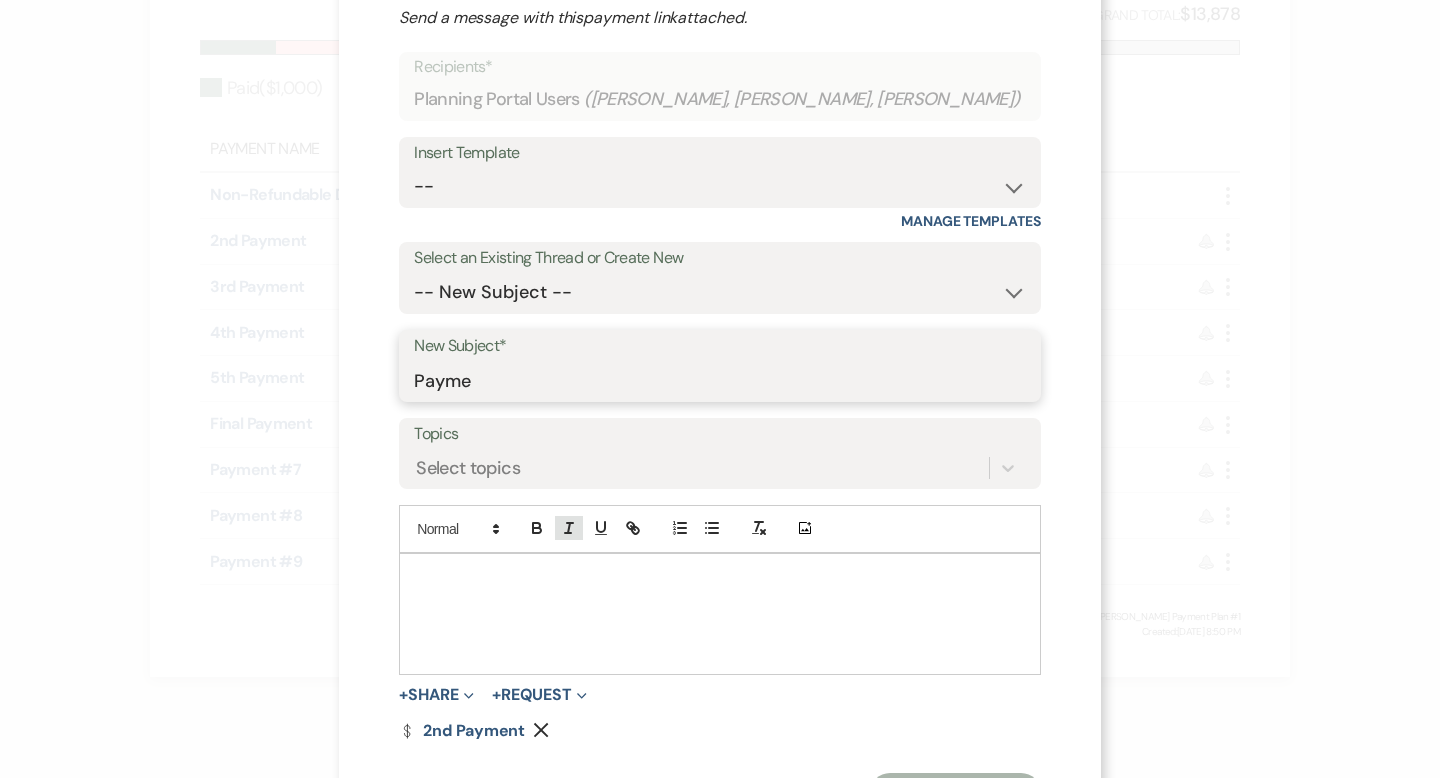 type on "Payment Link" 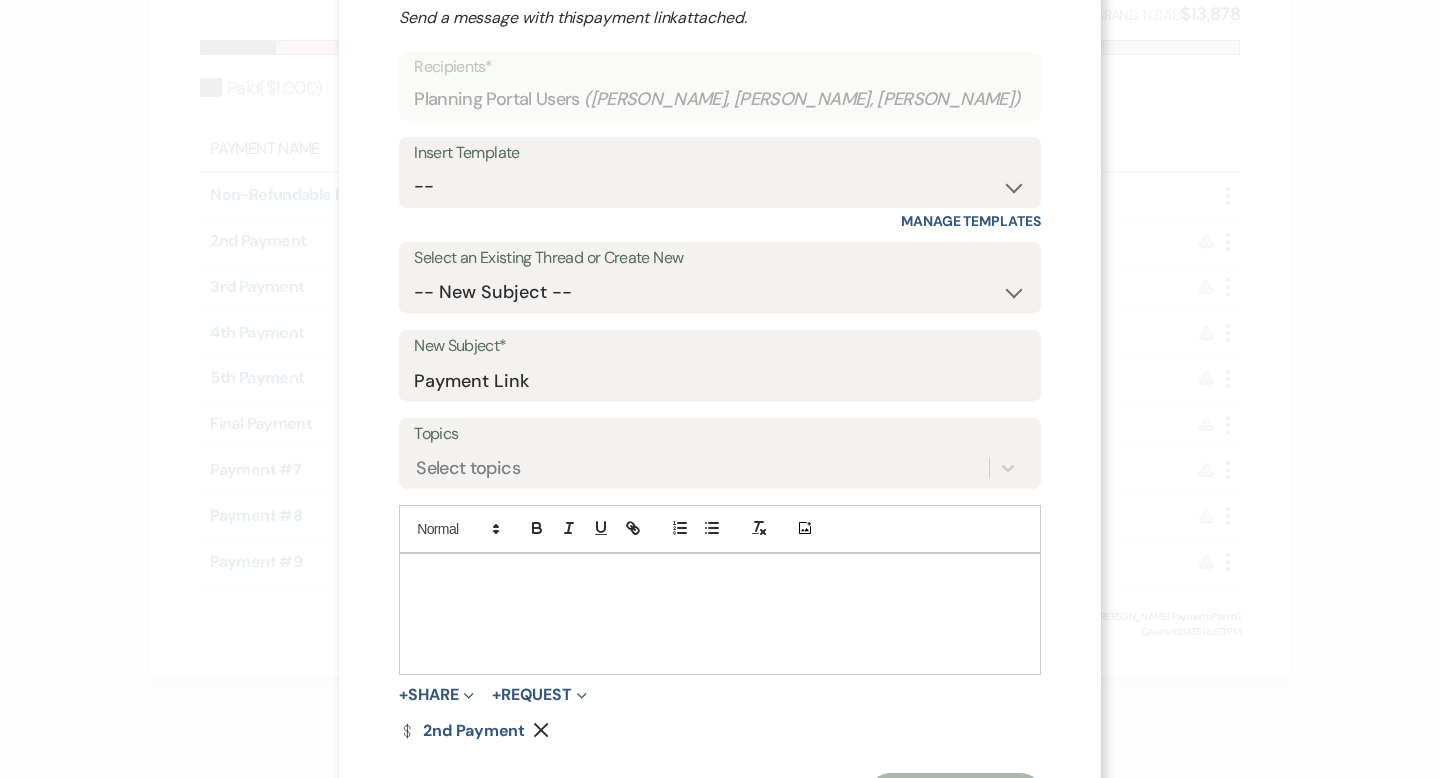 click at bounding box center (720, 577) 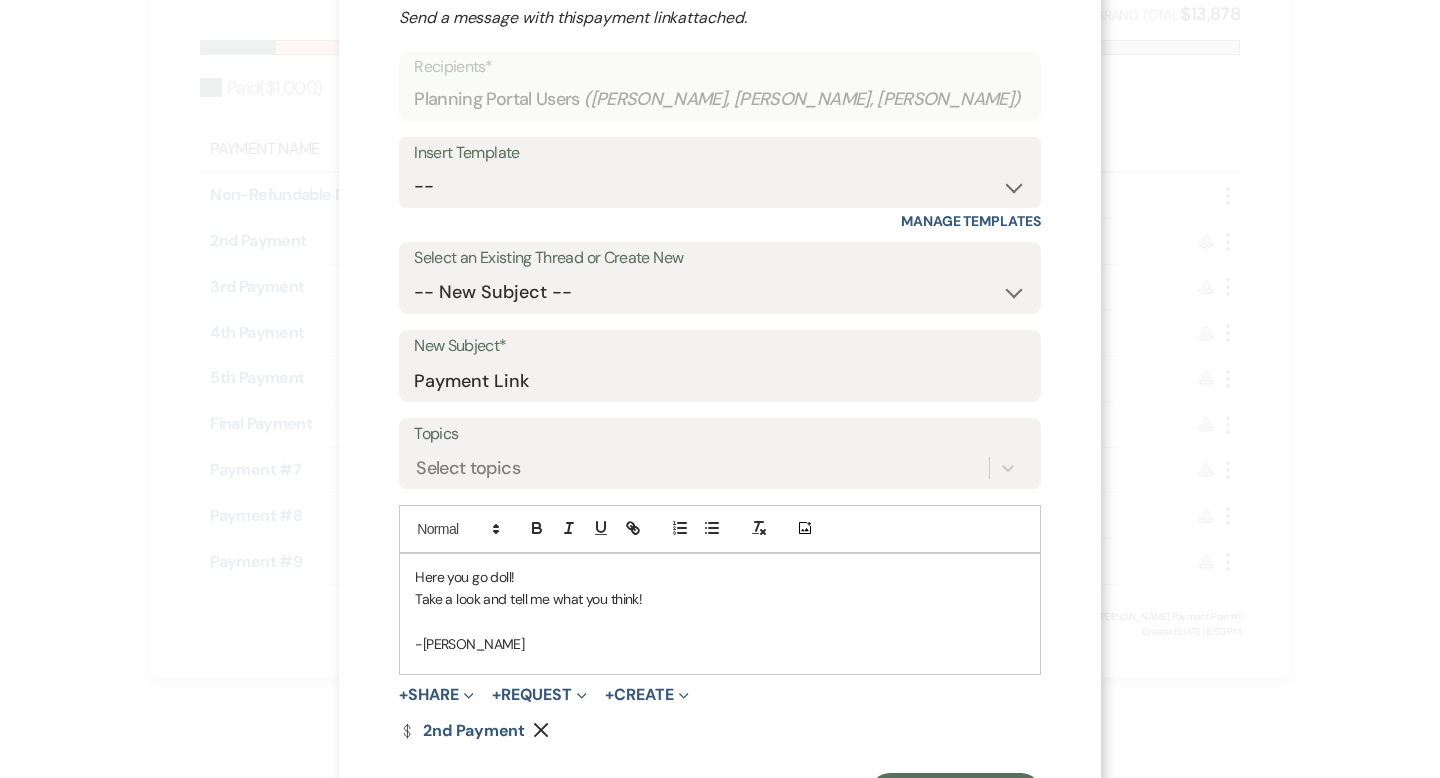 scroll, scrollTop: 190, scrollLeft: 0, axis: vertical 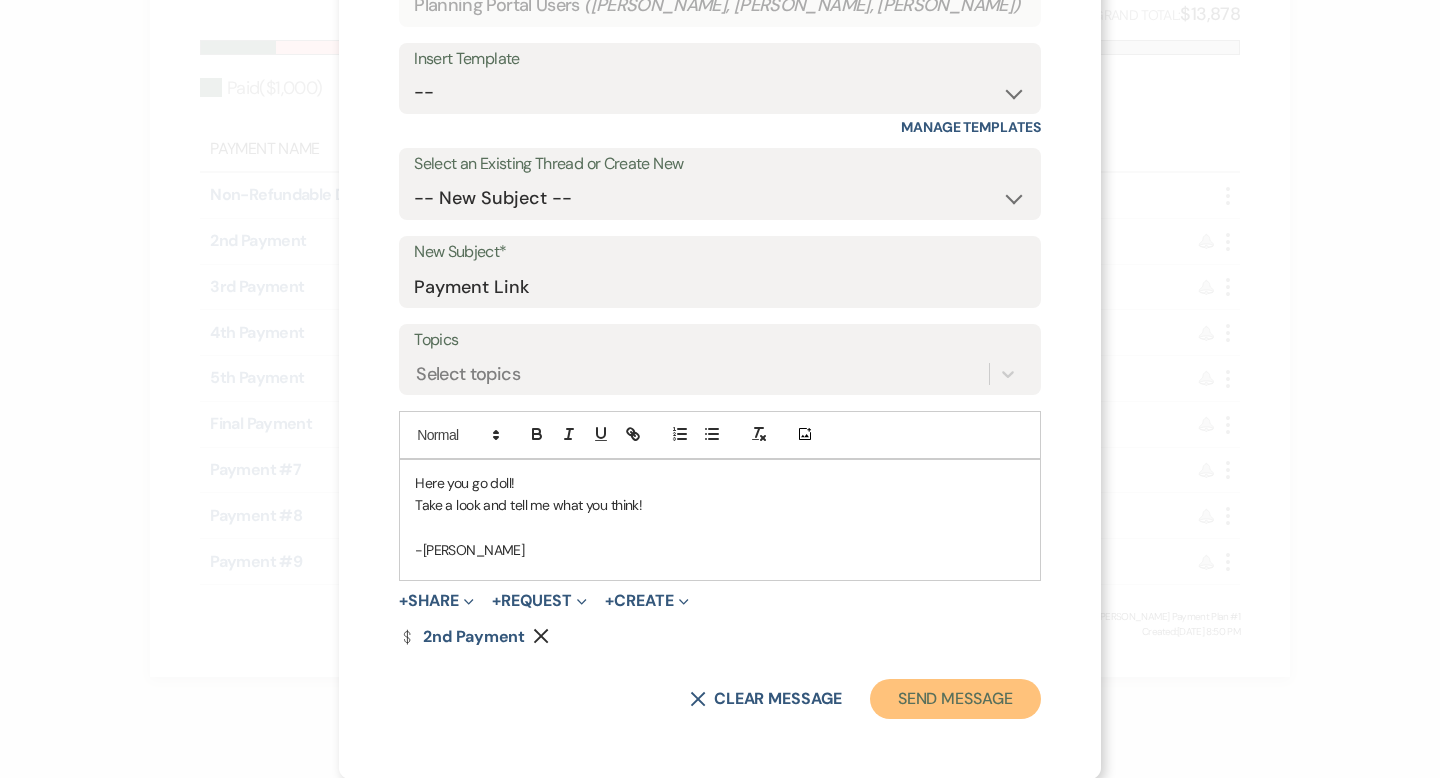 click on "Send Message" at bounding box center [955, 699] 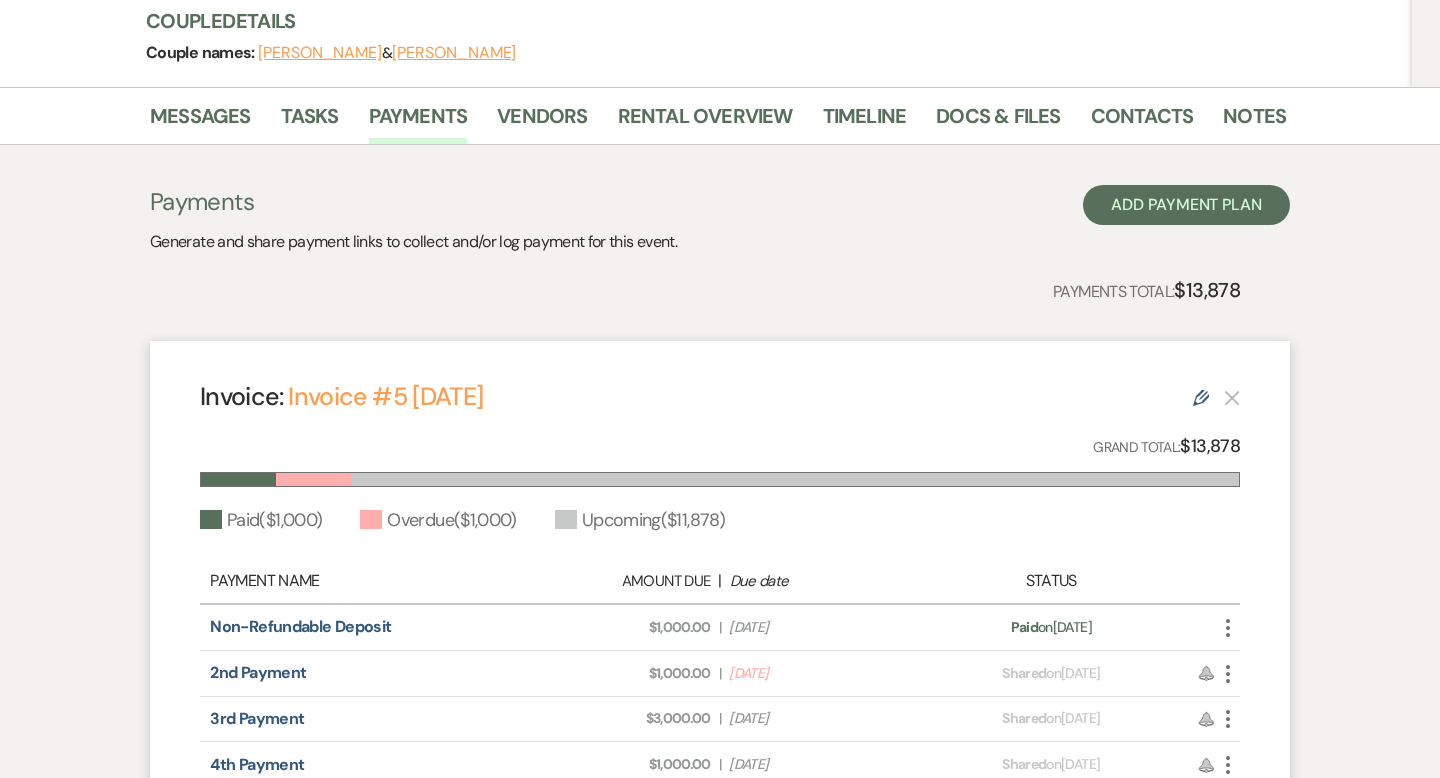 scroll, scrollTop: 0, scrollLeft: 0, axis: both 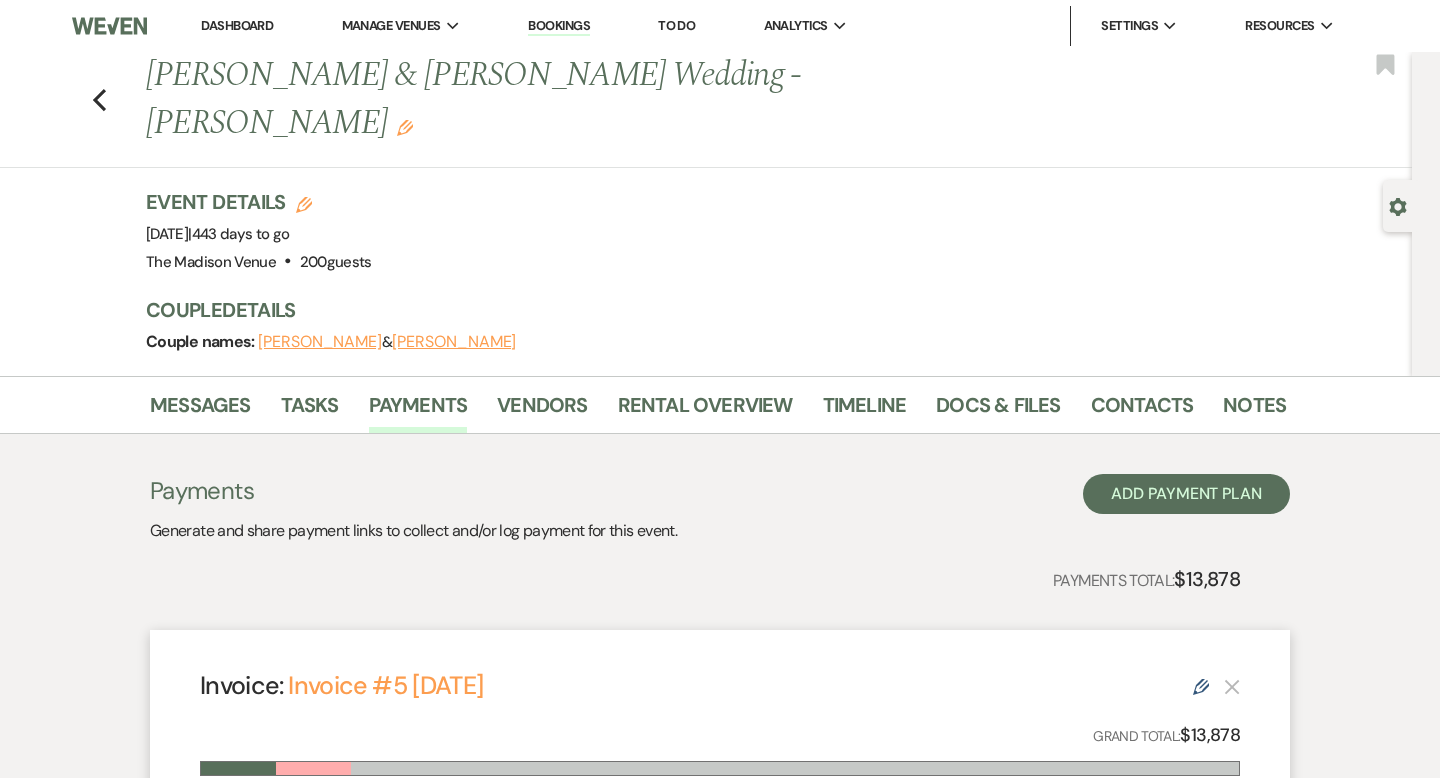 click on "Dashboard" at bounding box center (237, 26) 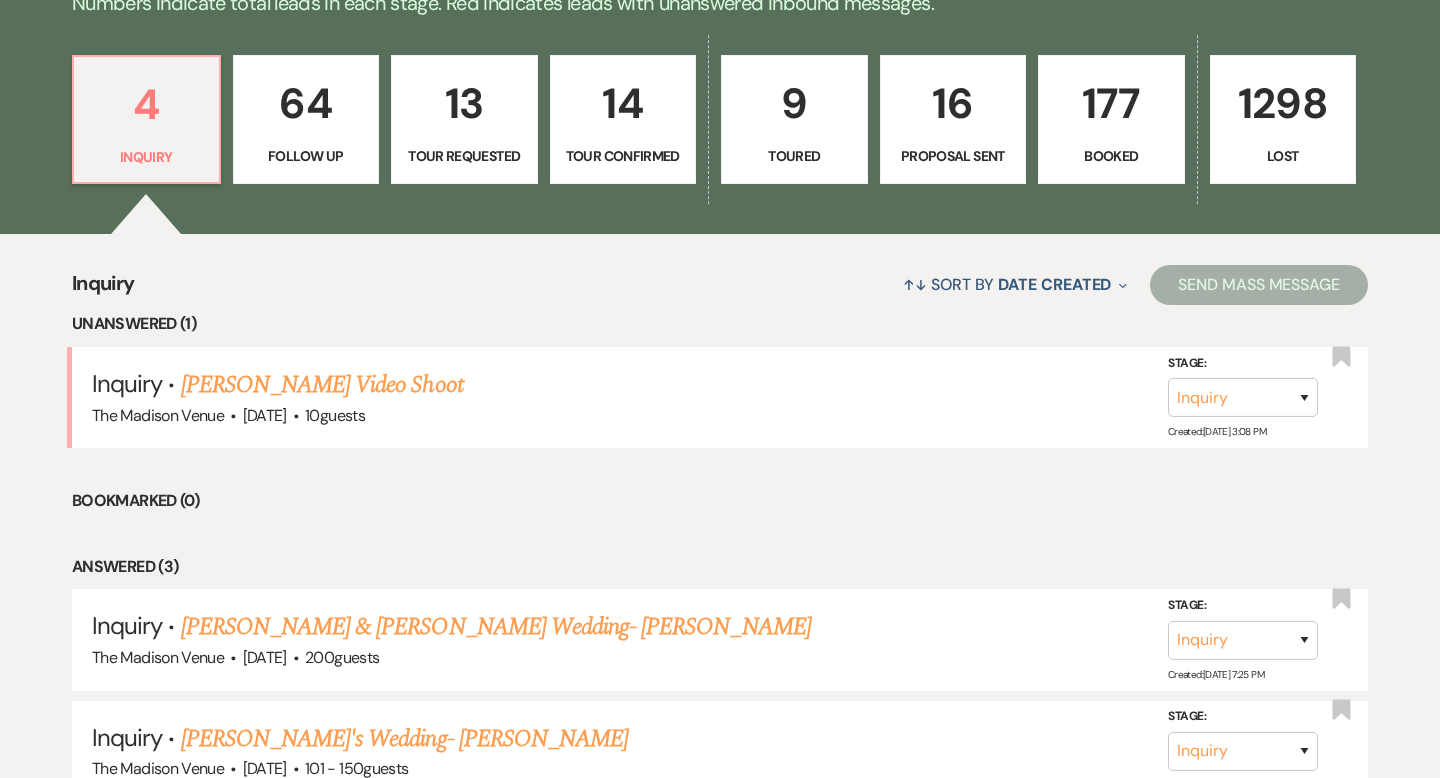 scroll, scrollTop: 540, scrollLeft: 0, axis: vertical 